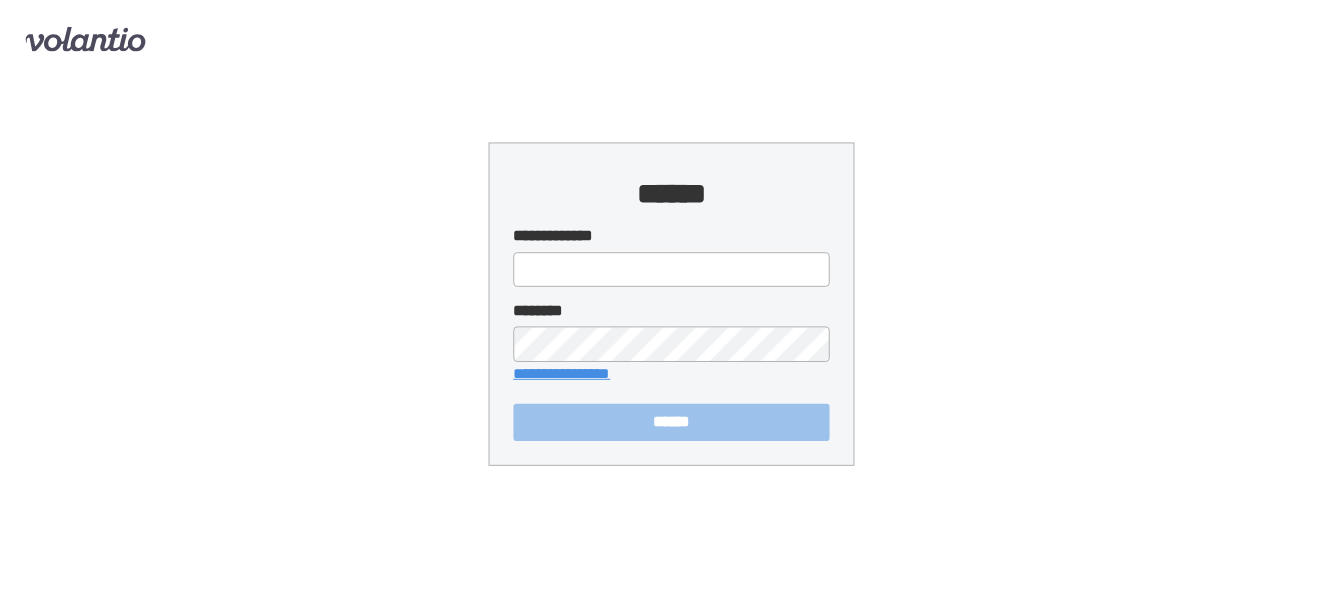 scroll, scrollTop: 0, scrollLeft: 0, axis: both 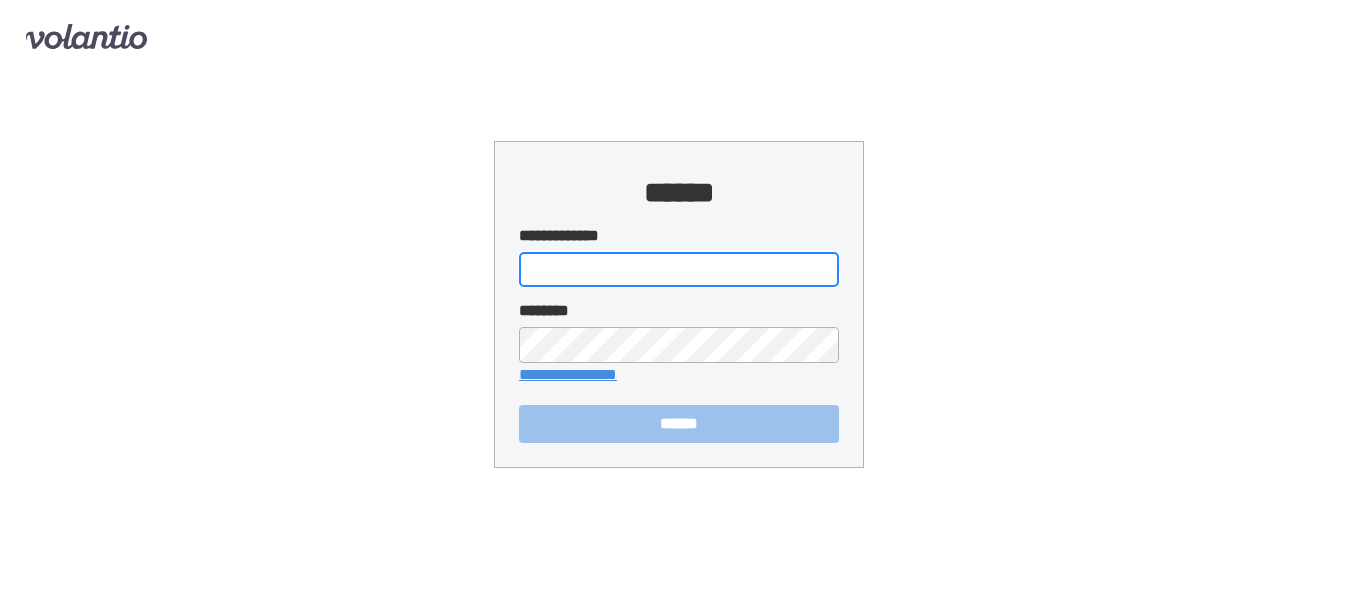type on "**********" 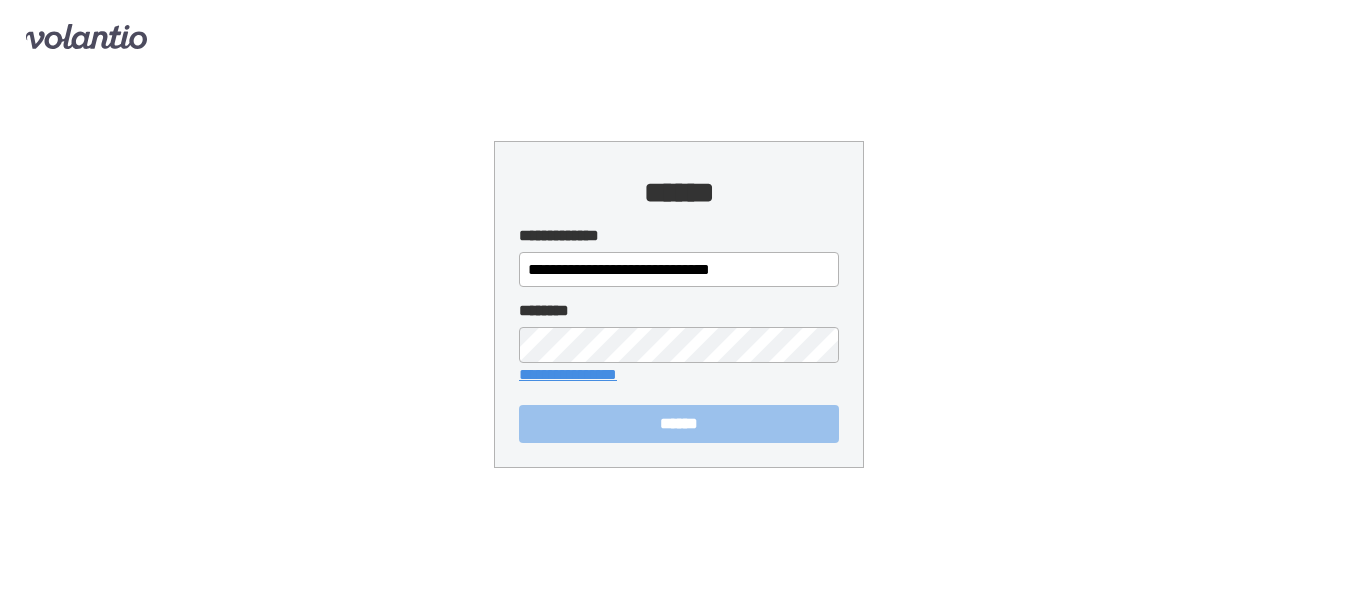 click on "******" at bounding box center (679, 424) 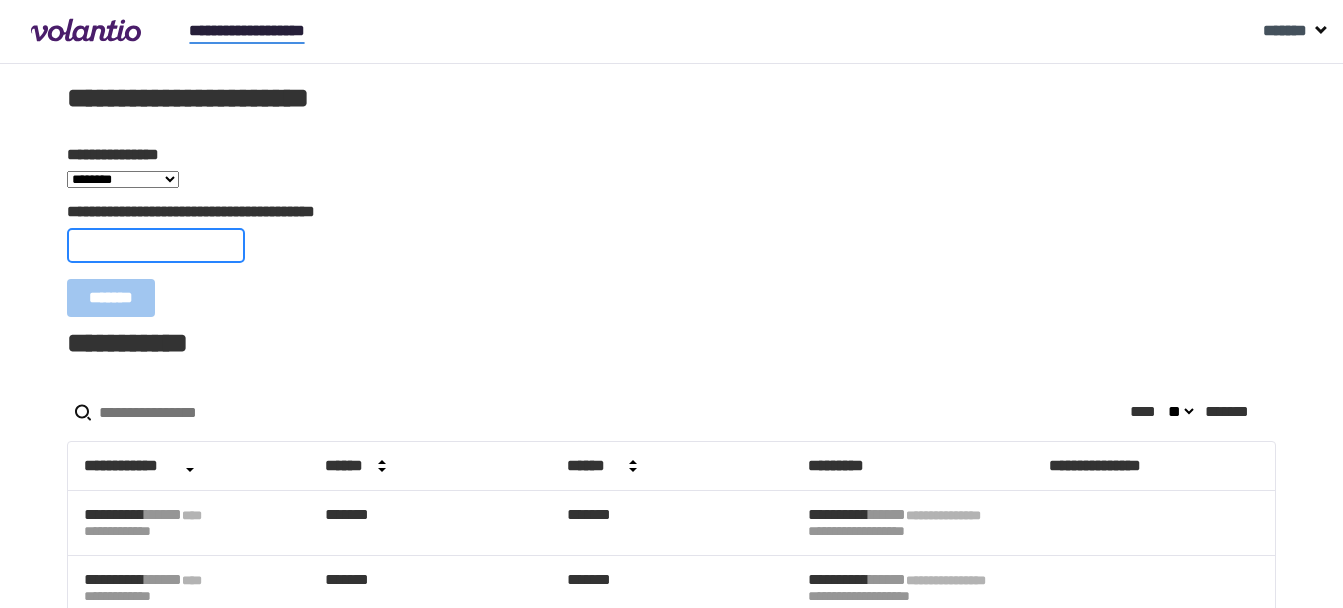 click on "**********" at bounding box center [156, 245] 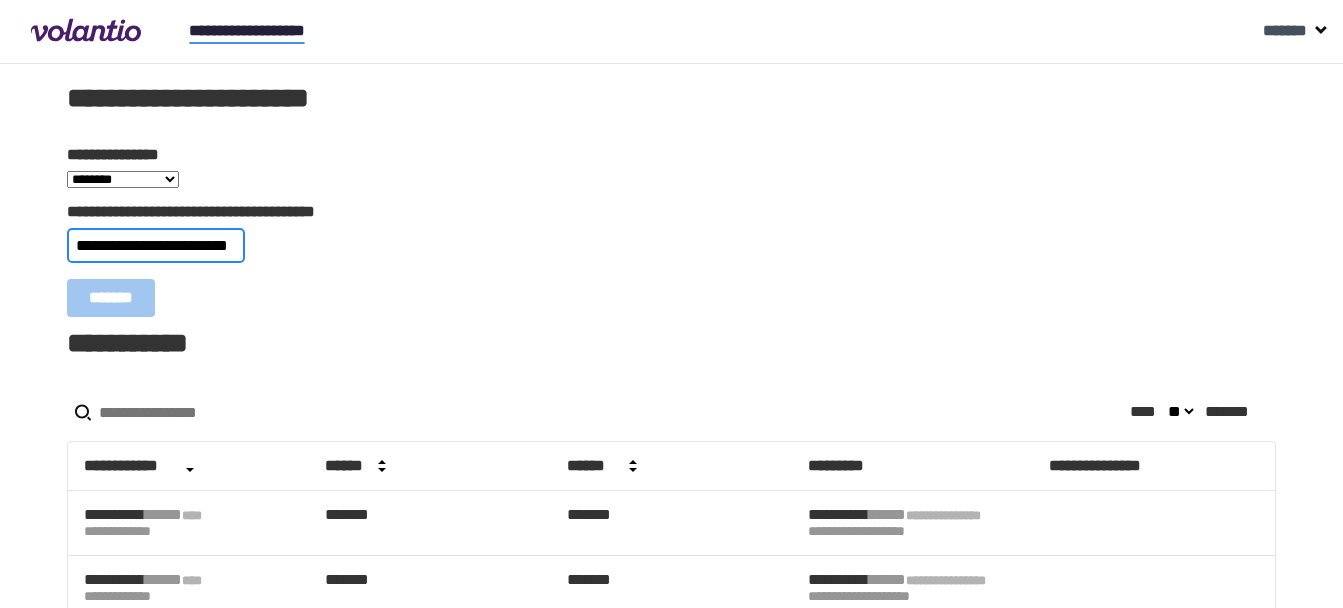 scroll, scrollTop: 0, scrollLeft: 12, axis: horizontal 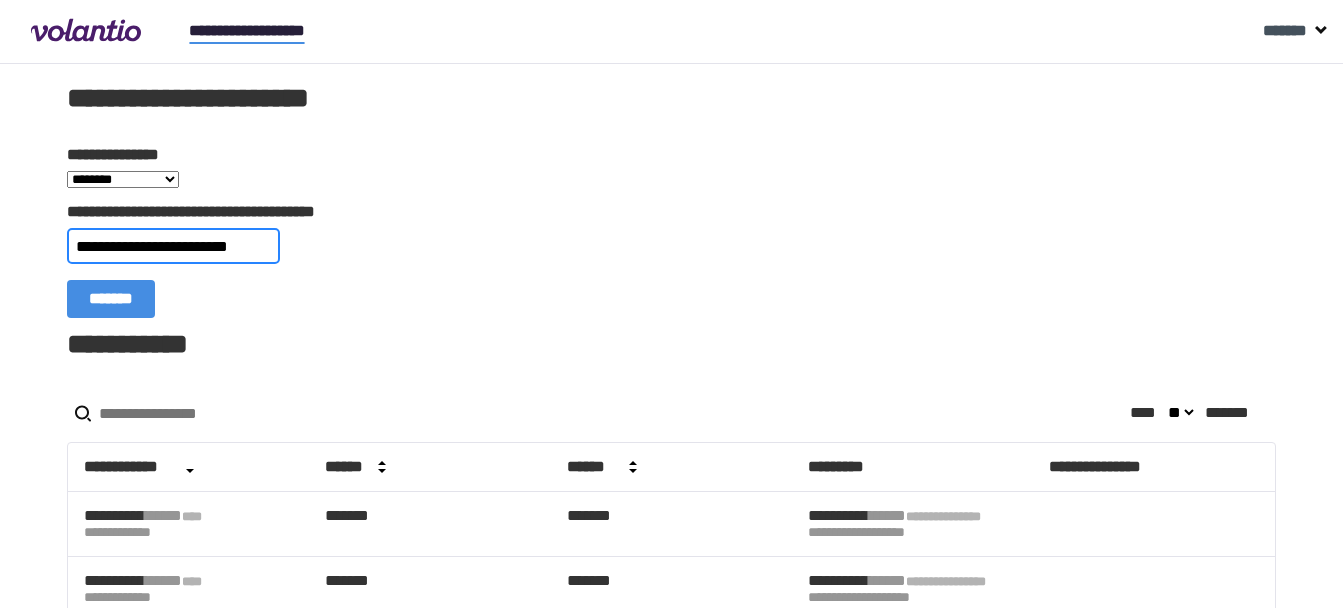type on "**********" 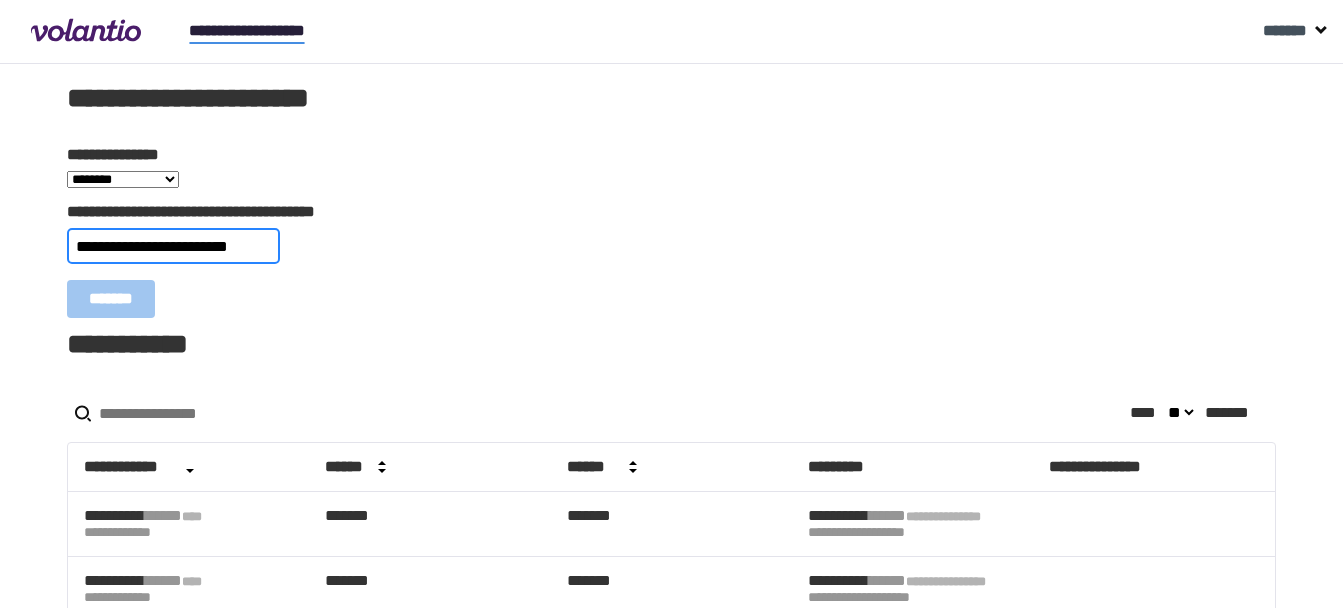 scroll, scrollTop: 0, scrollLeft: 0, axis: both 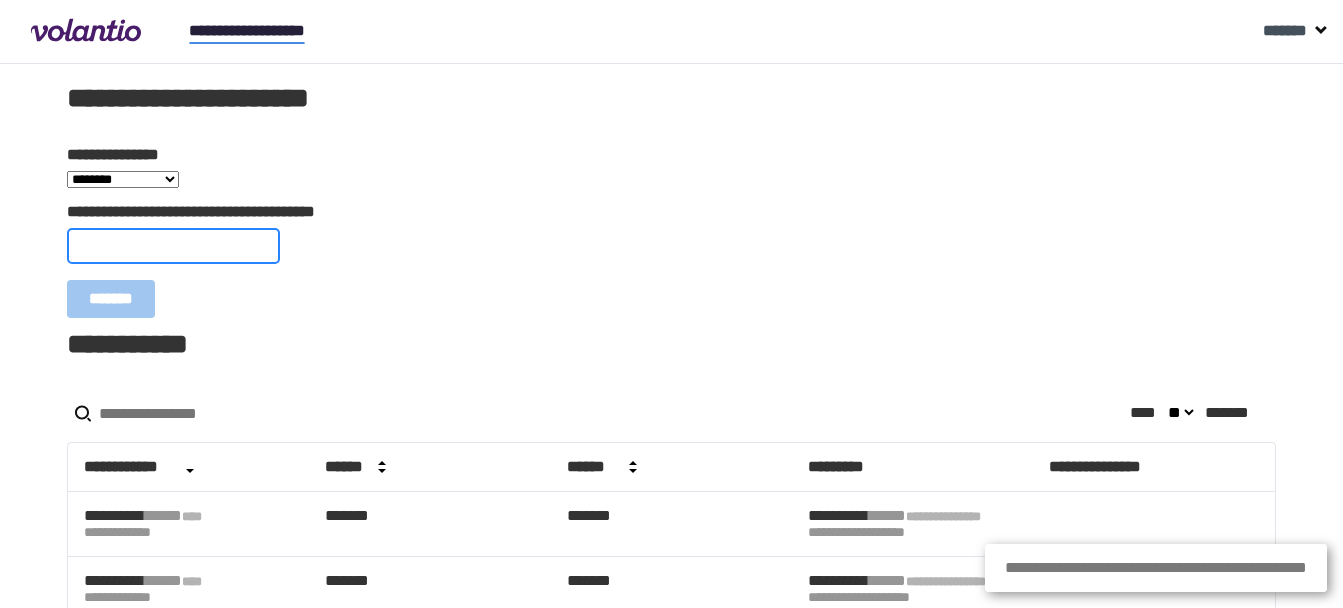 paste on "**********" 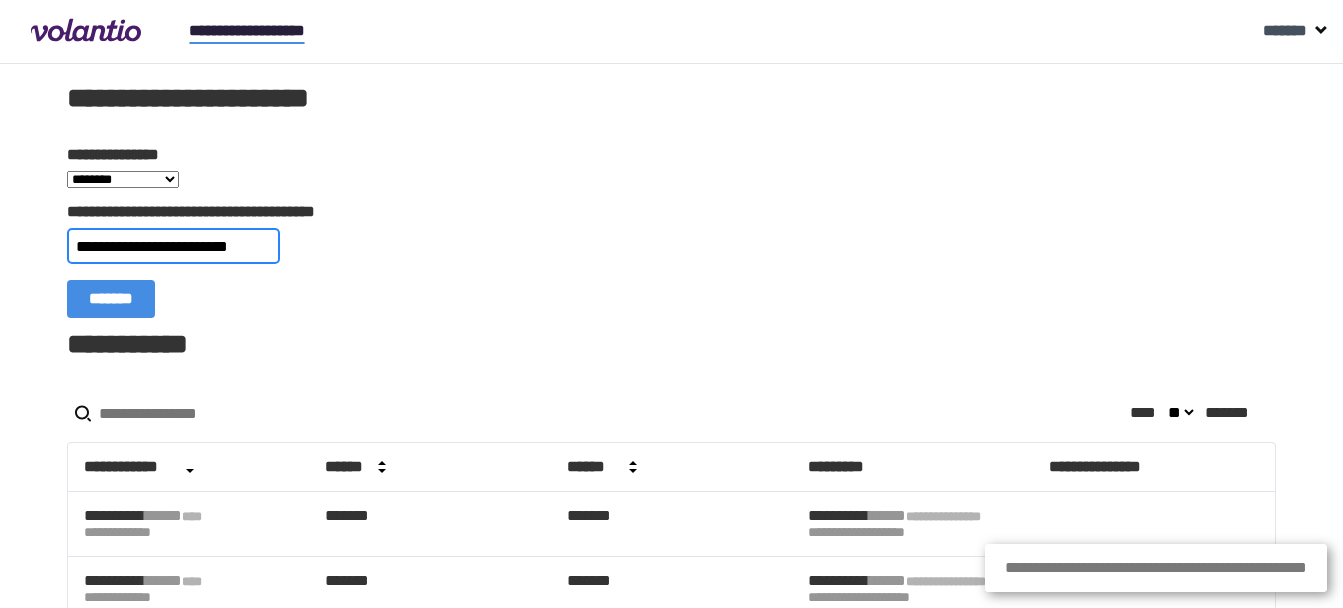 scroll, scrollTop: 0, scrollLeft: 20, axis: horizontal 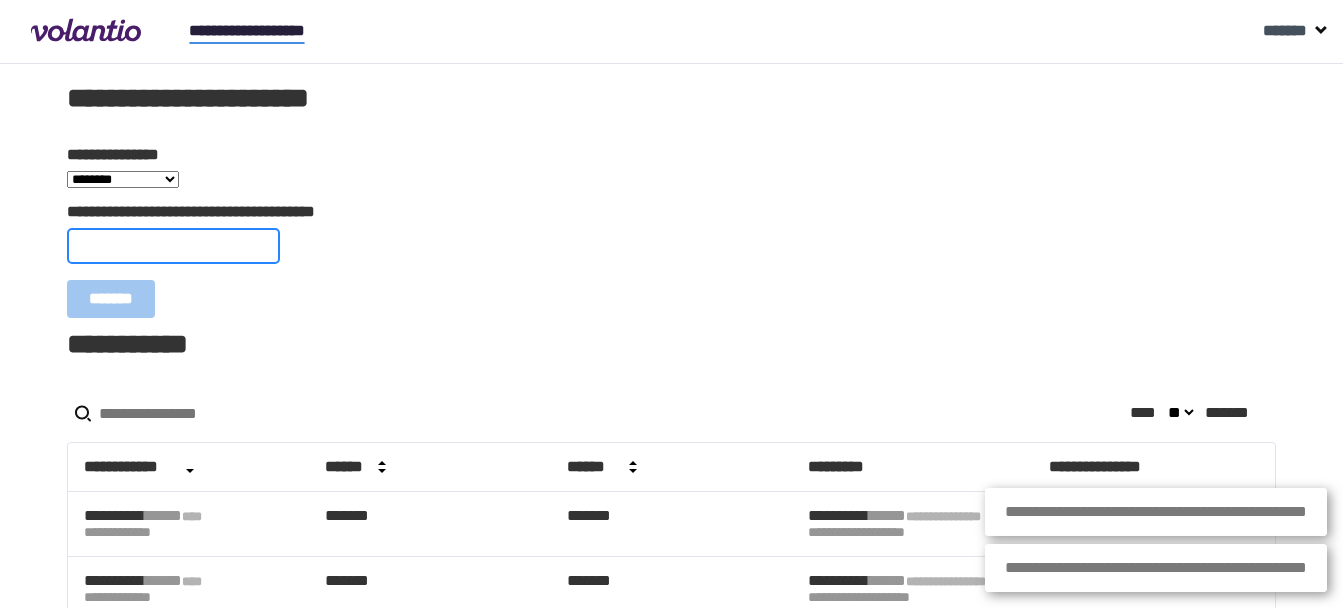 paste on "**********" 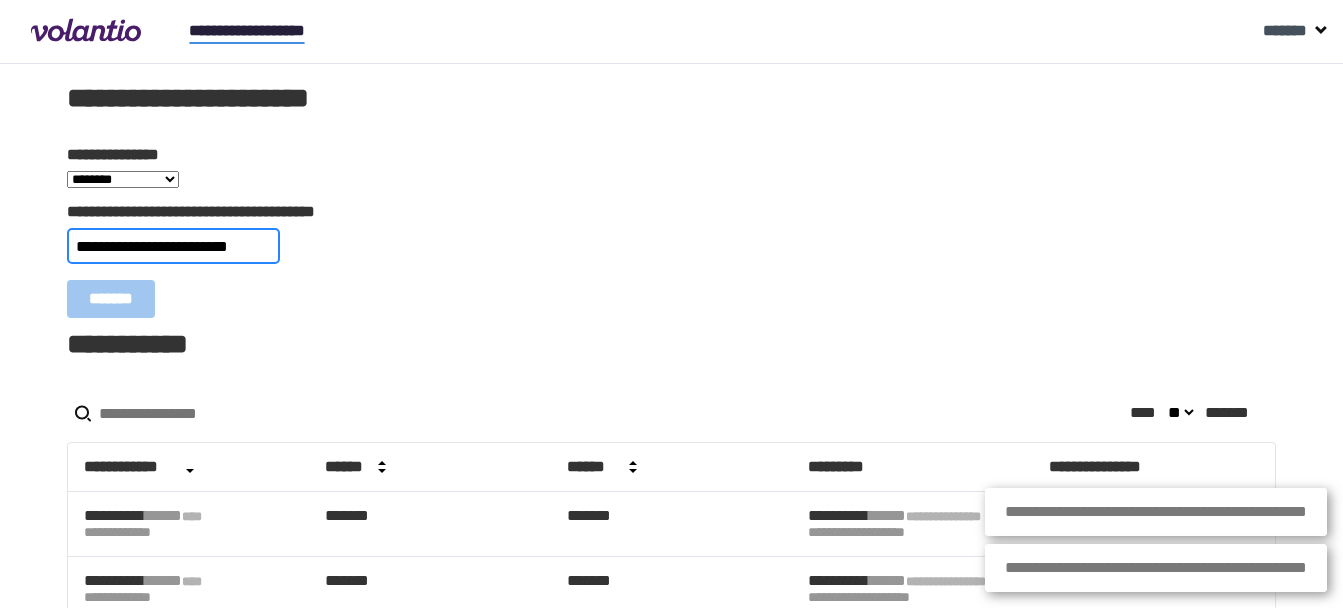 scroll, scrollTop: 0, scrollLeft: 14, axis: horizontal 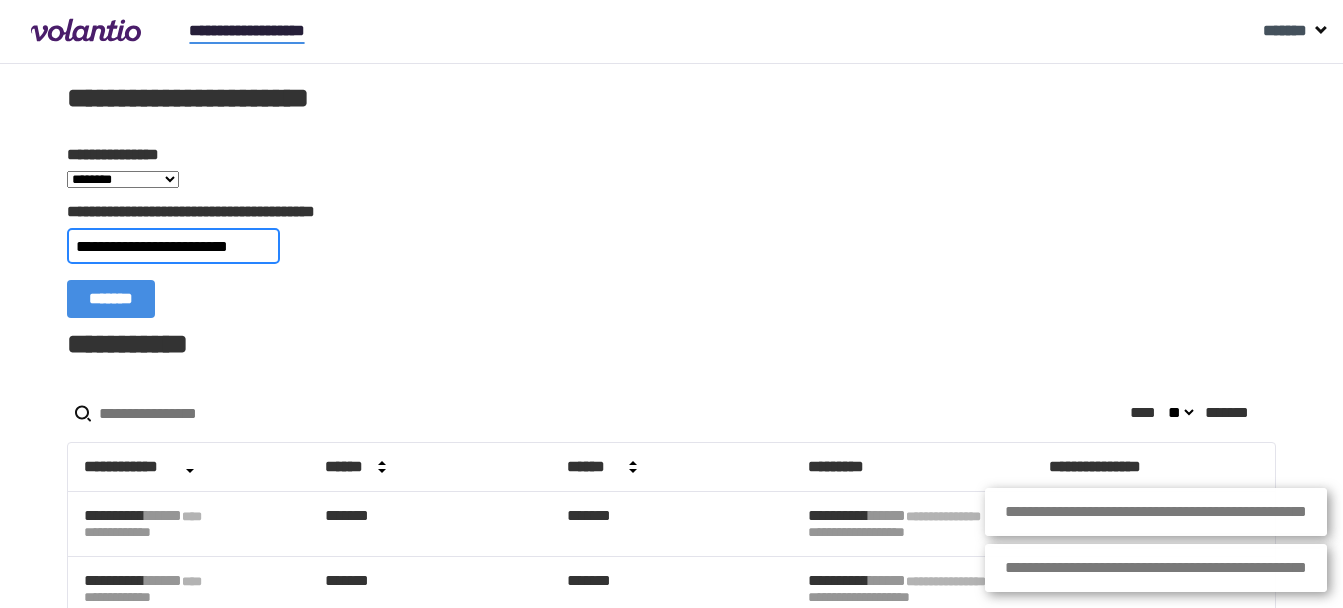 type on "**********" 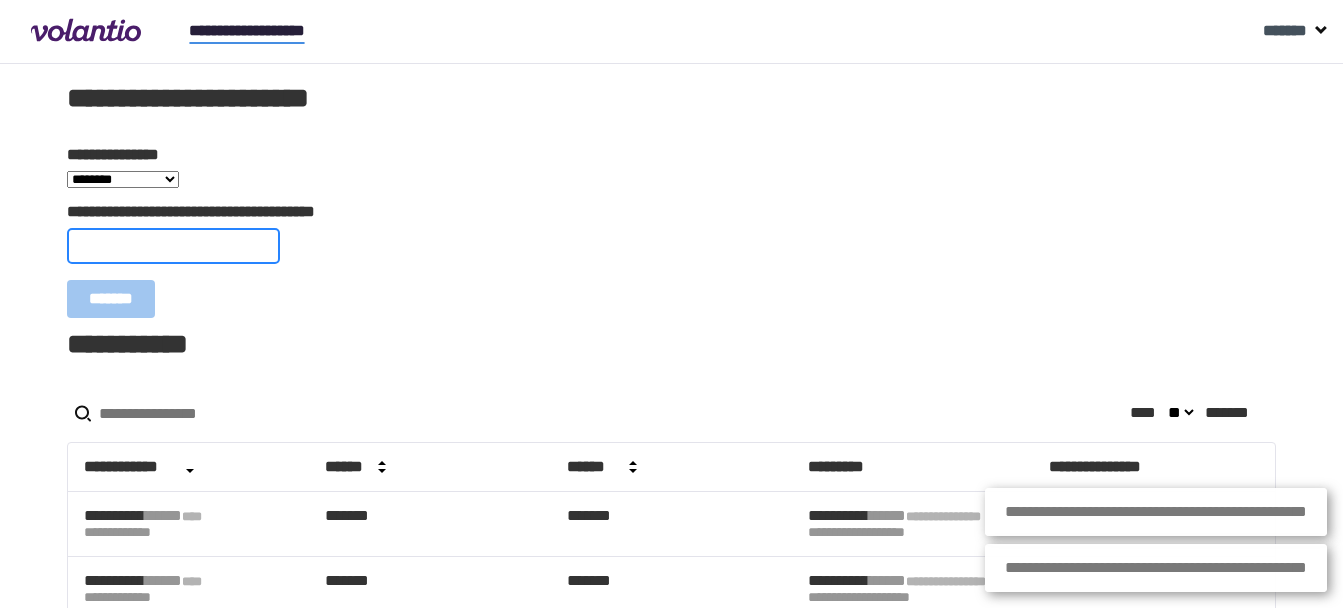 scroll, scrollTop: 0, scrollLeft: 0, axis: both 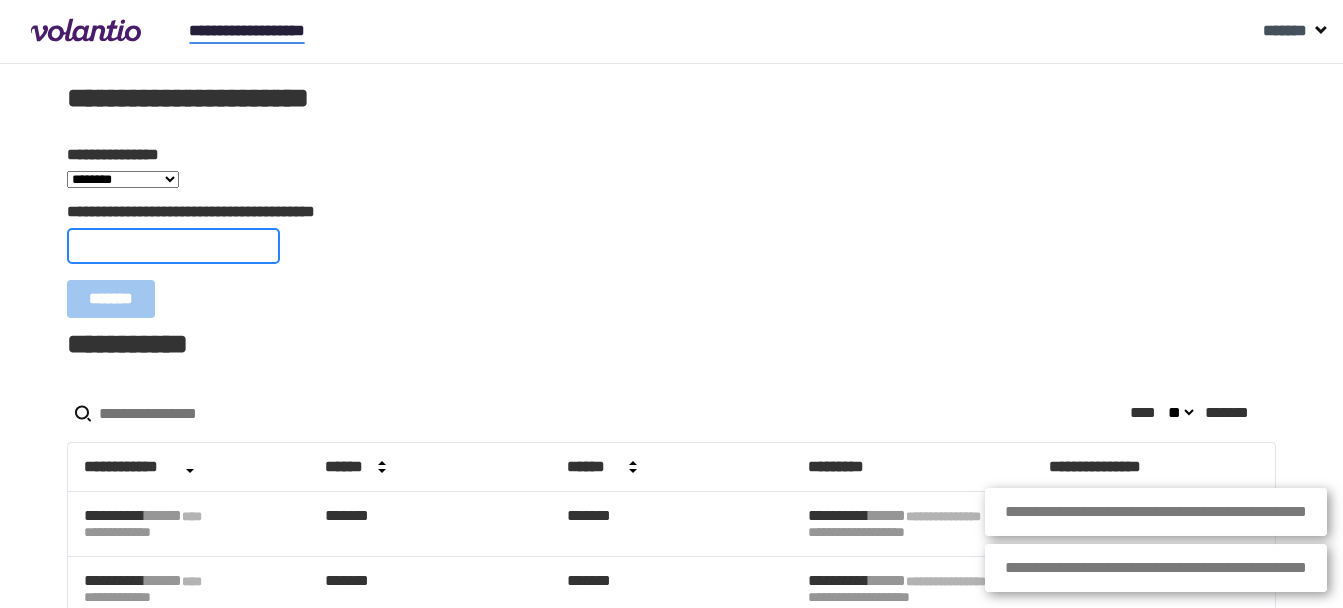 paste on "**********" 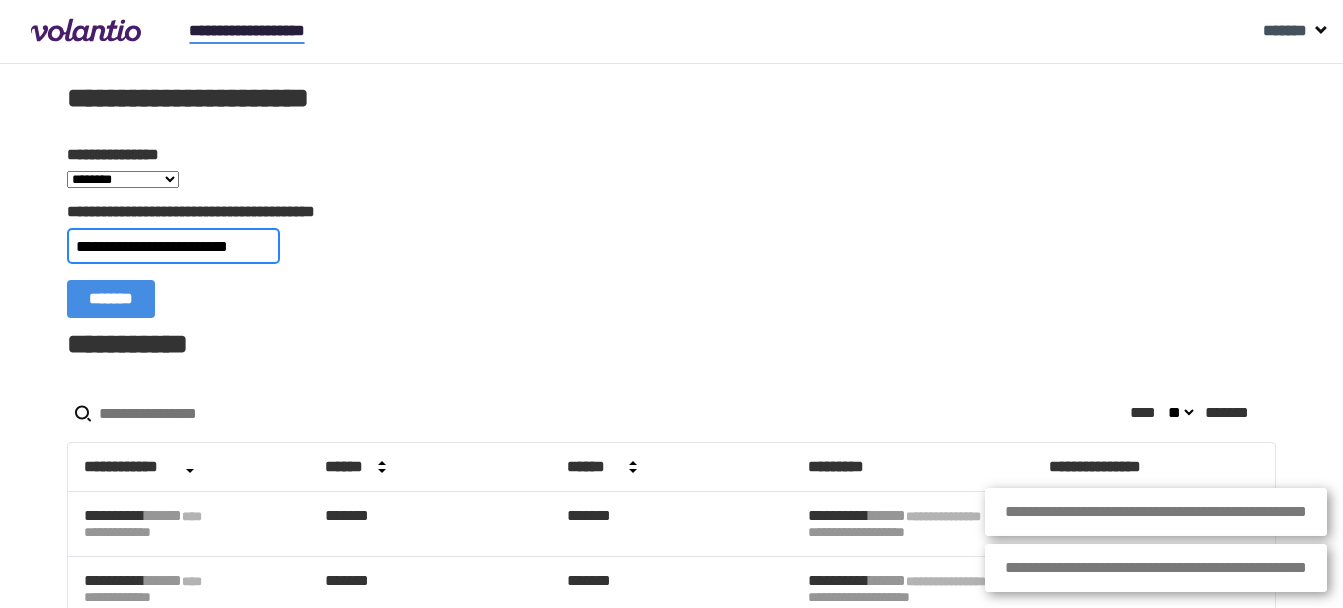 scroll, scrollTop: 0, scrollLeft: 14, axis: horizontal 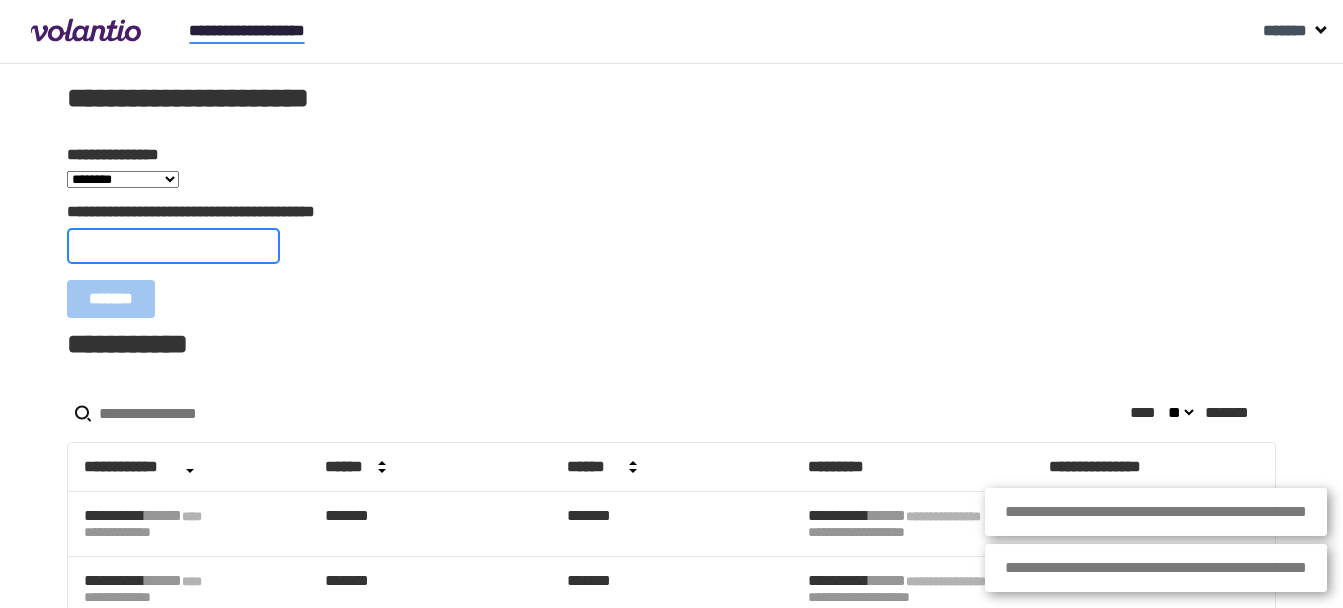 paste on "**********" 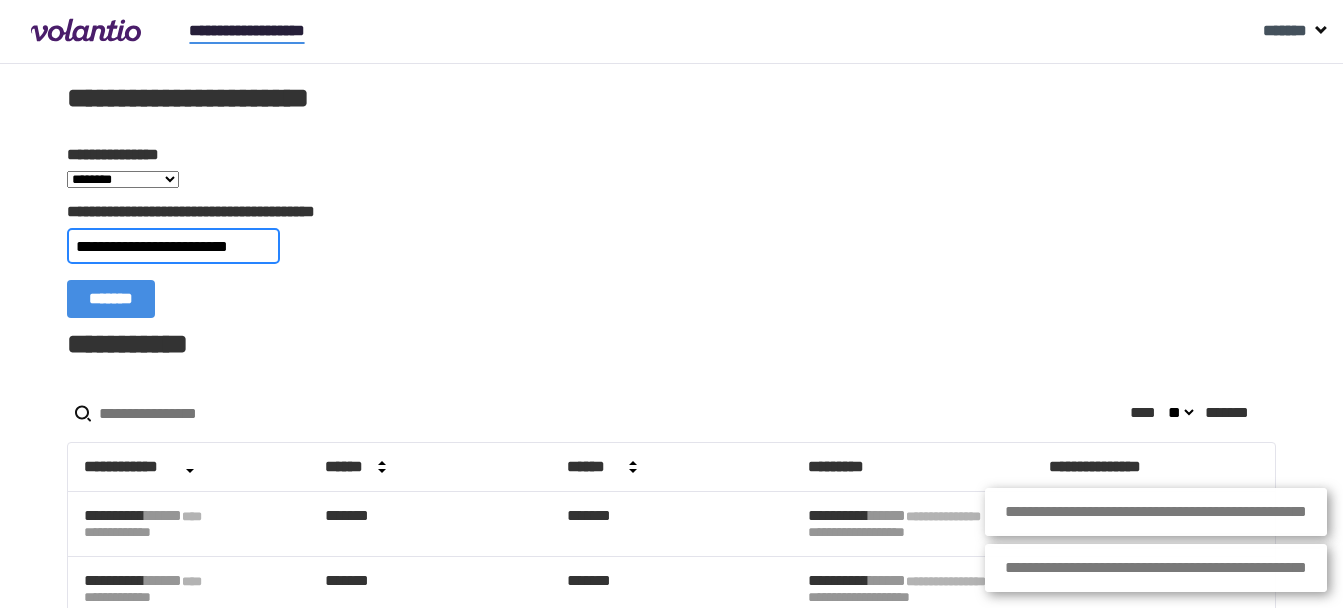 scroll, scrollTop: 0, scrollLeft: 21, axis: horizontal 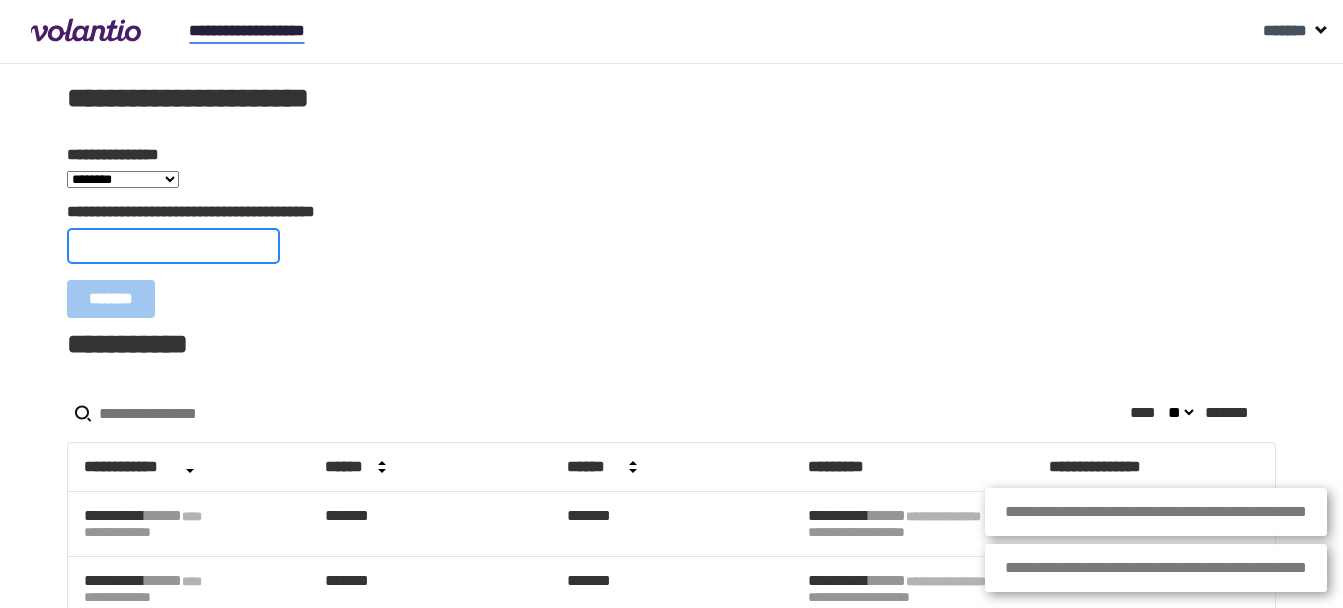 paste on "**********" 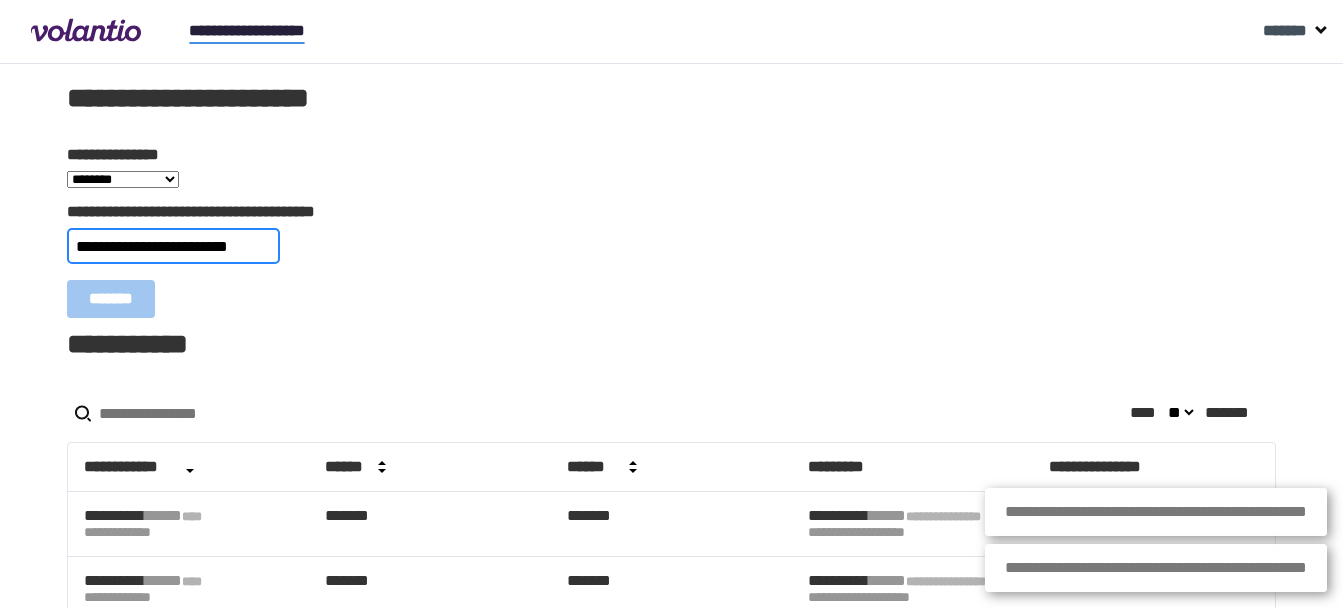 scroll, scrollTop: 0, scrollLeft: 25, axis: horizontal 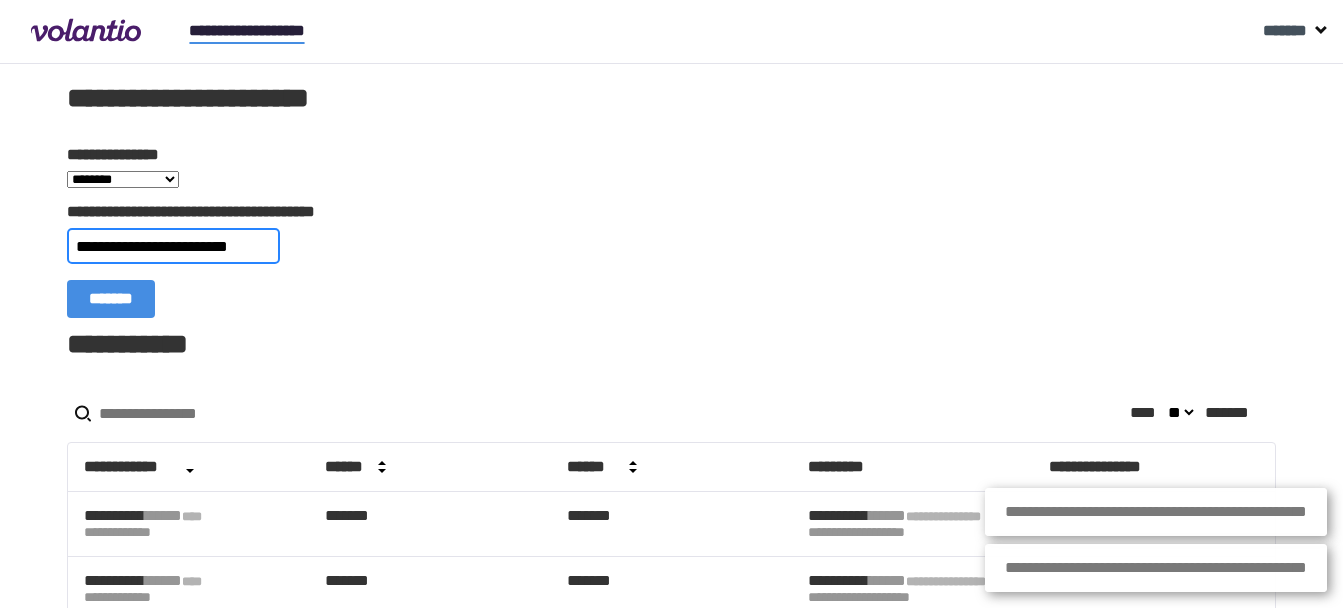 type on "**********" 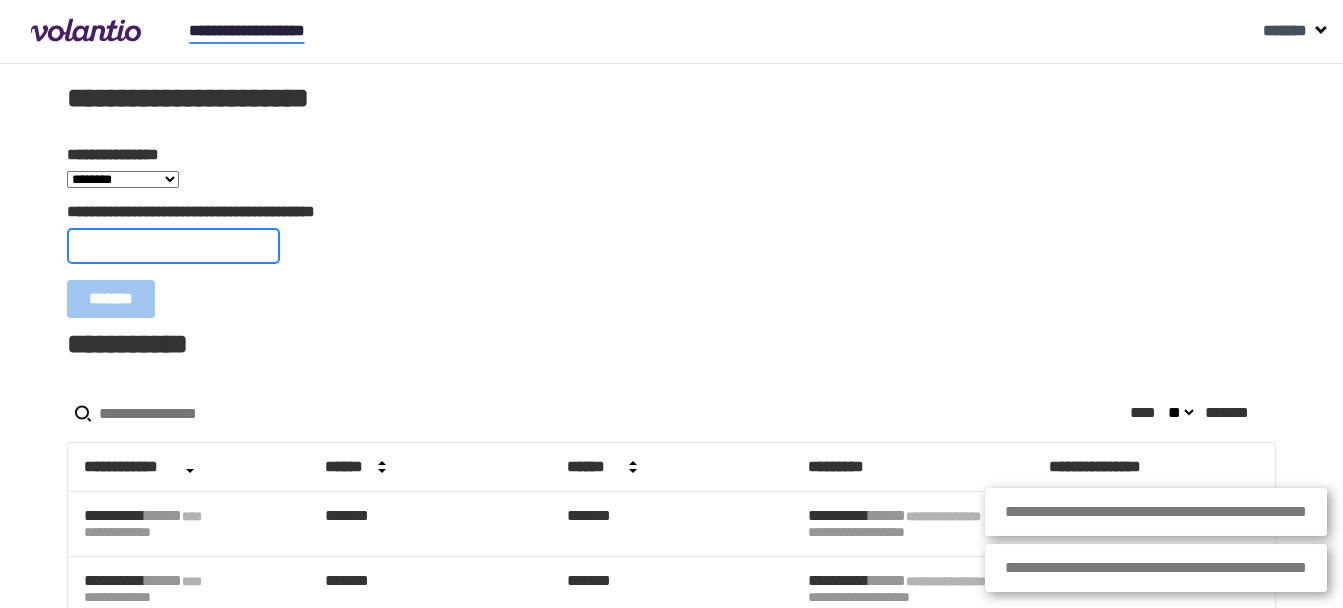 scroll, scrollTop: 0, scrollLeft: 0, axis: both 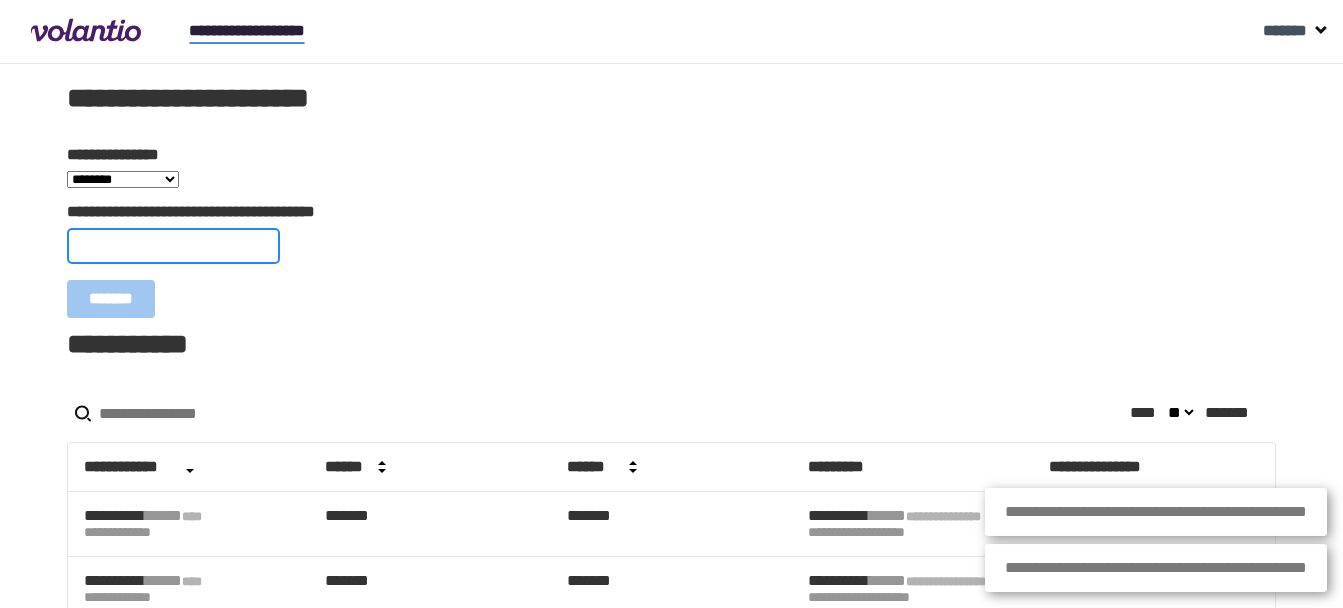 paste on "**********" 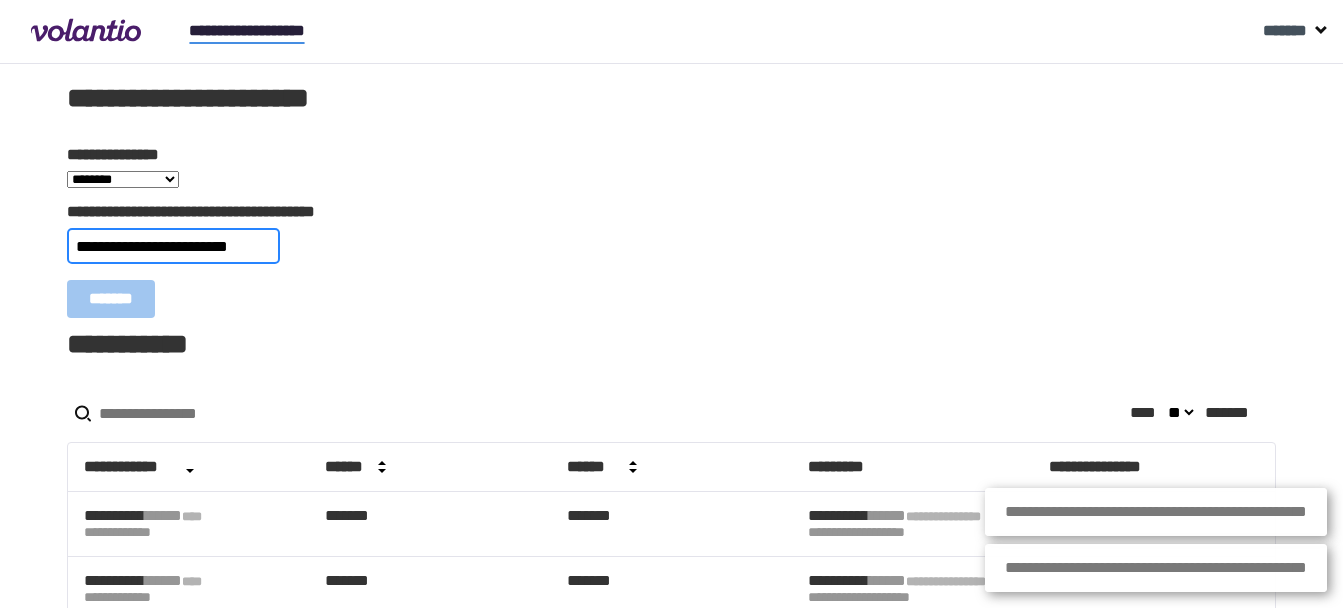 scroll, scrollTop: 0, scrollLeft: 20, axis: horizontal 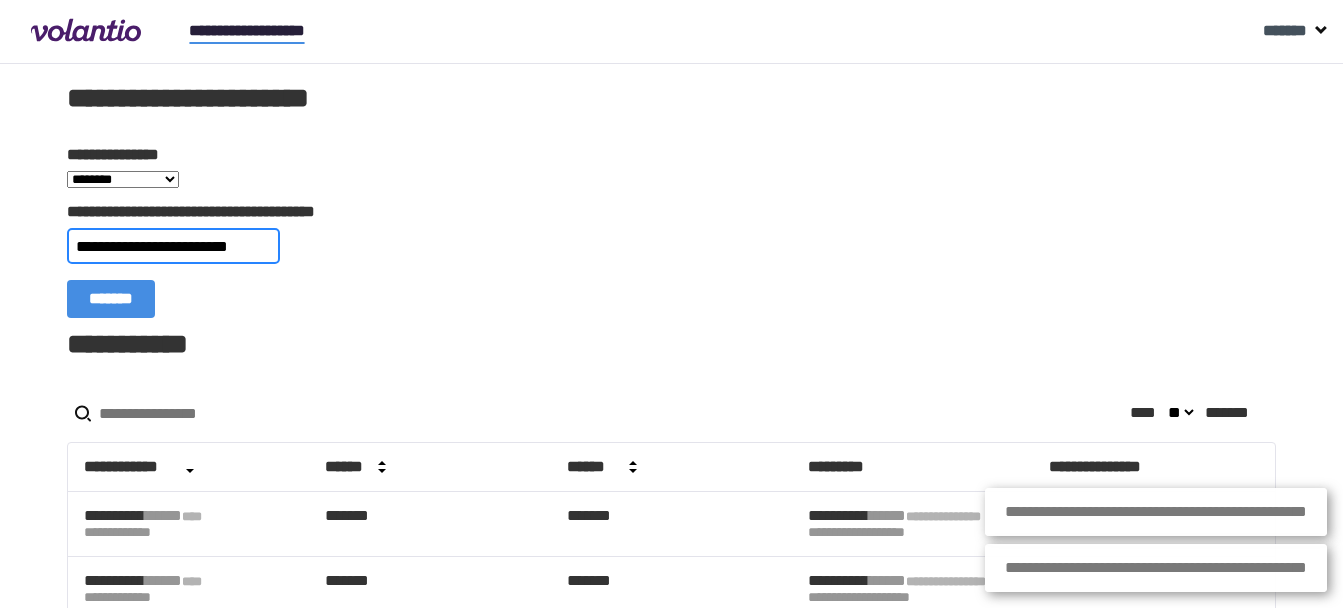 type on "**********" 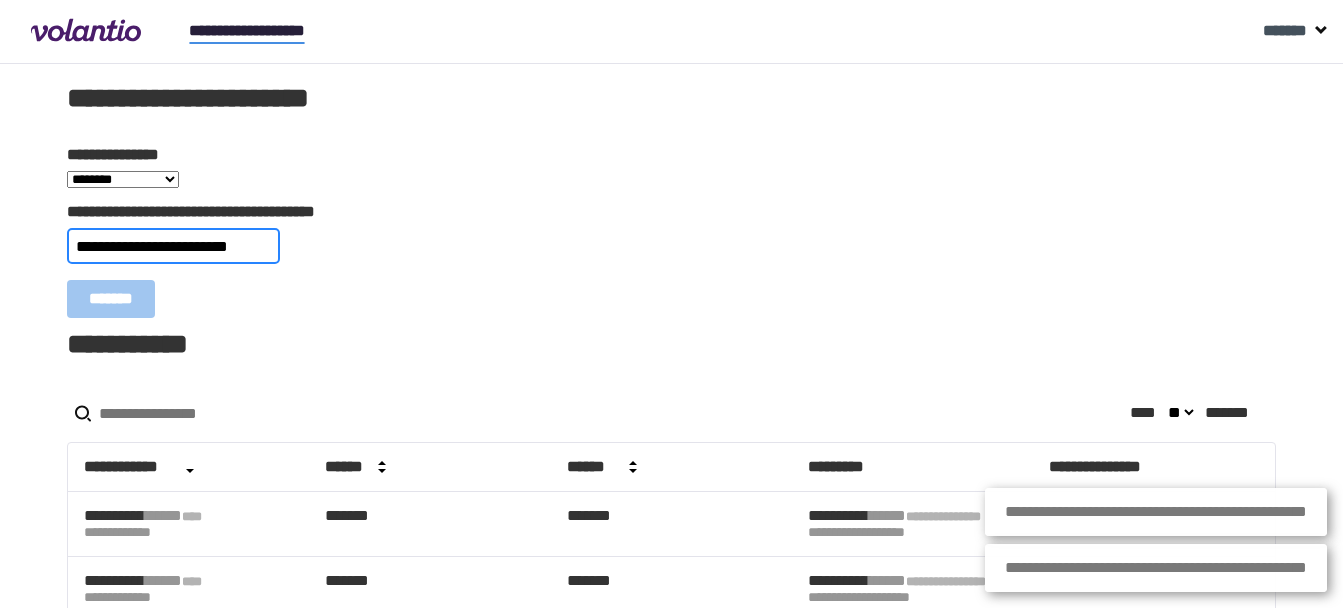 scroll, scrollTop: 0, scrollLeft: 0, axis: both 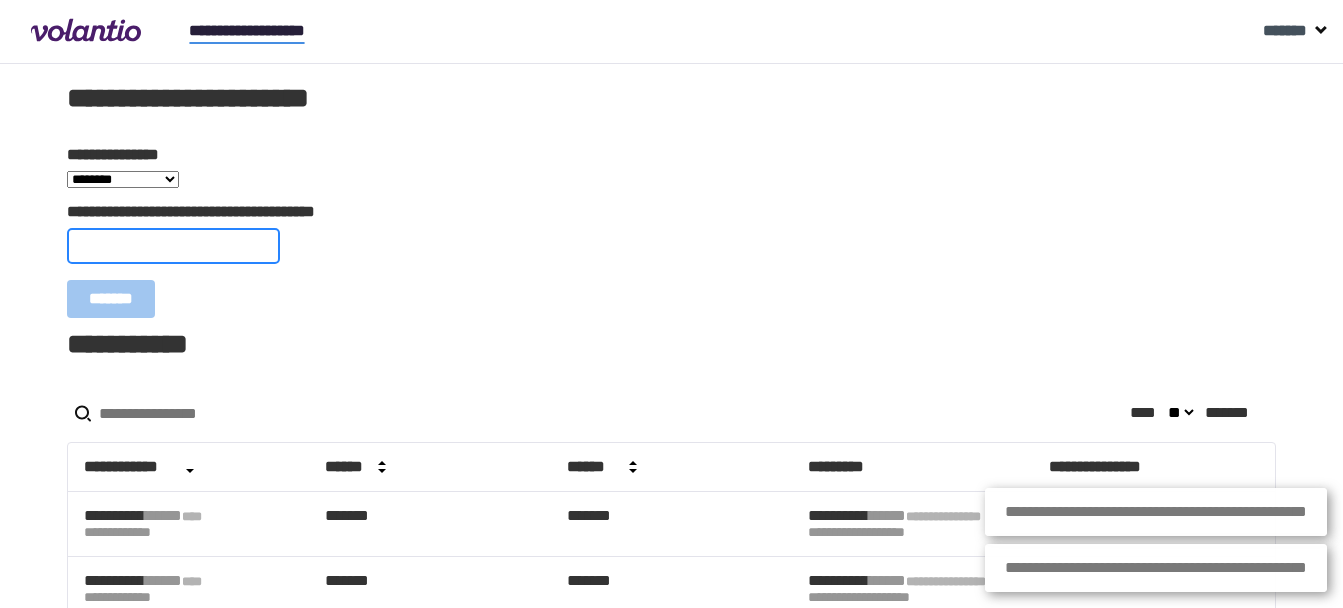paste on "**********" 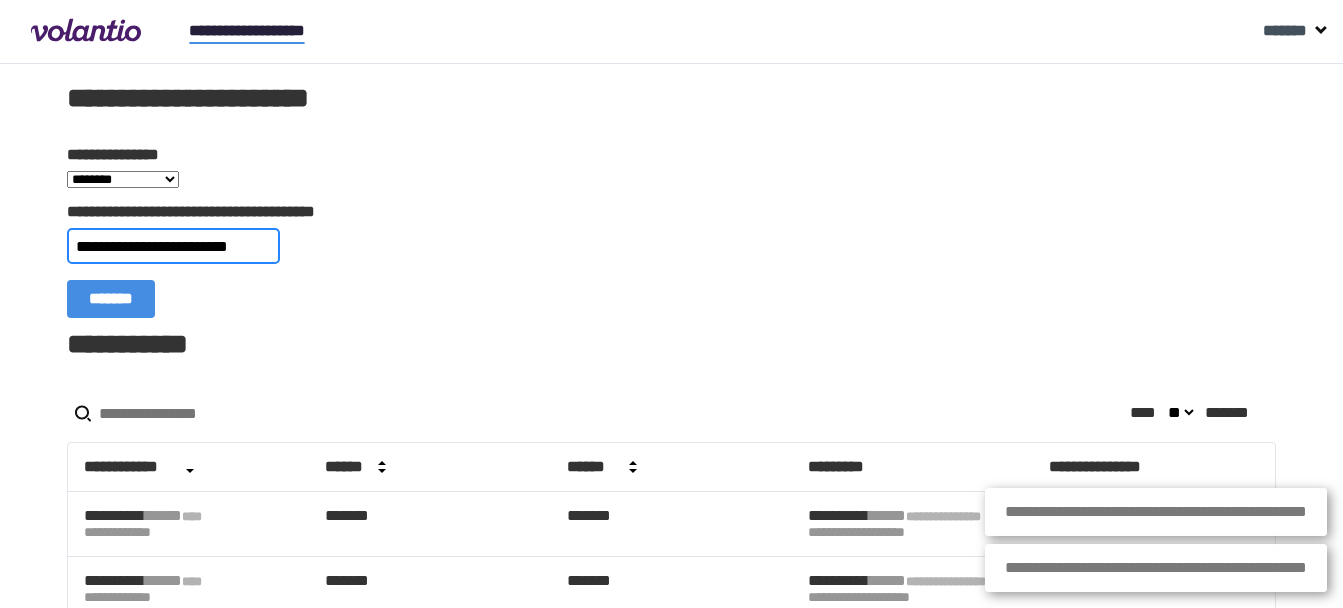 scroll, scrollTop: 0, scrollLeft: 12, axis: horizontal 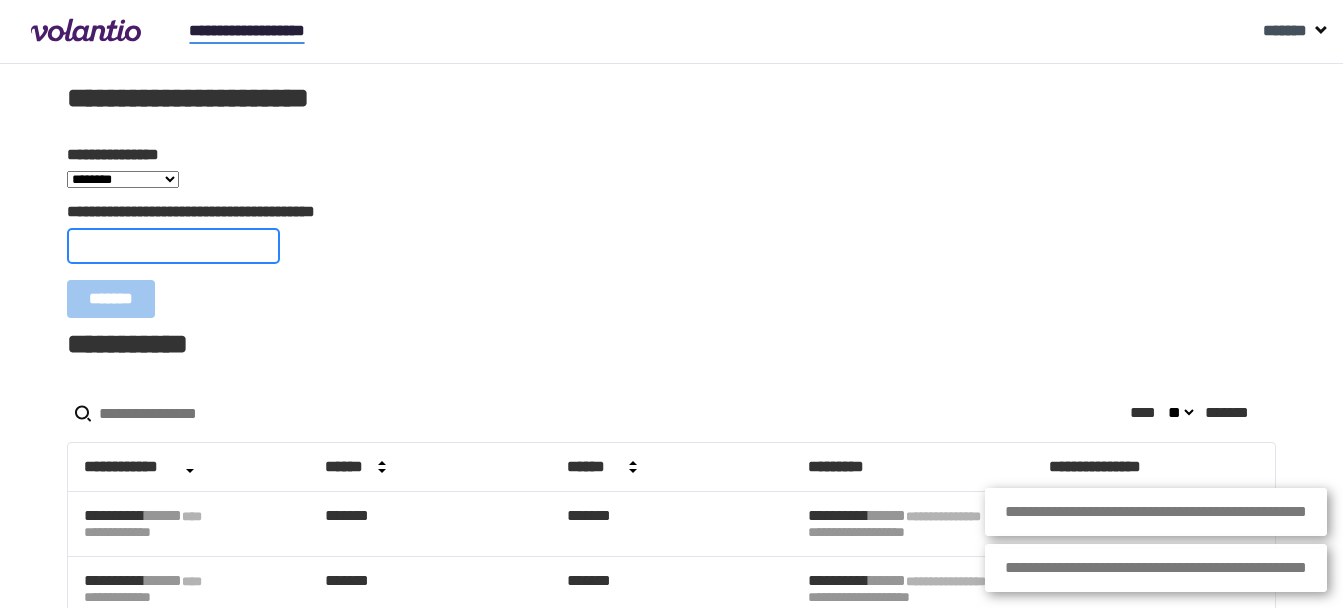 paste on "**********" 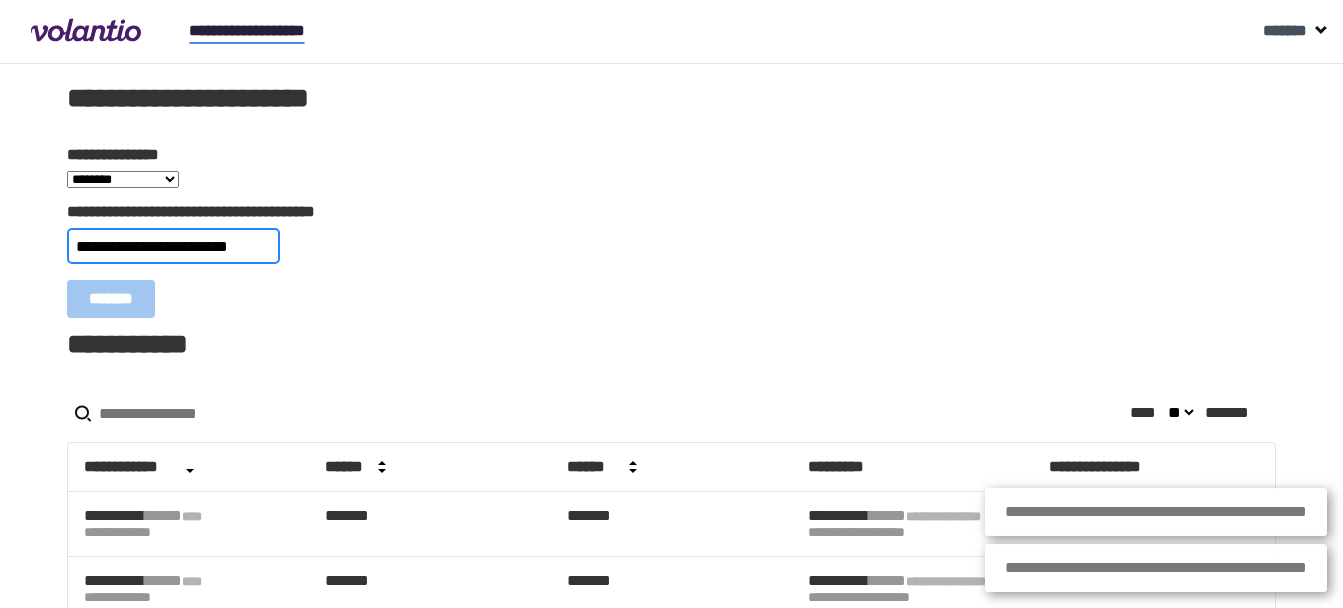 scroll, scrollTop: 0, scrollLeft: 14, axis: horizontal 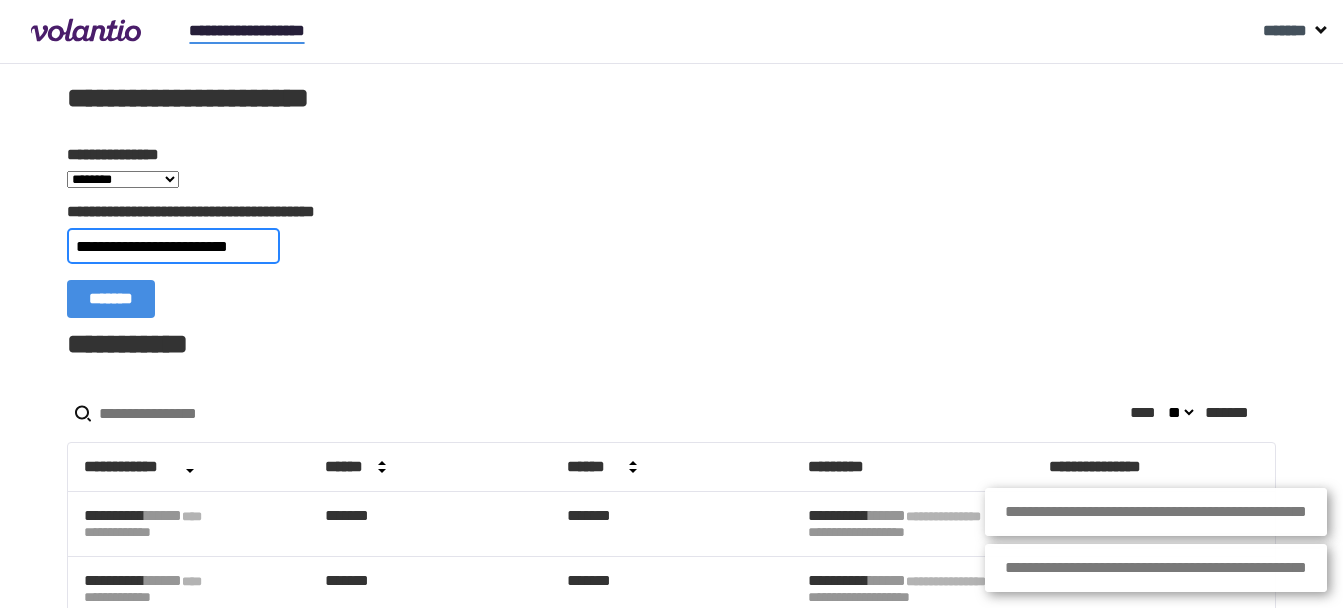 type on "**********" 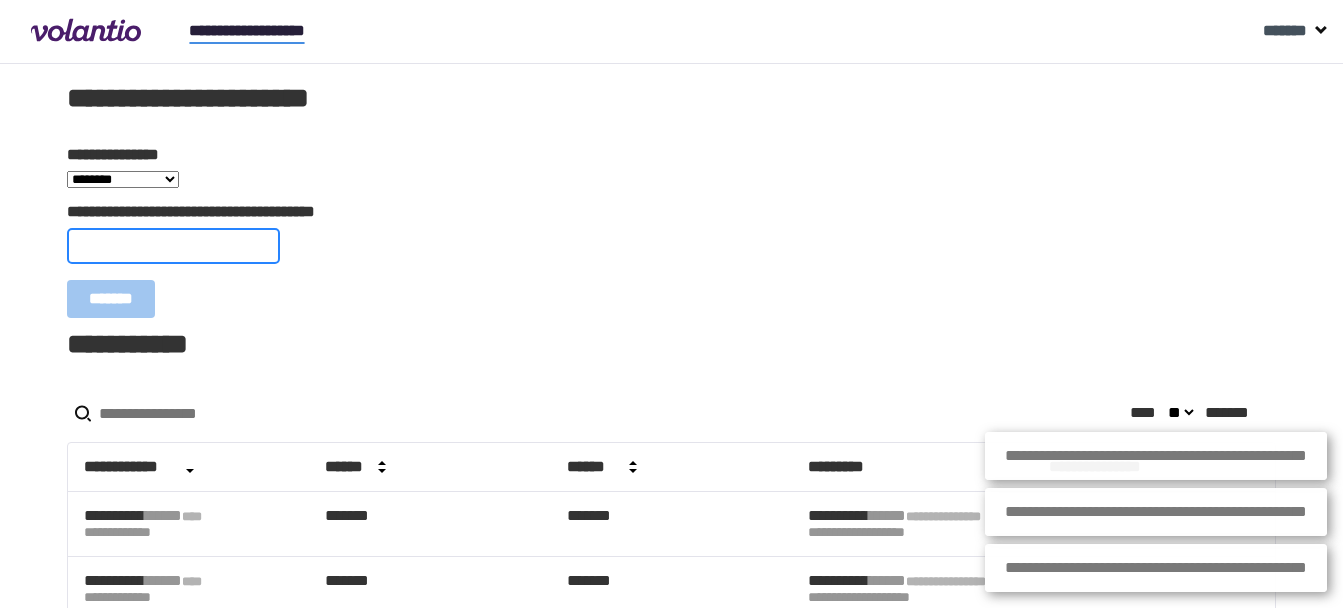 scroll, scrollTop: 0, scrollLeft: 0, axis: both 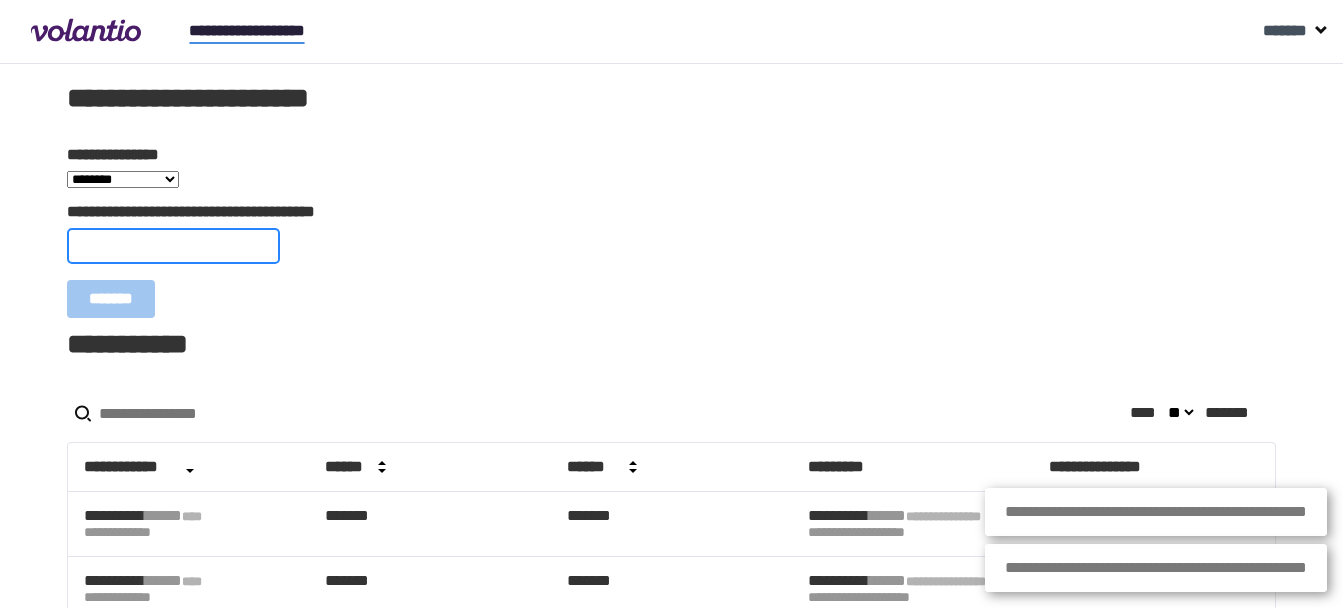 paste on "**********" 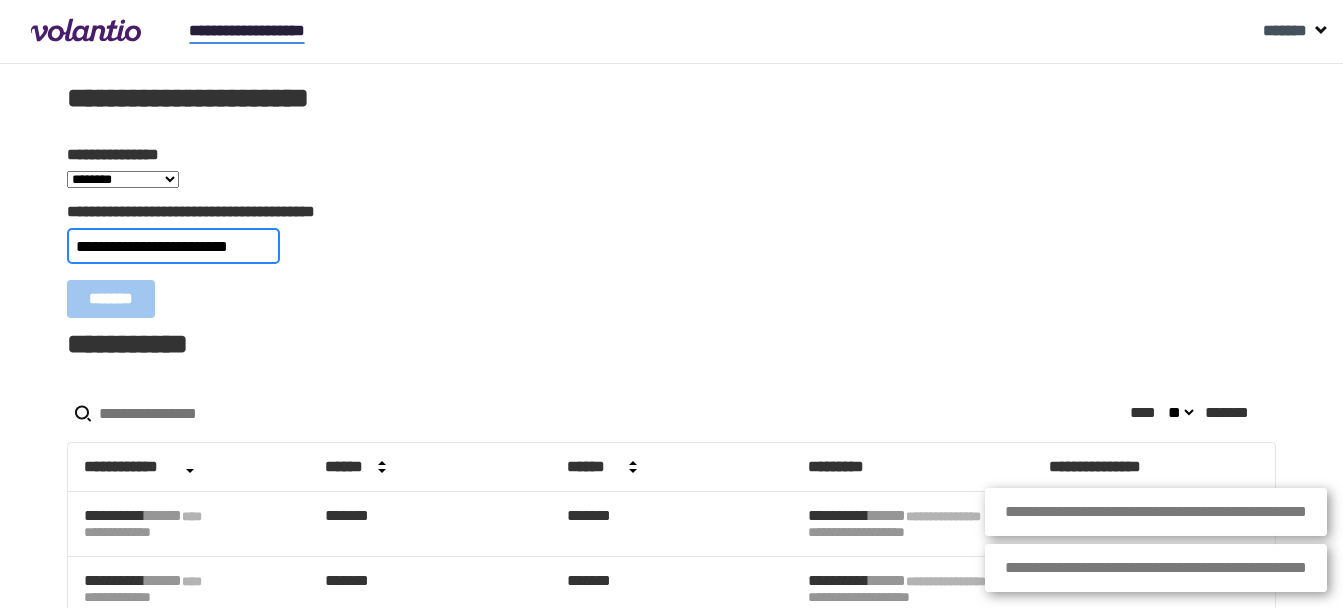 scroll, scrollTop: 0, scrollLeft: 26, axis: horizontal 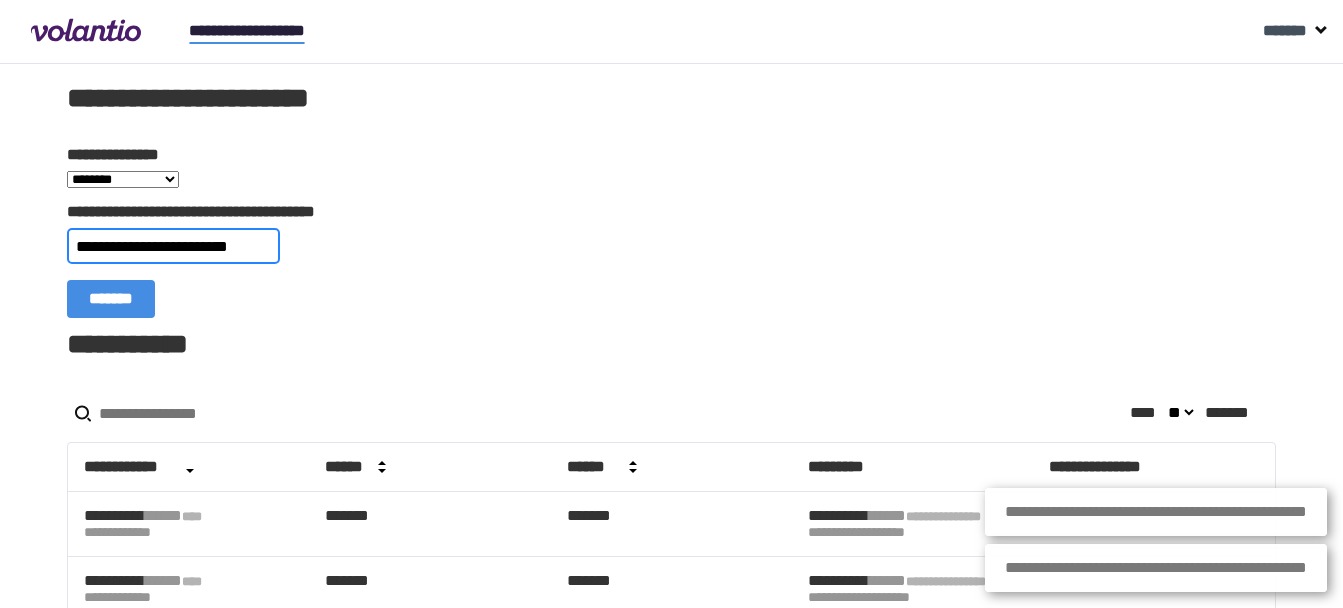 type on "**********" 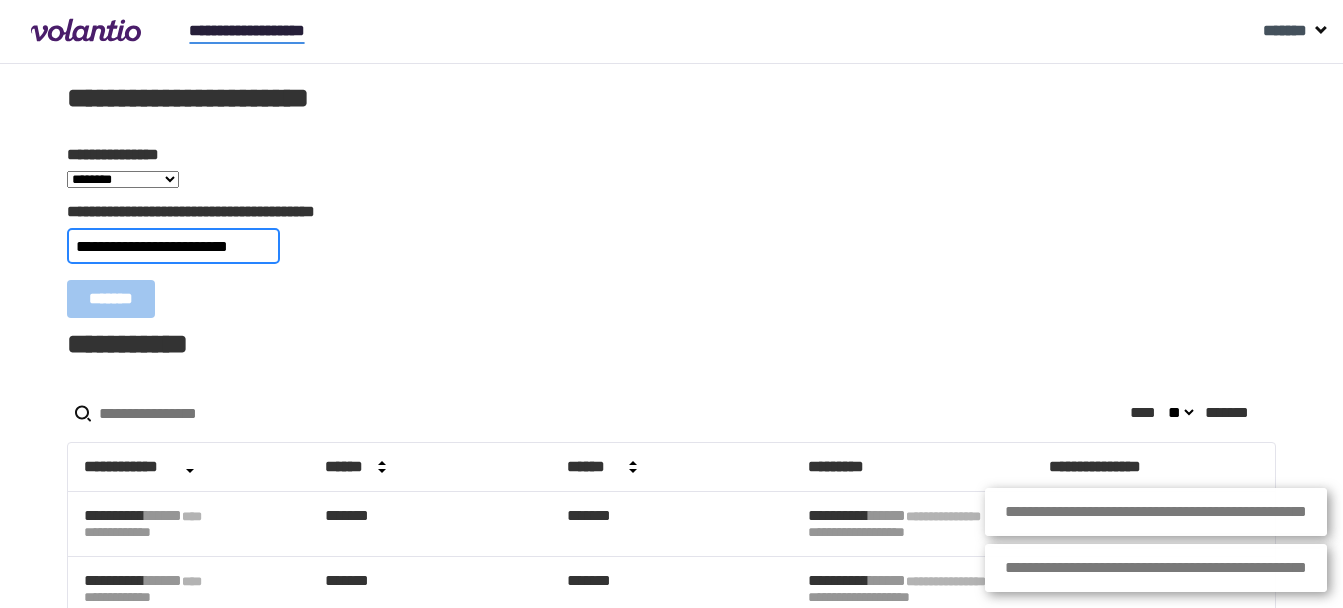 scroll, scrollTop: 0, scrollLeft: 0, axis: both 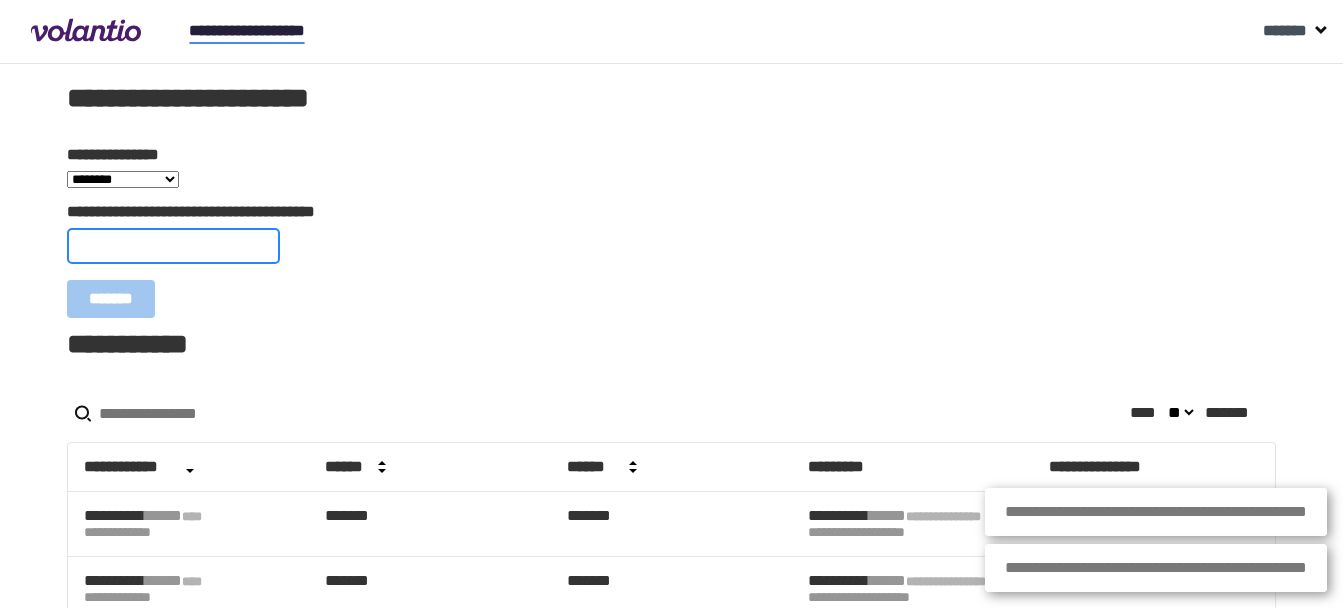 paste on "**********" 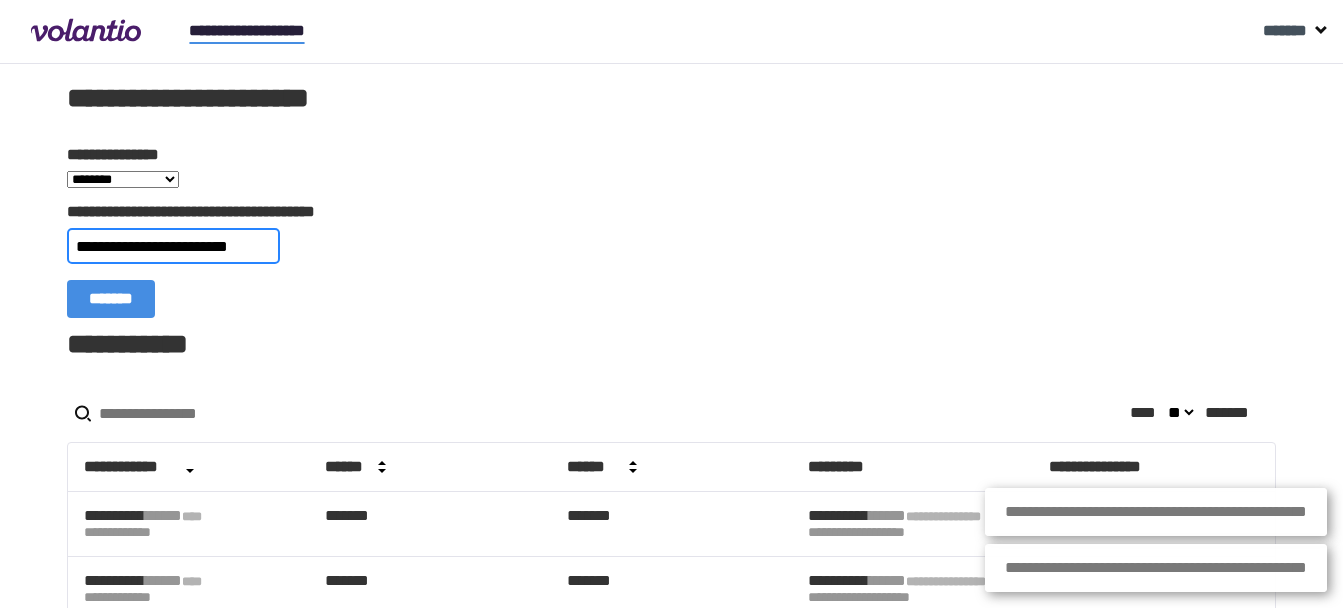 scroll, scrollTop: 0, scrollLeft: 26, axis: horizontal 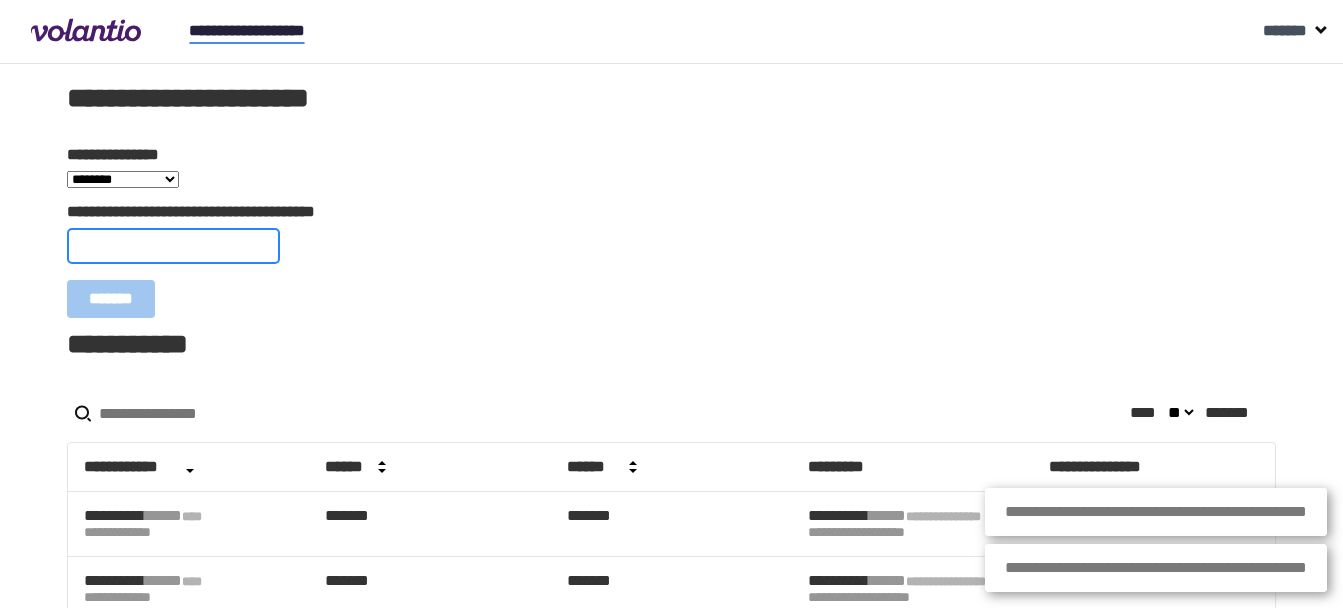 paste on "**********" 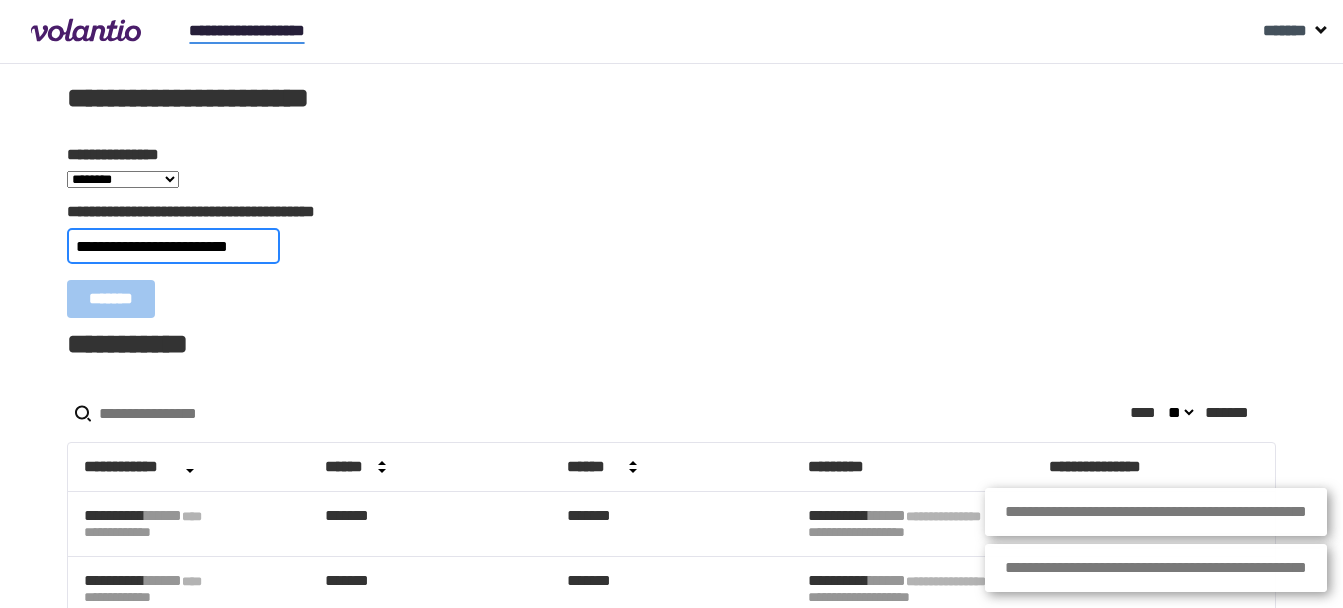 scroll, scrollTop: 0, scrollLeft: 12, axis: horizontal 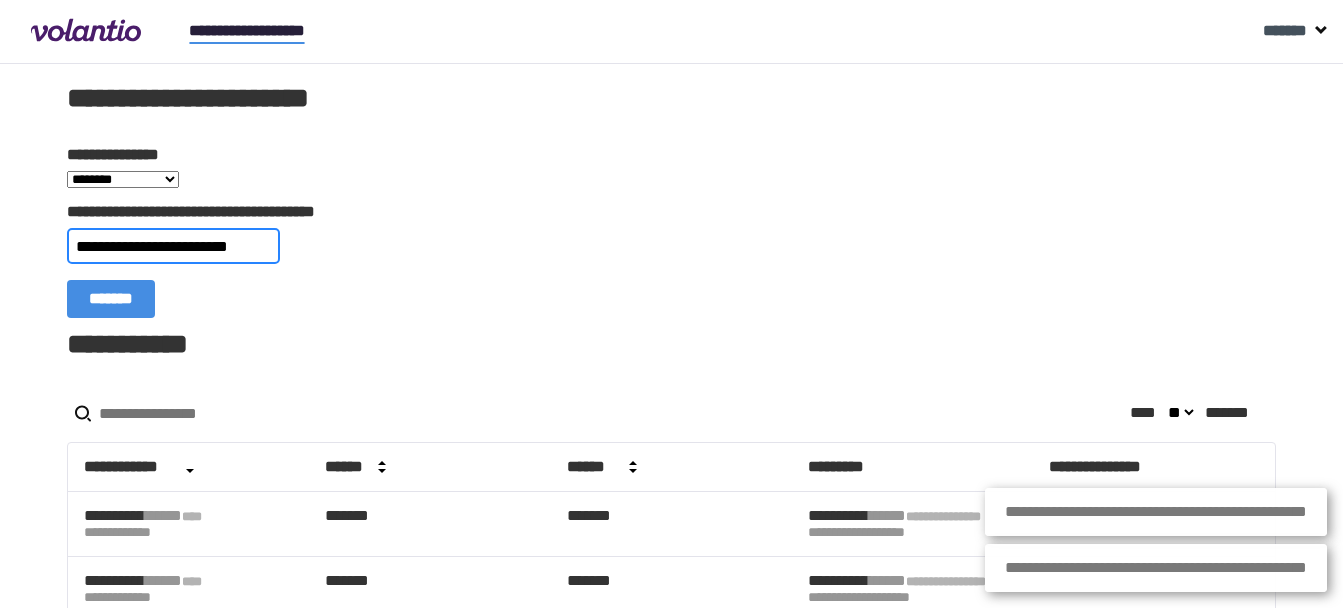 type on "**********" 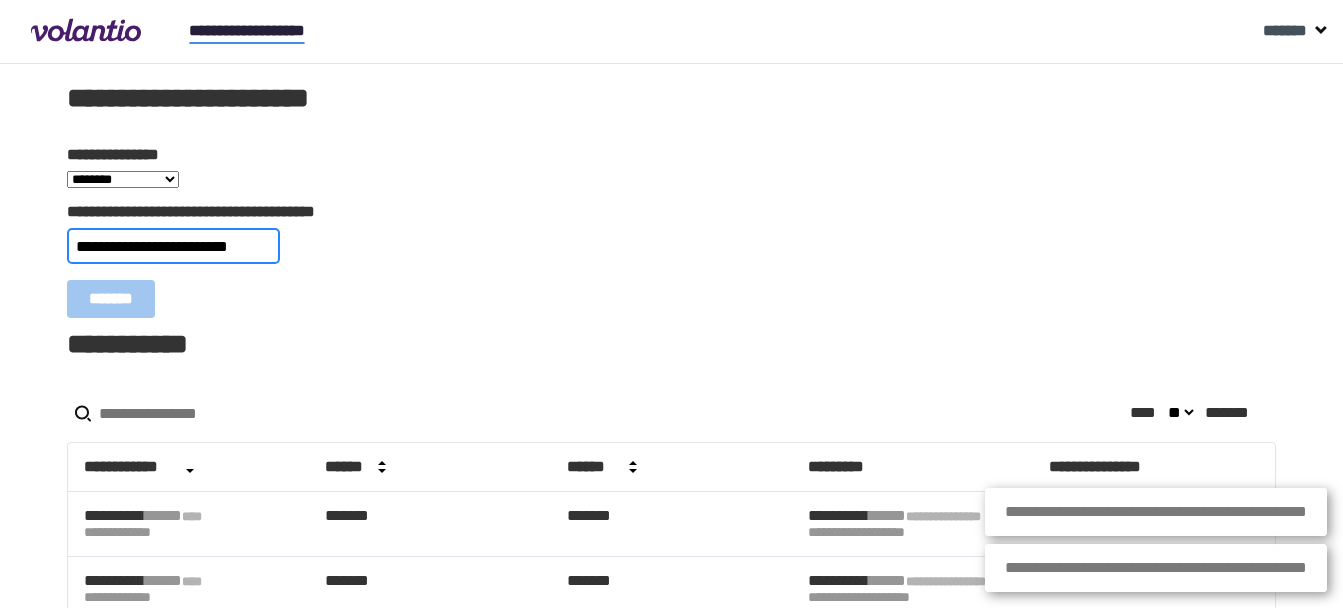 scroll, scrollTop: 0, scrollLeft: 0, axis: both 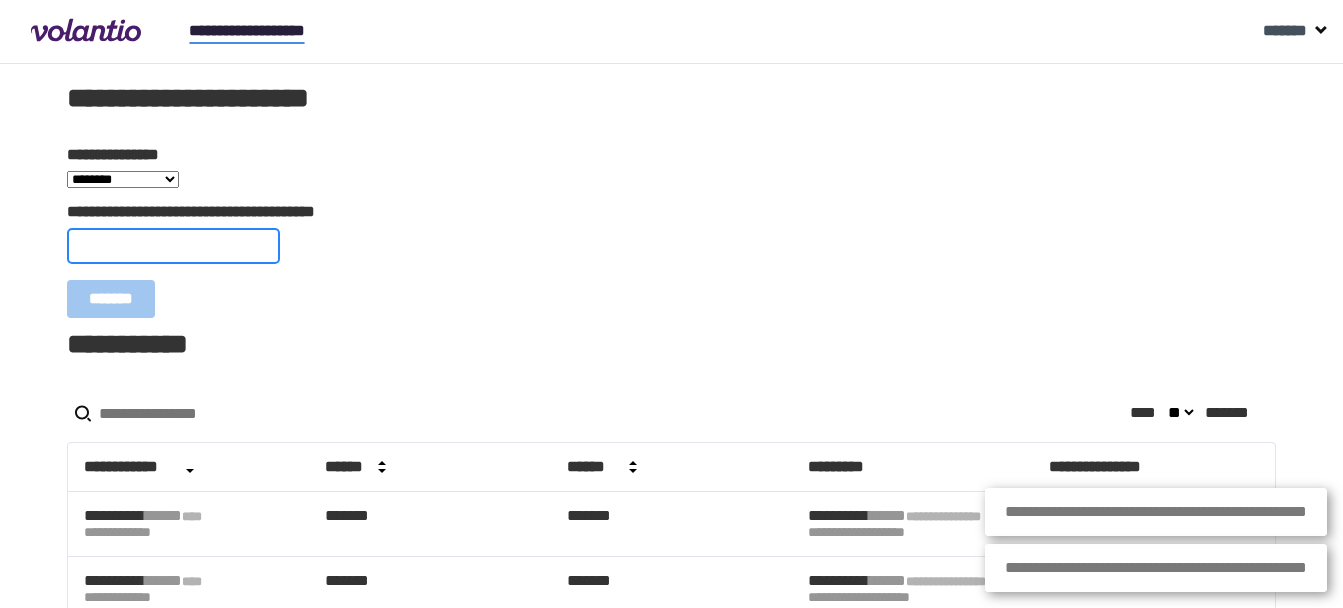 paste on "**********" 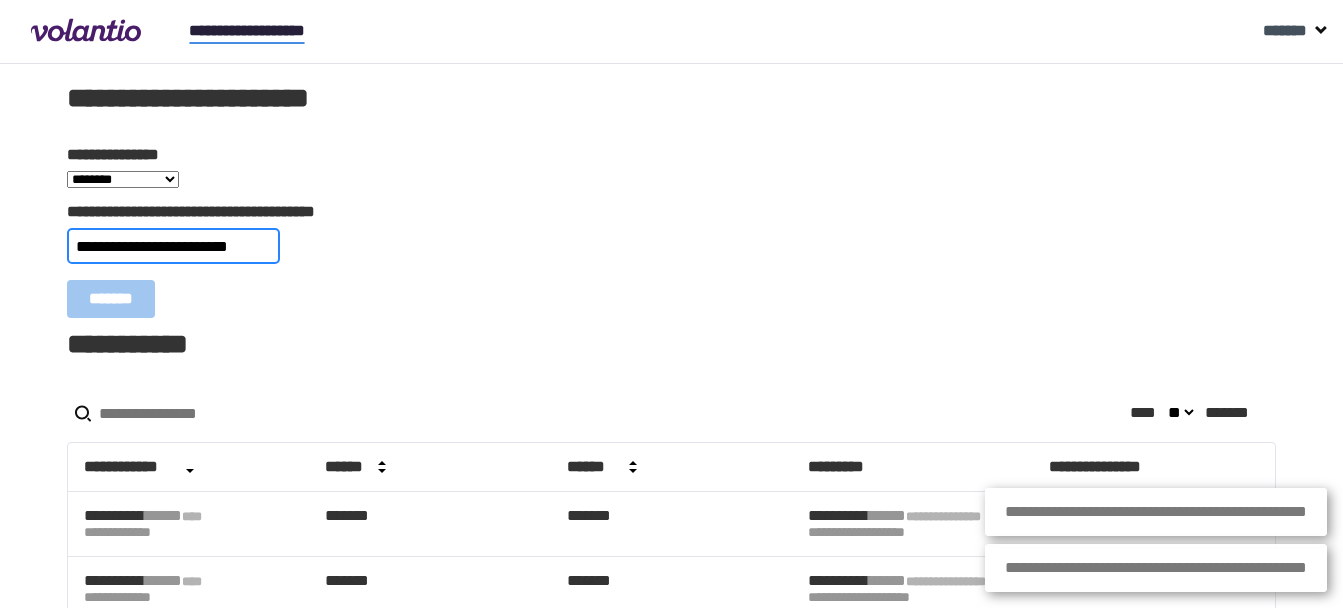 scroll, scrollTop: 0, scrollLeft: 24, axis: horizontal 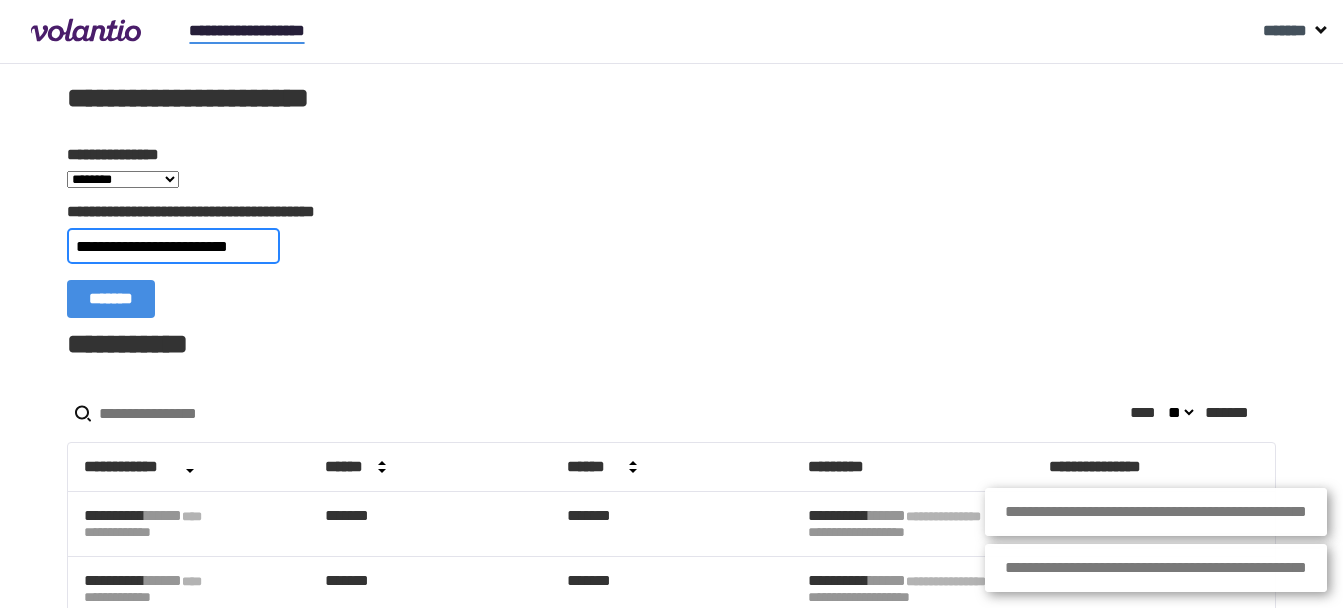 type on "**********" 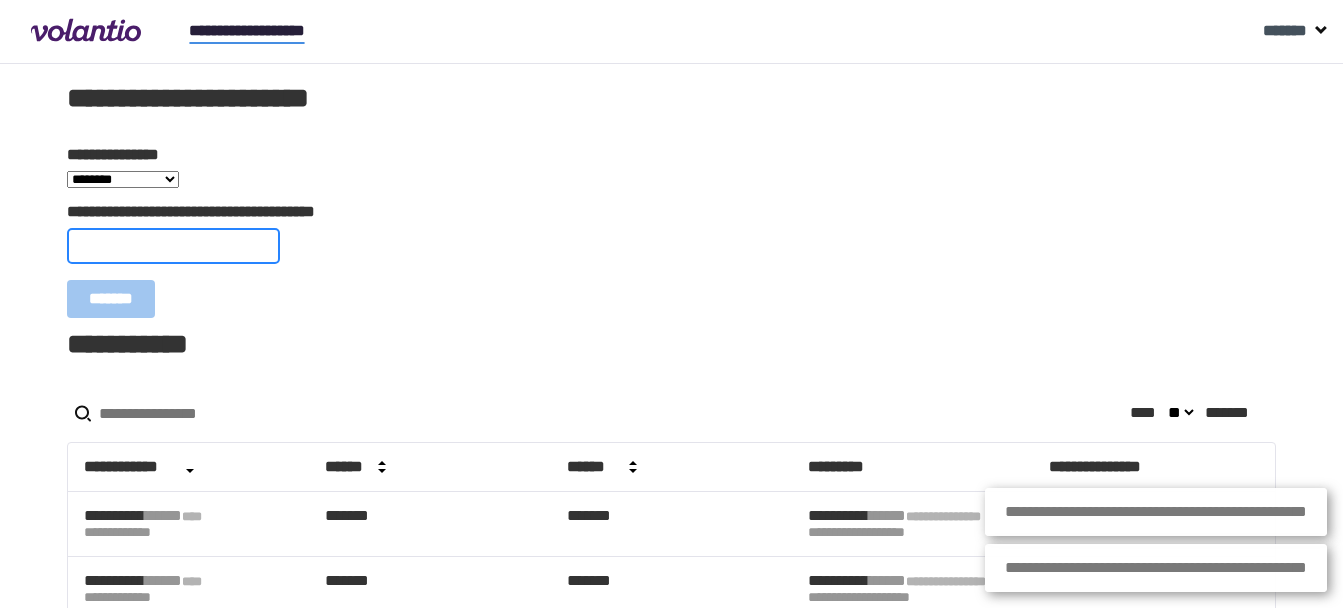 scroll, scrollTop: 0, scrollLeft: 0, axis: both 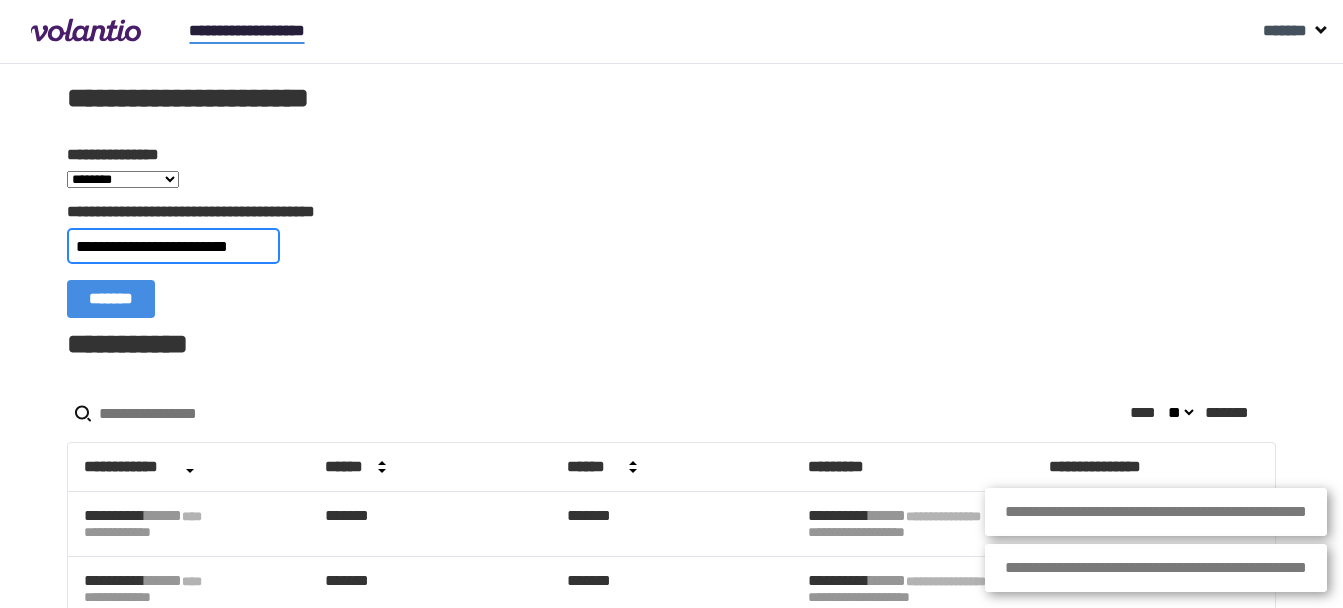 type on "**********" 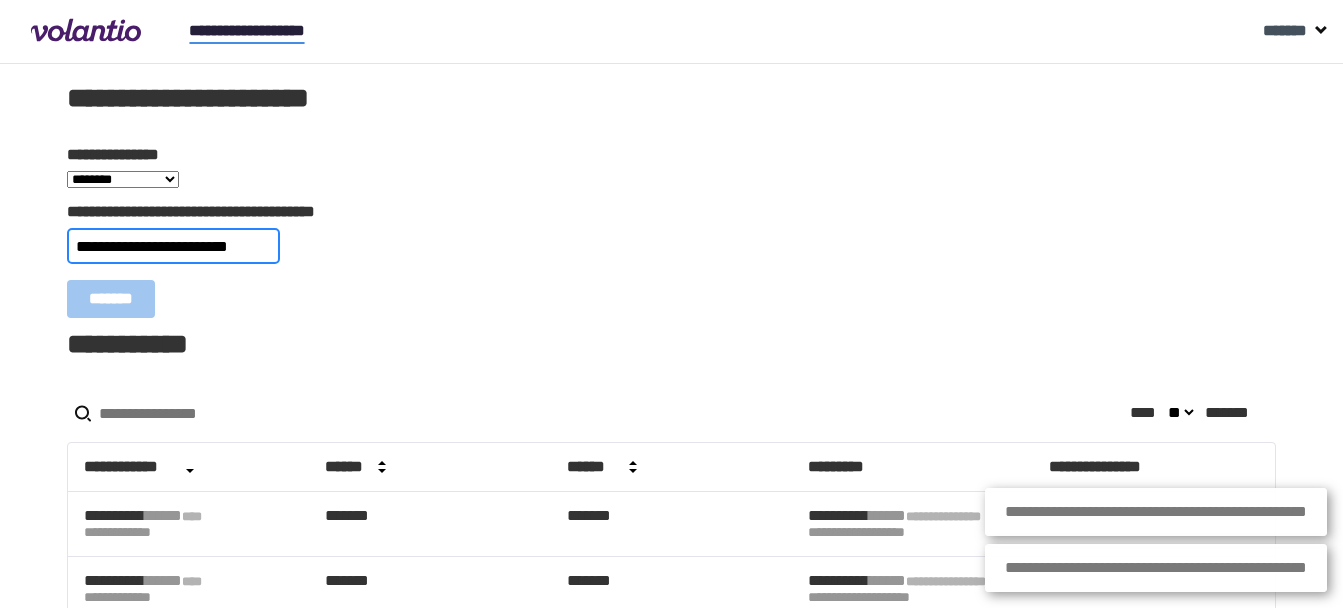 scroll, scrollTop: 0, scrollLeft: 0, axis: both 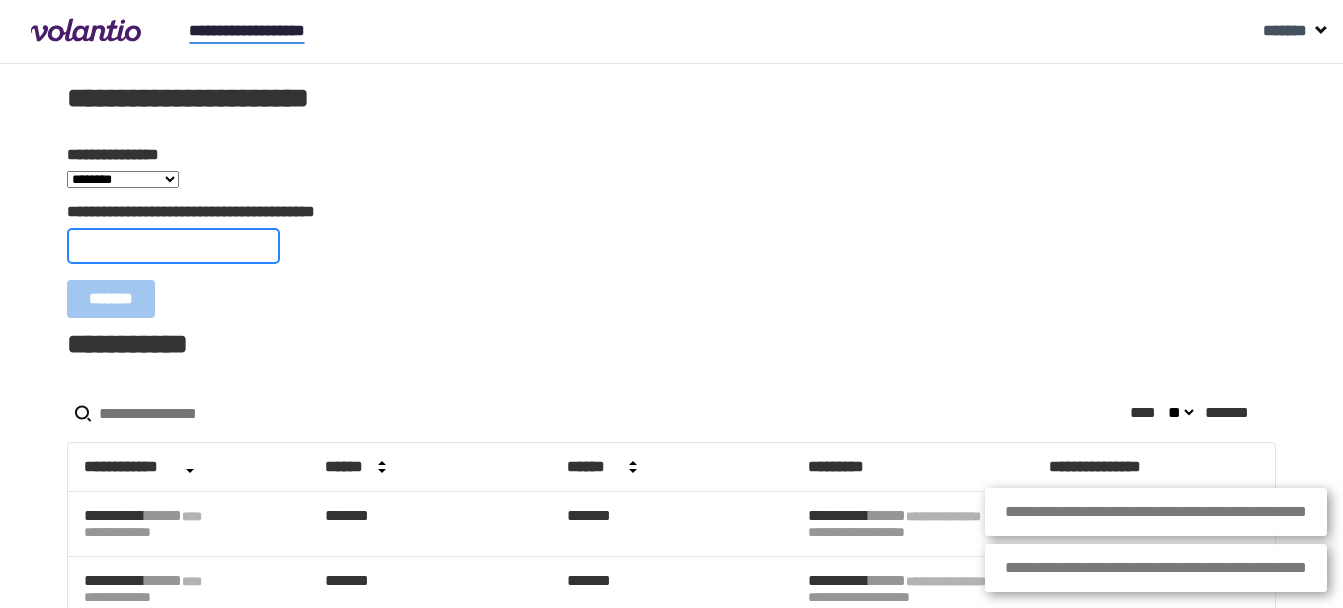 paste on "**********" 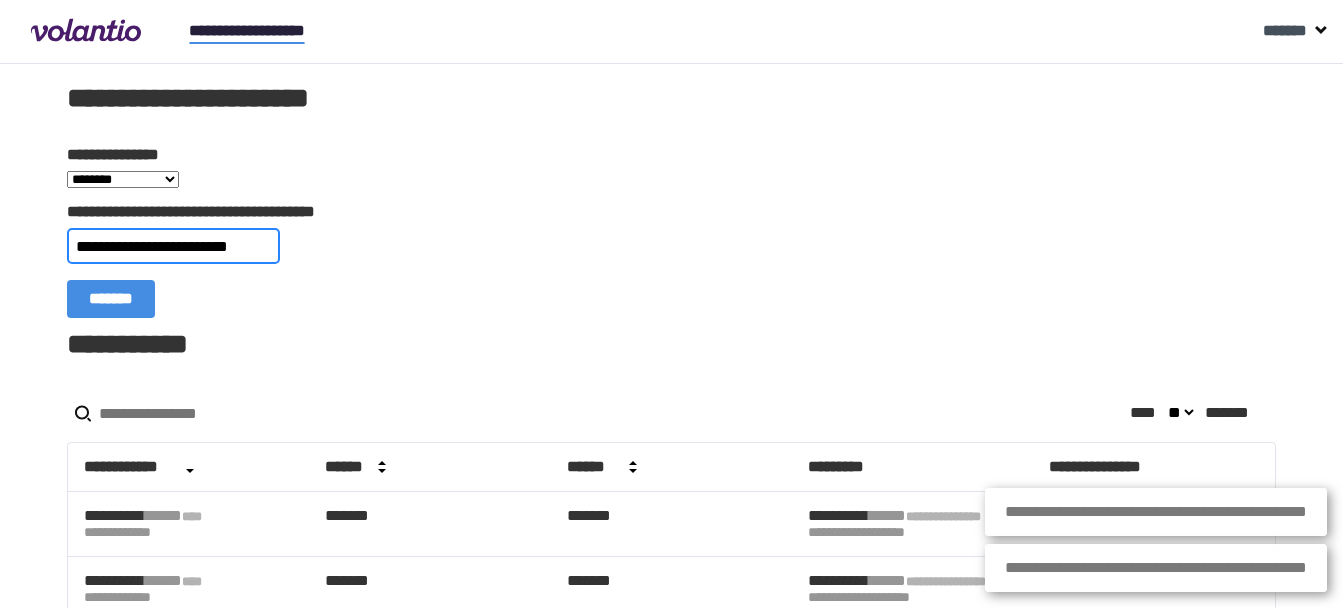 scroll, scrollTop: 0, scrollLeft: 12, axis: horizontal 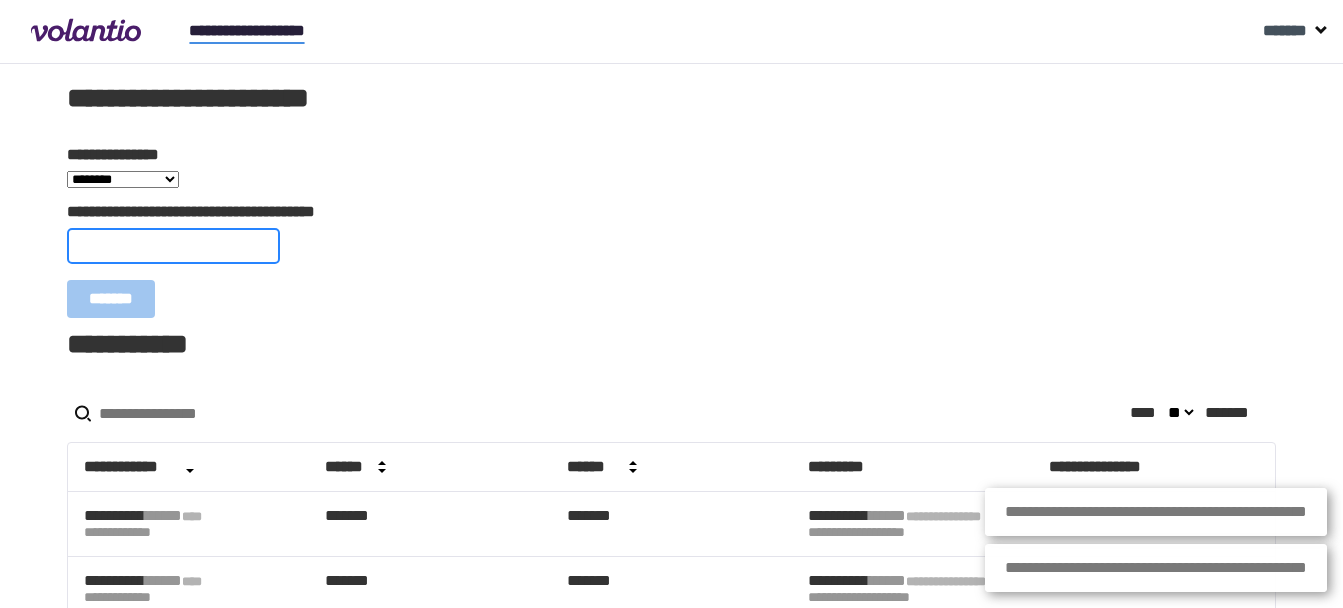 paste on "**********" 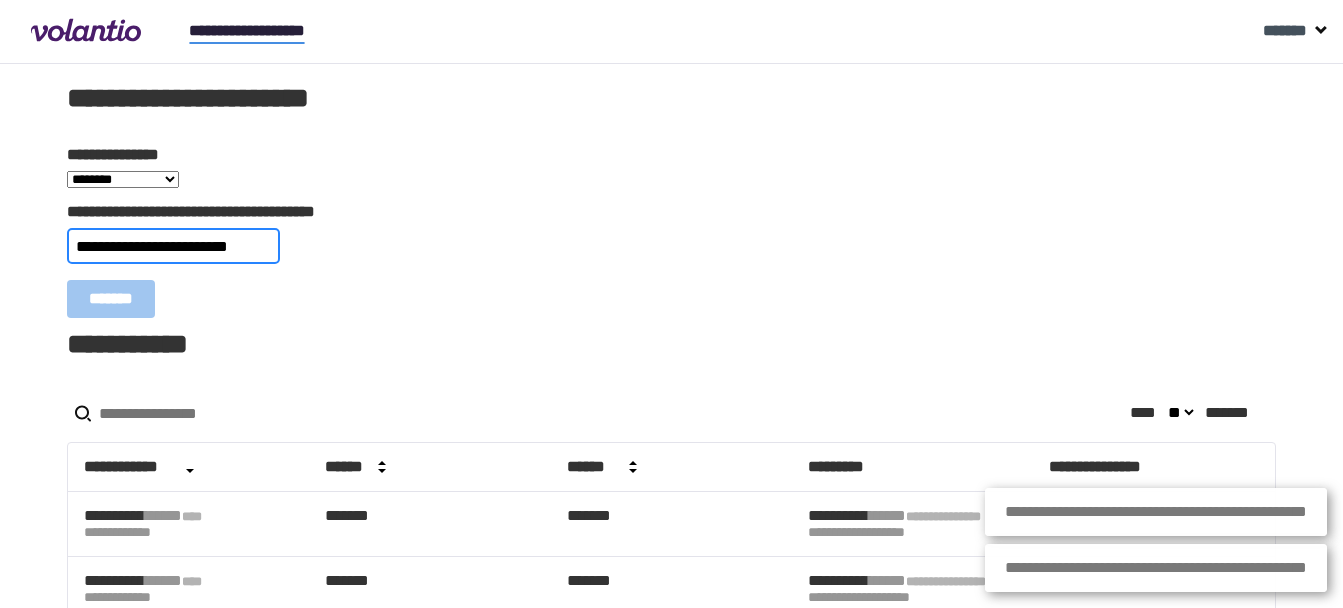 scroll 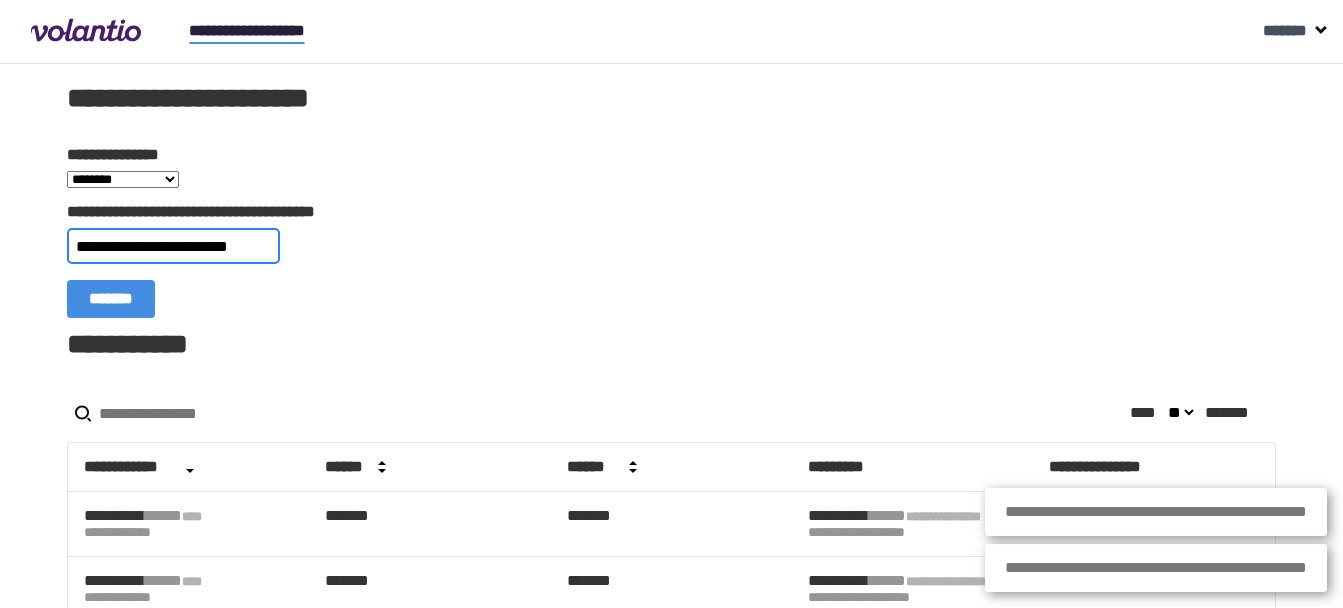 type on "**********" 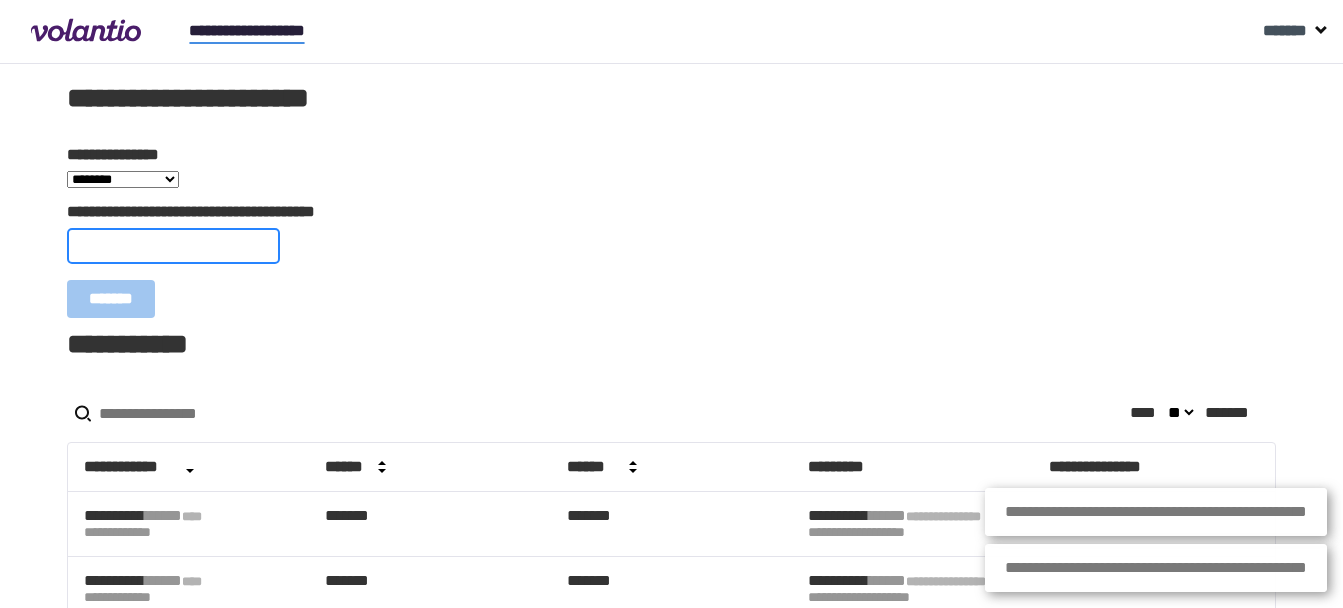 paste on "**********" 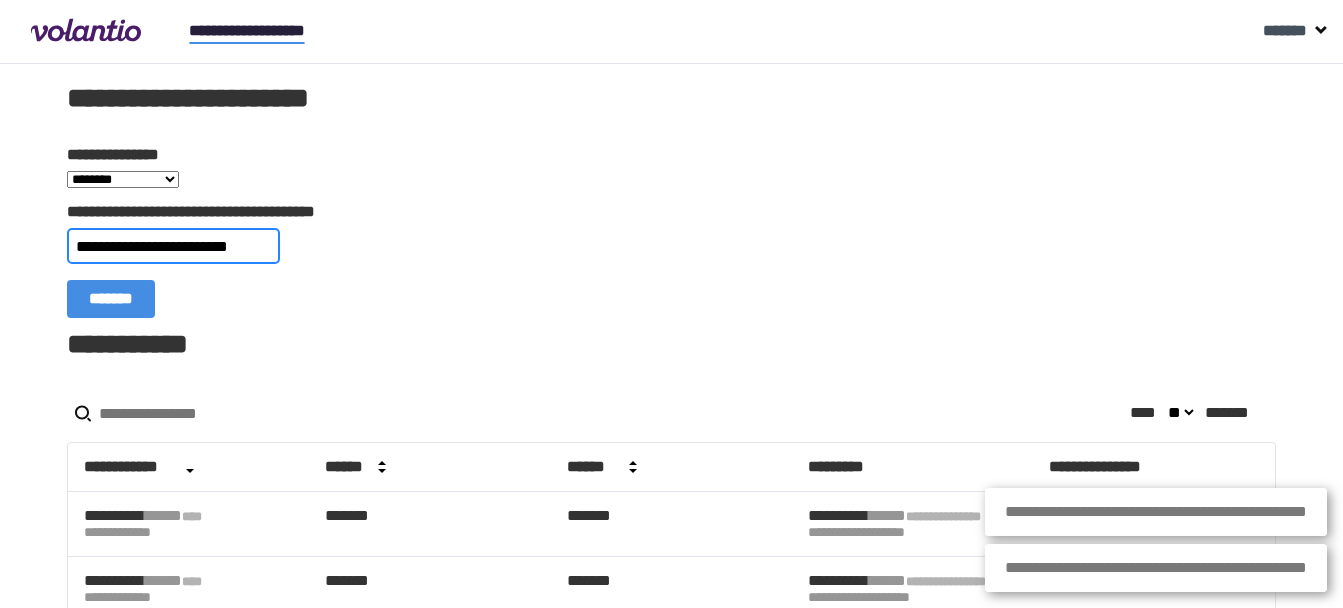 type on "**********" 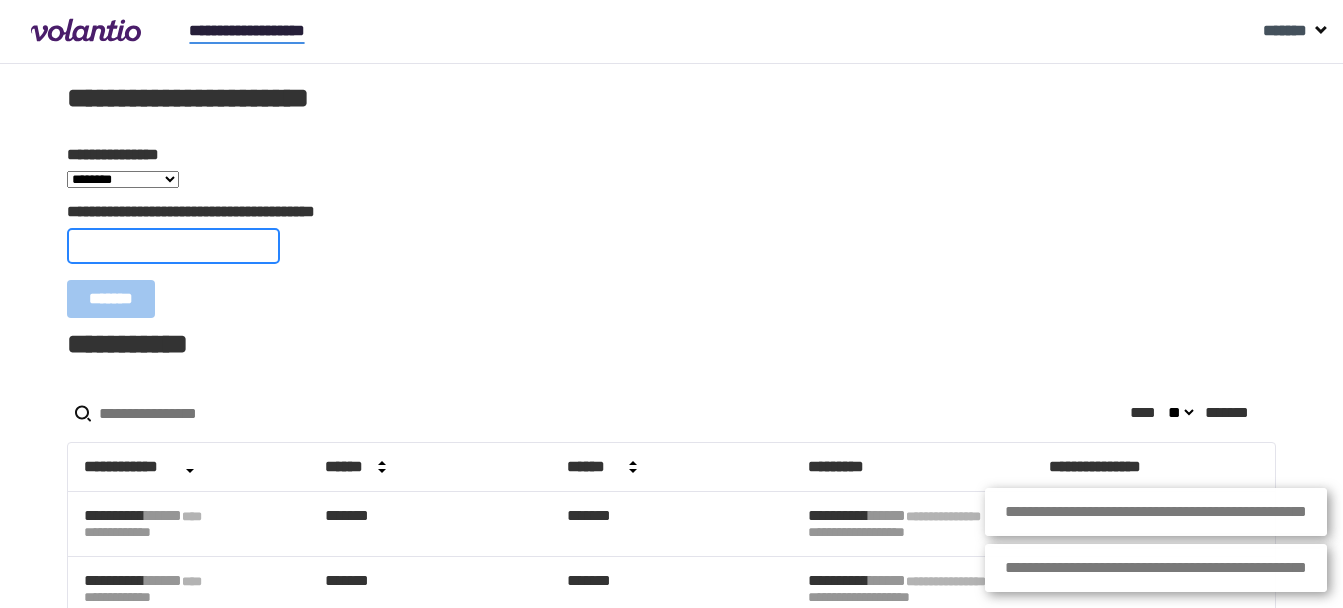 paste on "**********" 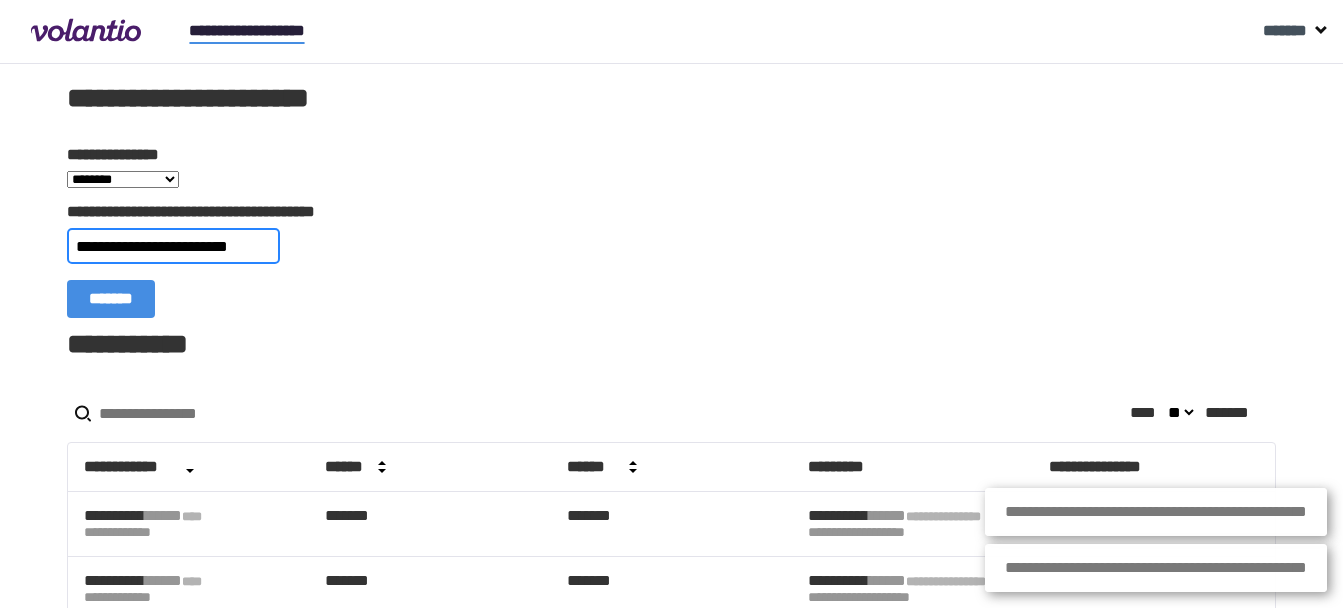 type on "**********" 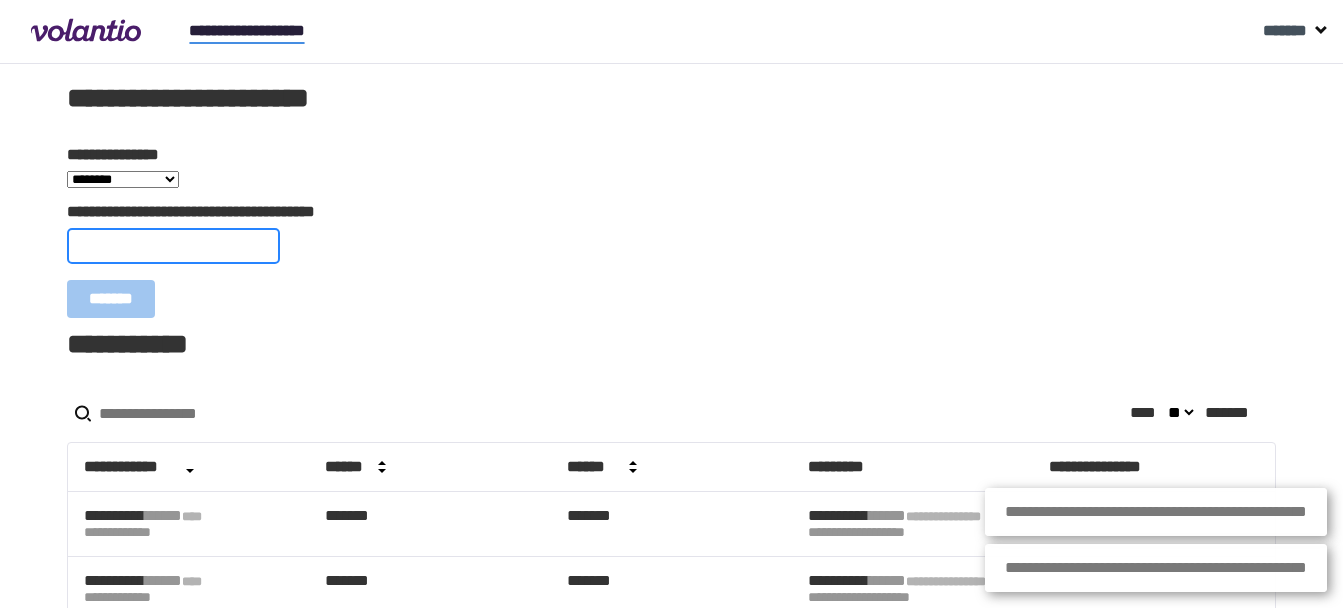 paste on "**********" 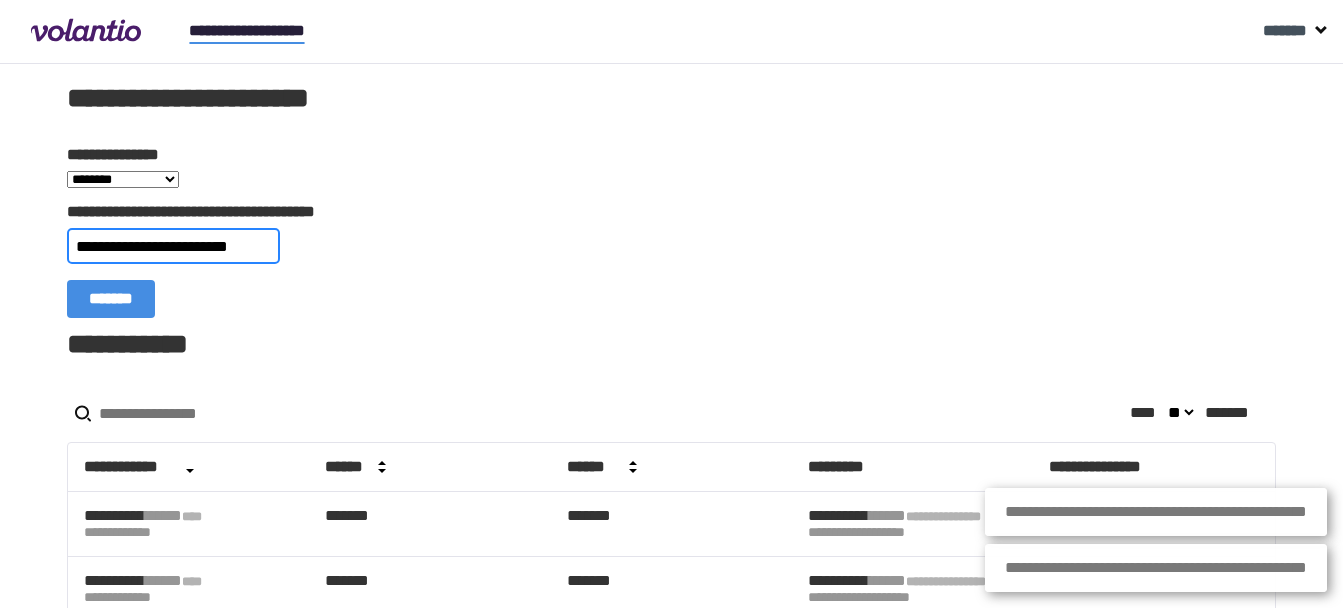 type on "**********" 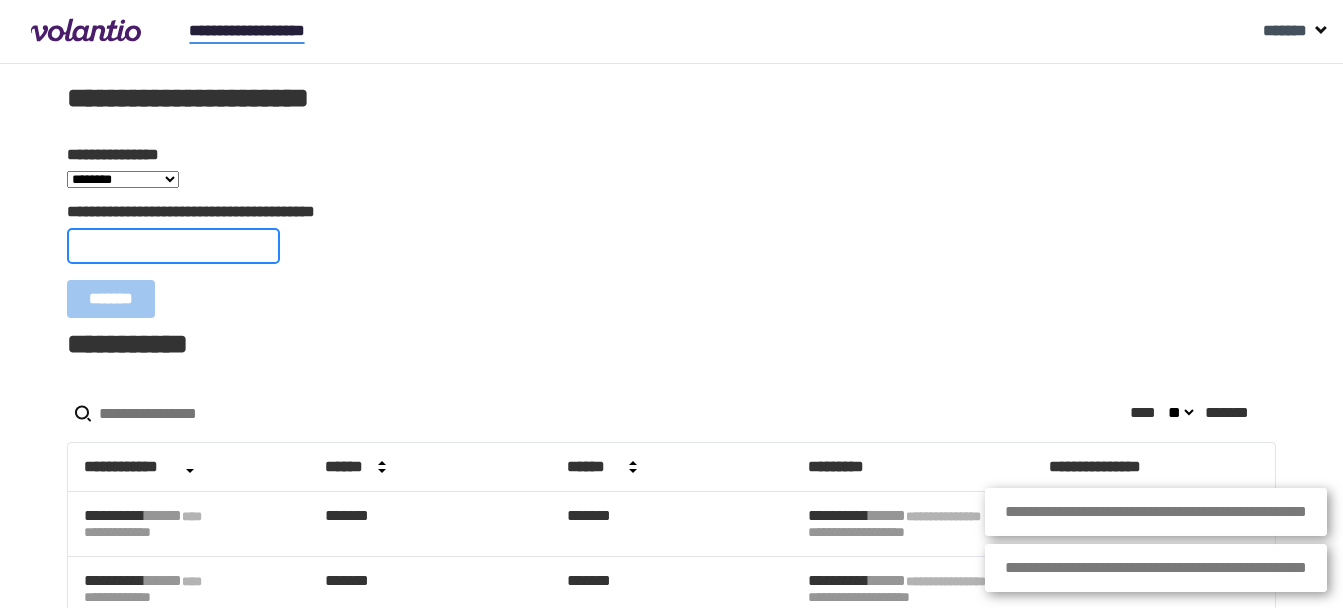 paste on "**********" 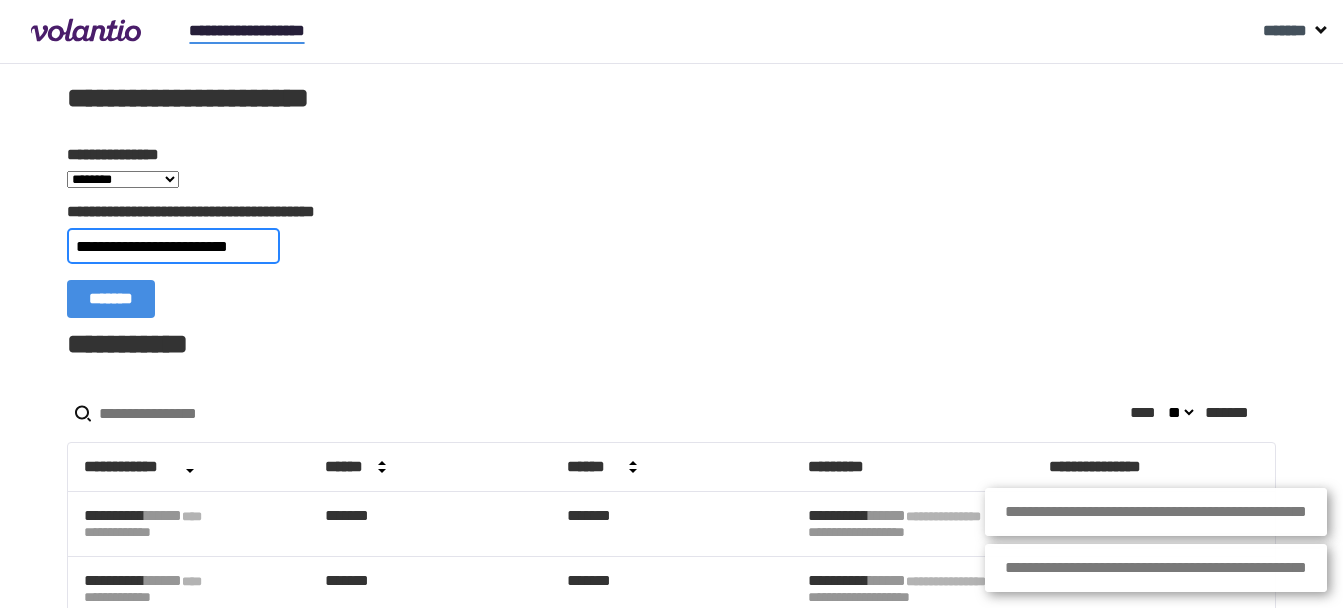 type on "**********" 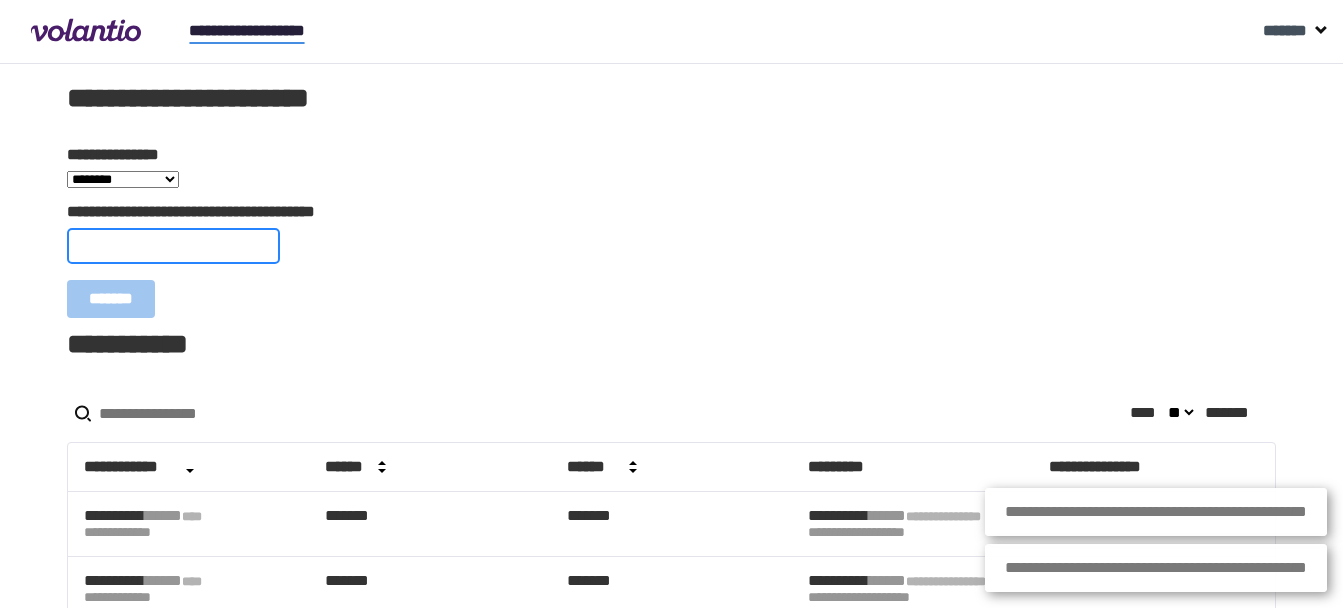 paste on "**********" 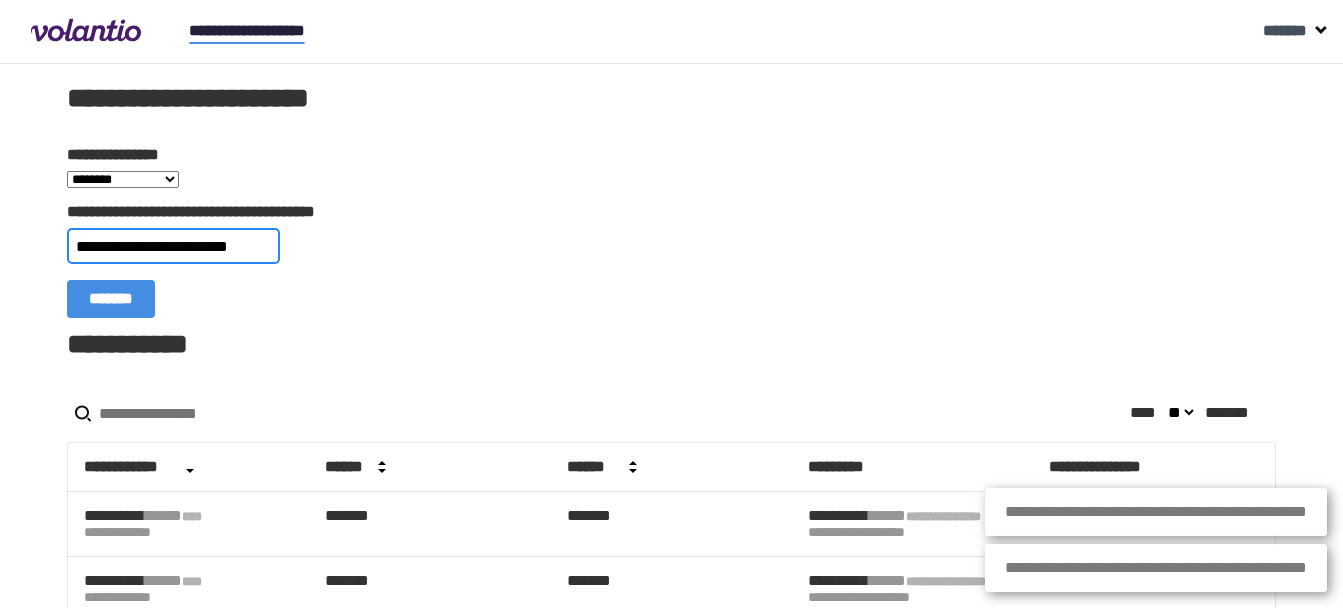 type on "**********" 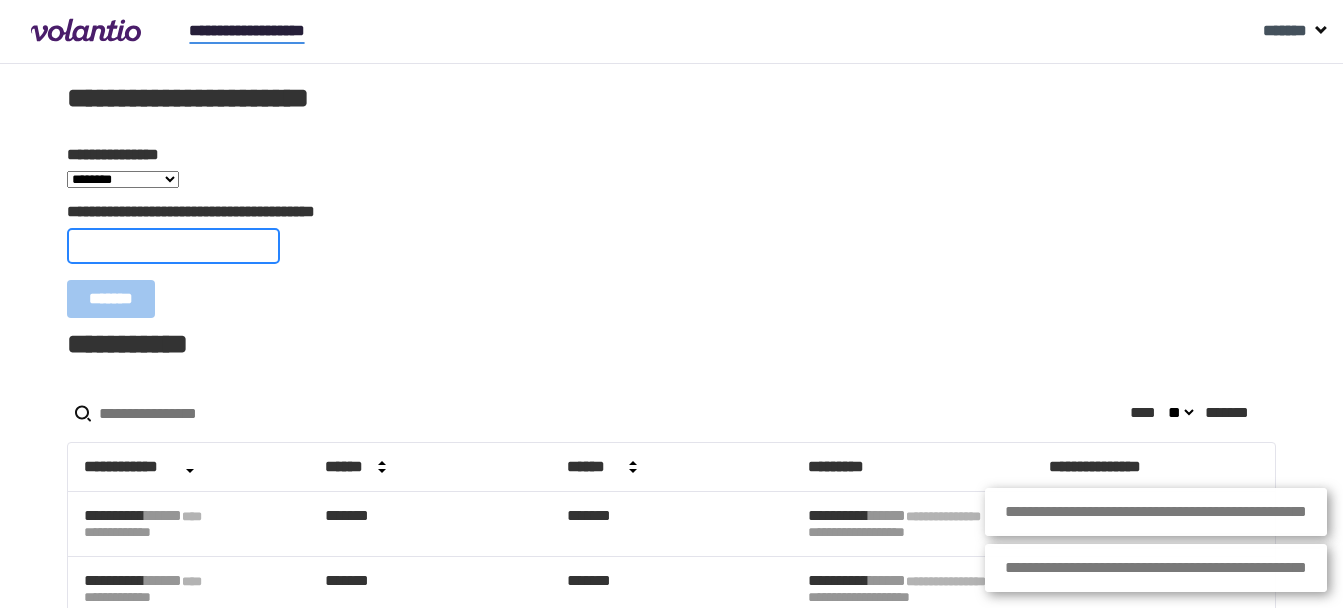 paste on "**********" 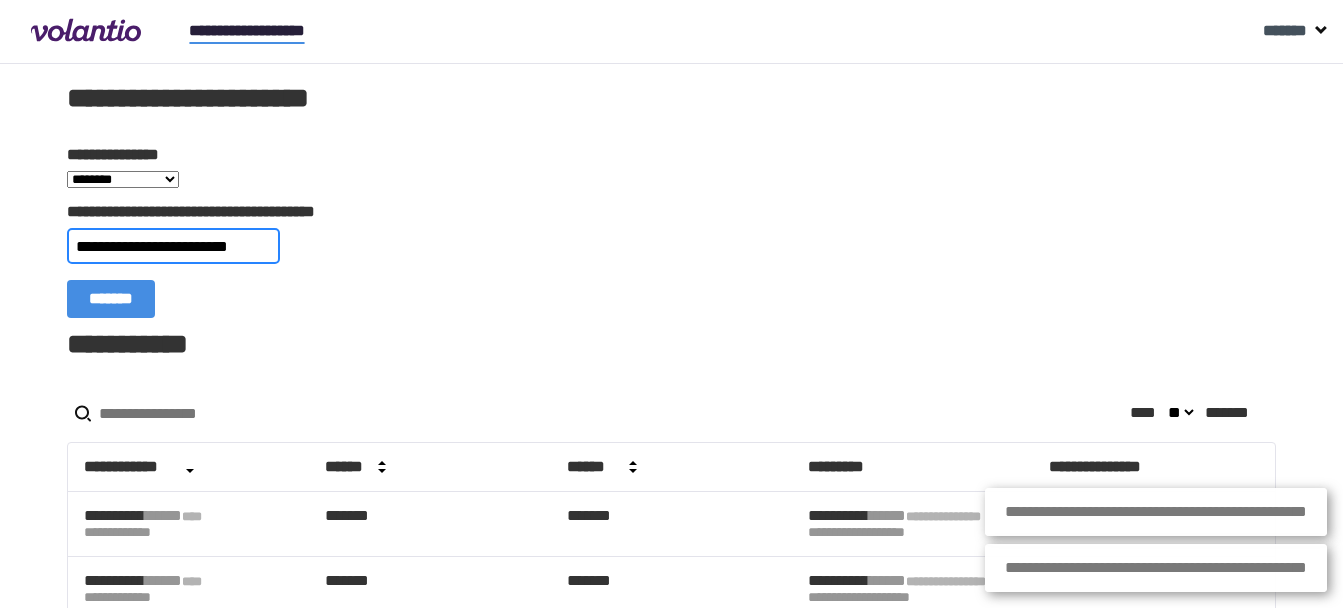 type on "**********" 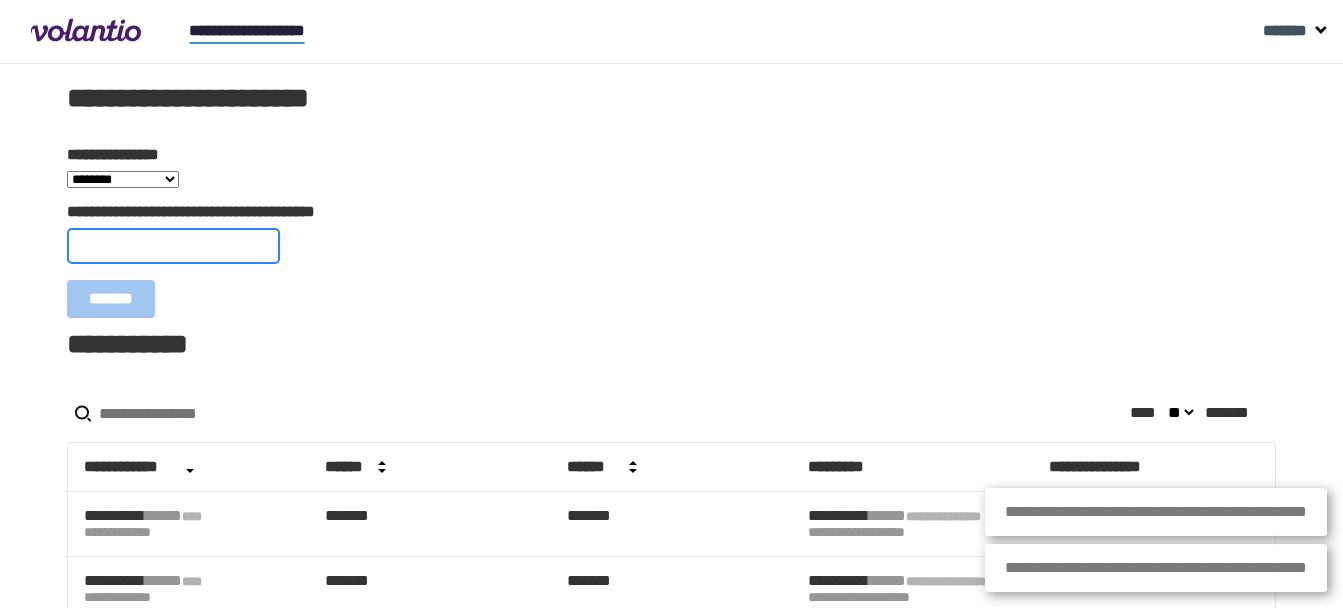paste on "**********" 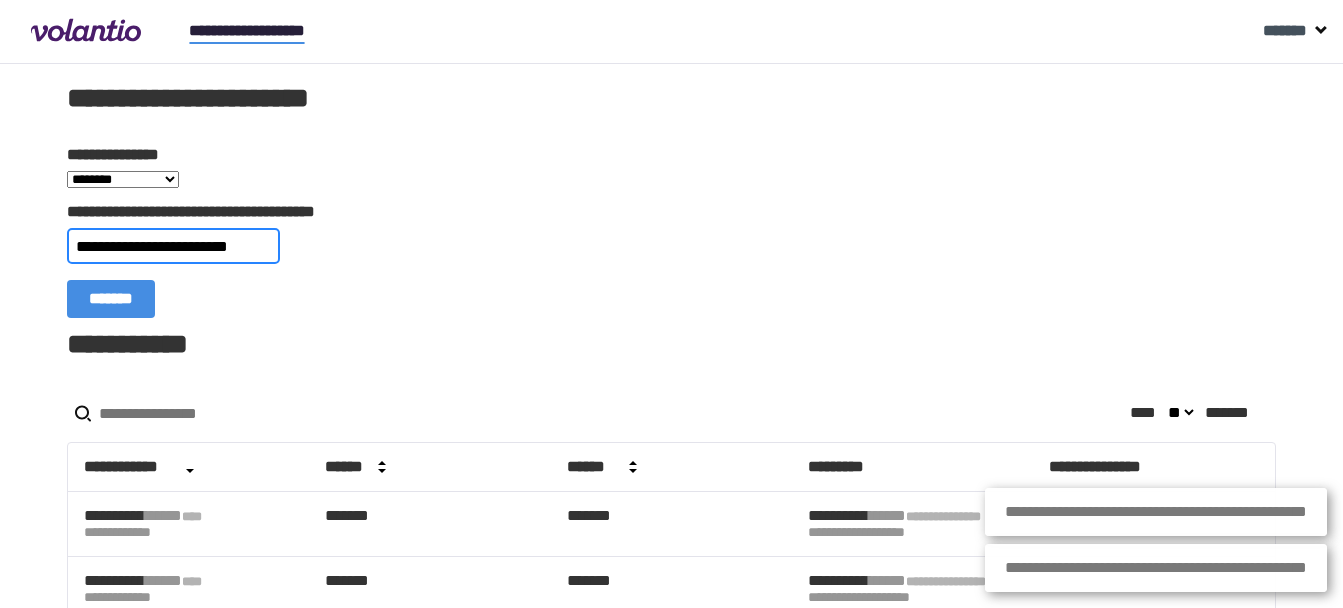 type on "**********" 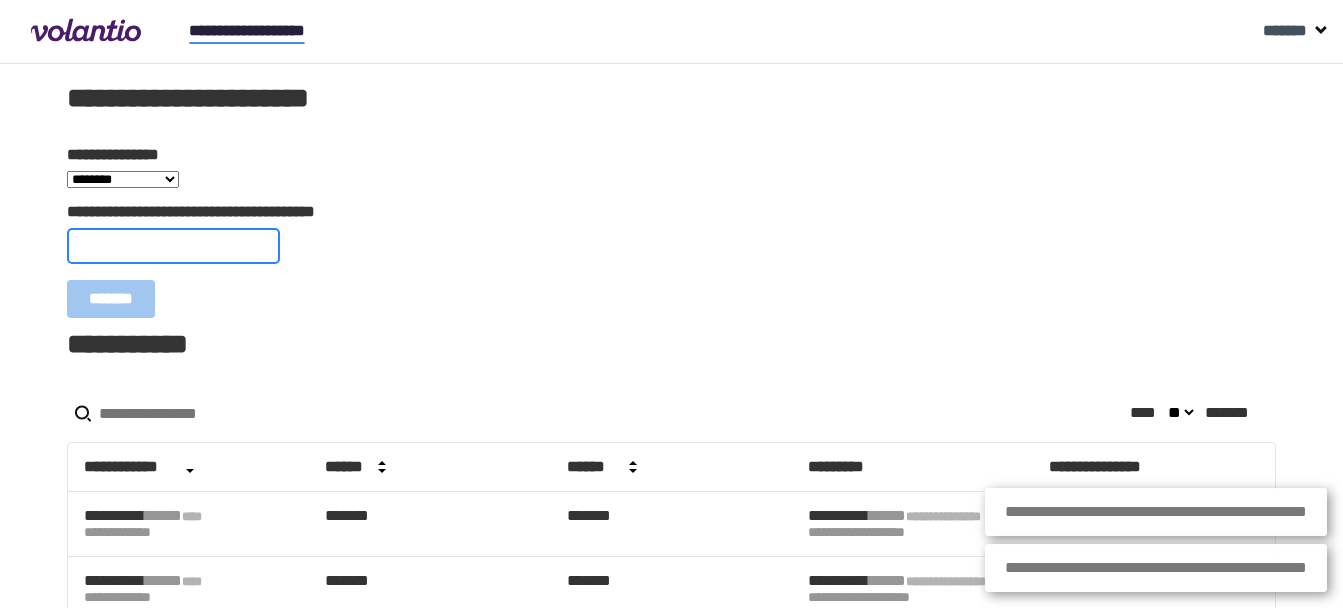 paste on "**********" 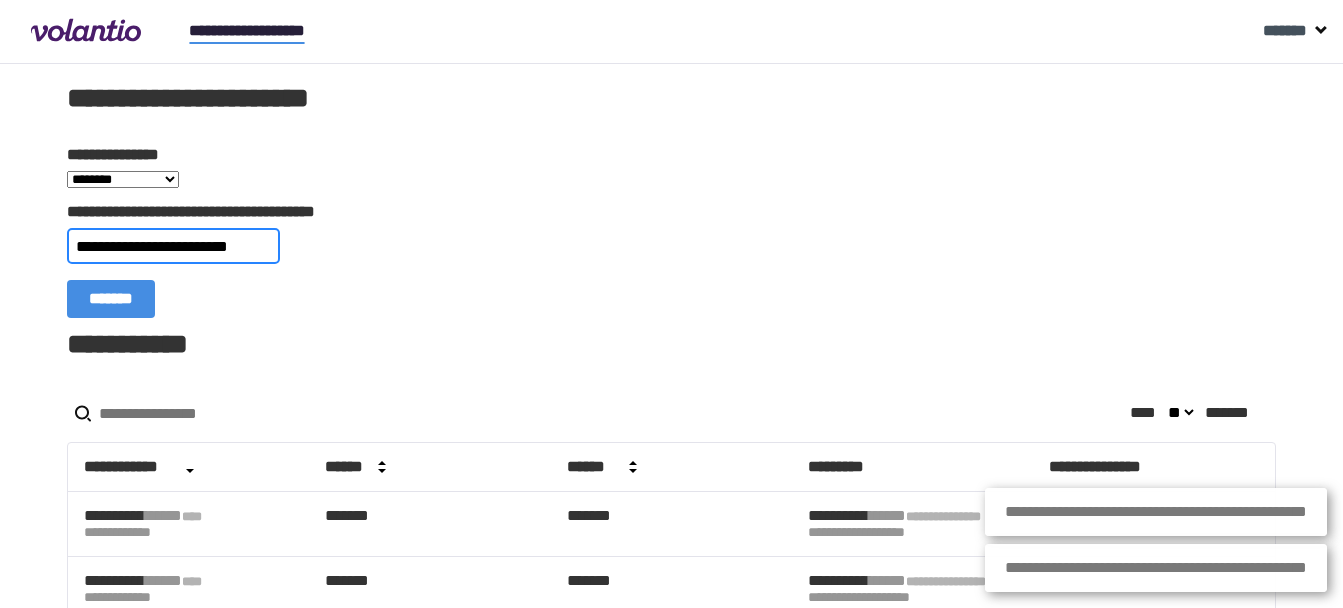 type on "**********" 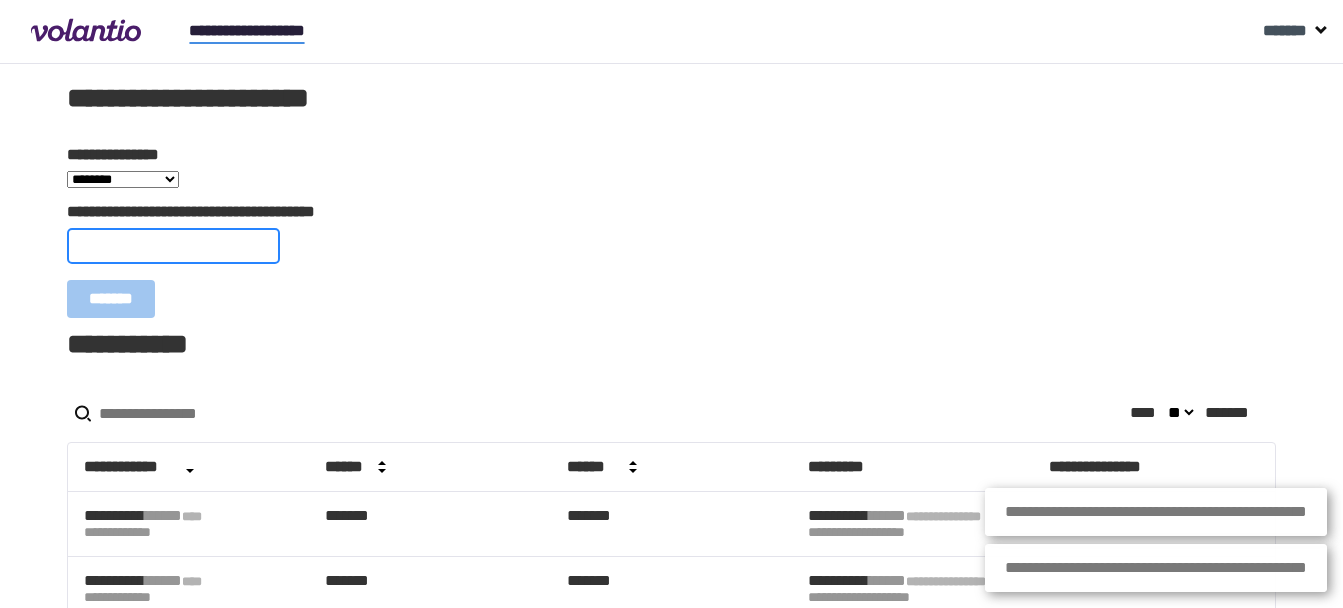 paste on "**********" 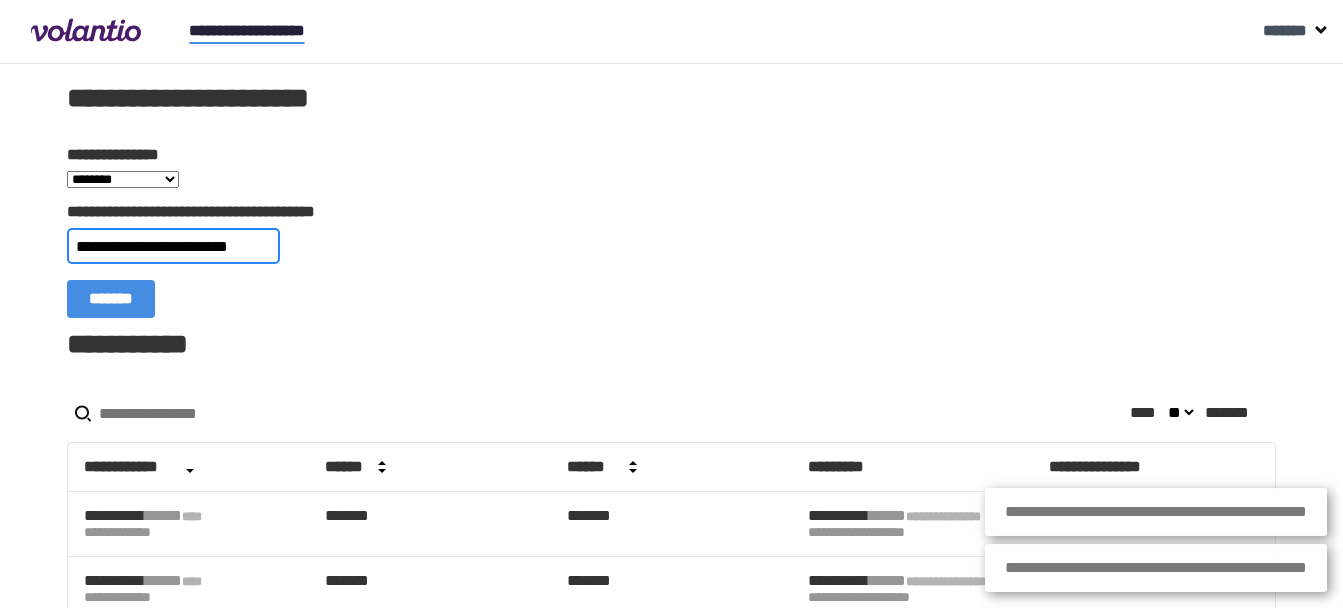 type on "**********" 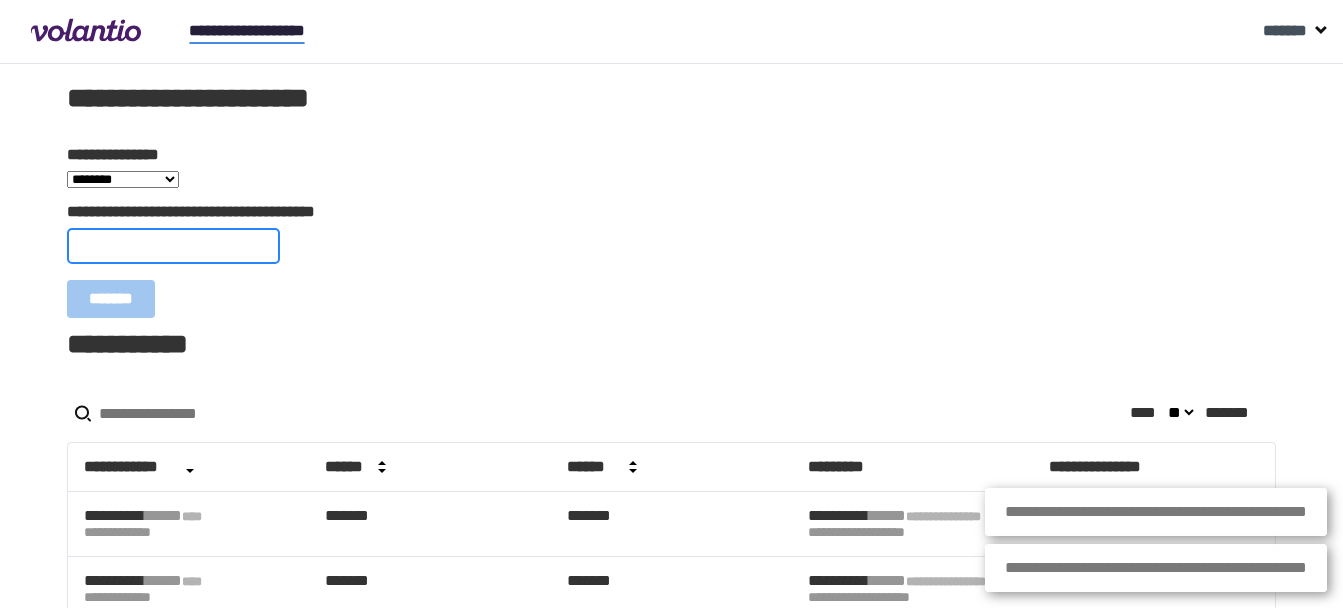paste on "**********" 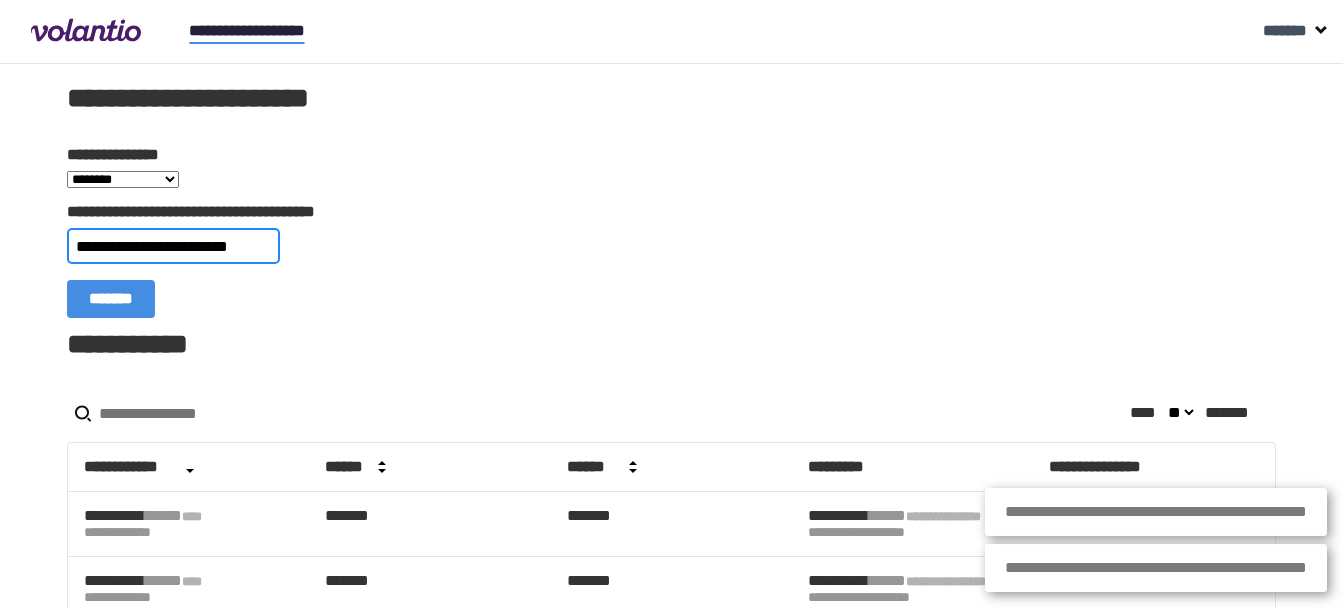 type on "**********" 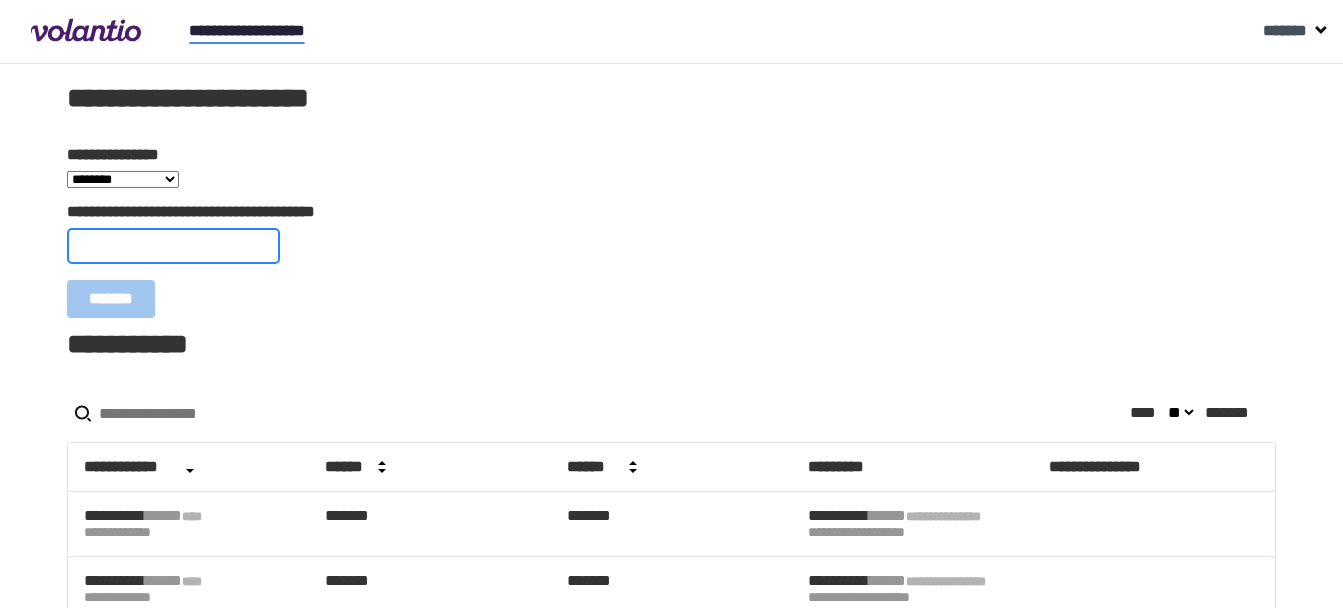 paste on "**********" 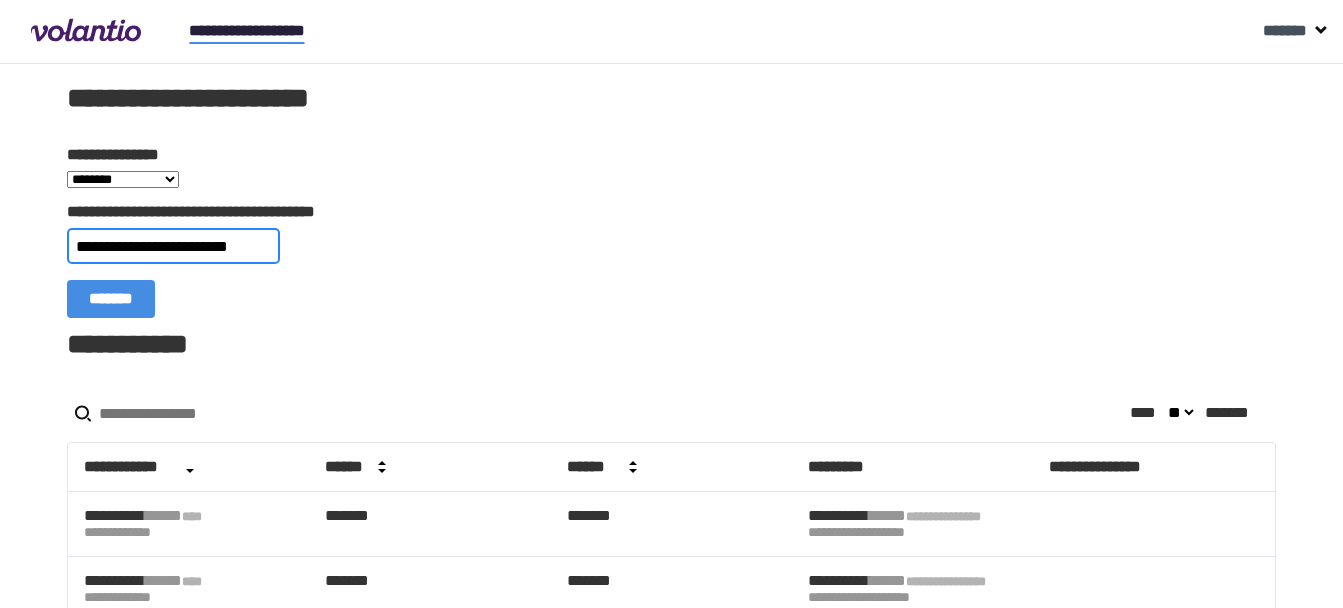 type on "**********" 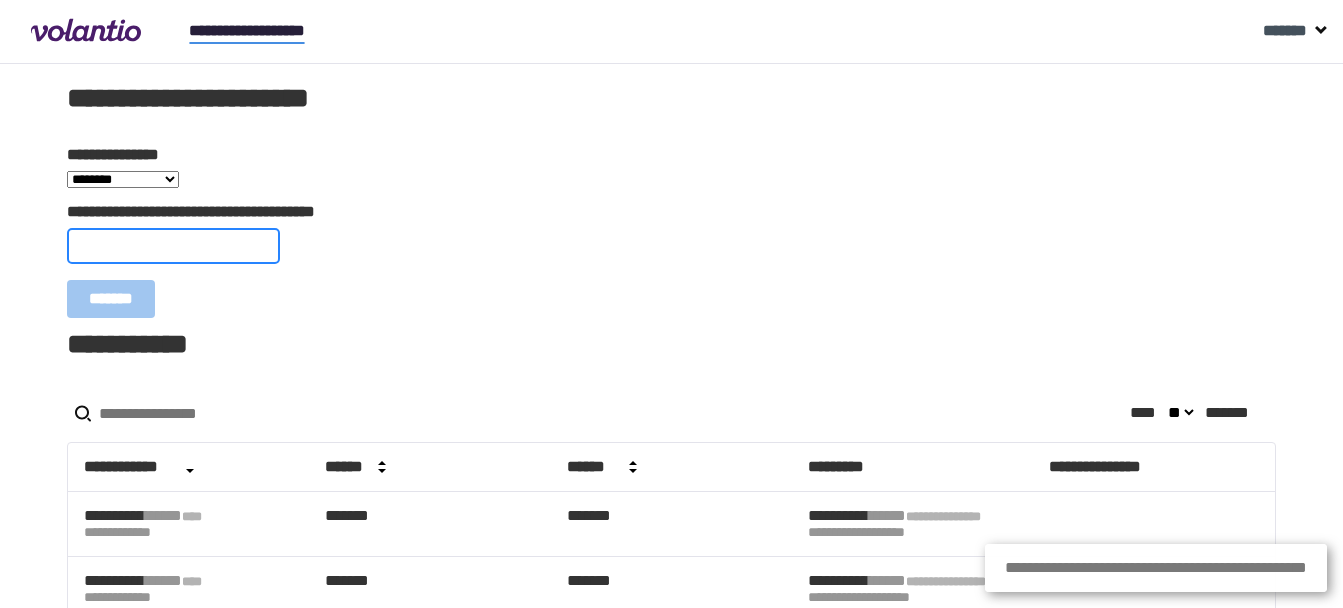 paste on "**********" 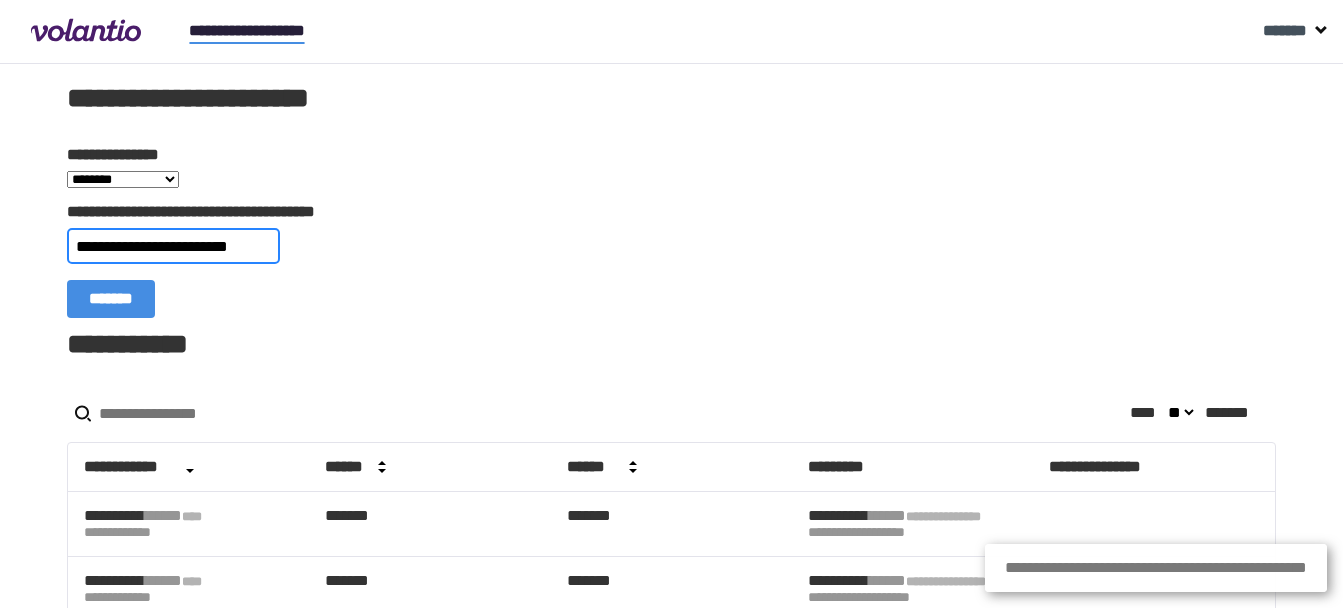 type on "**********" 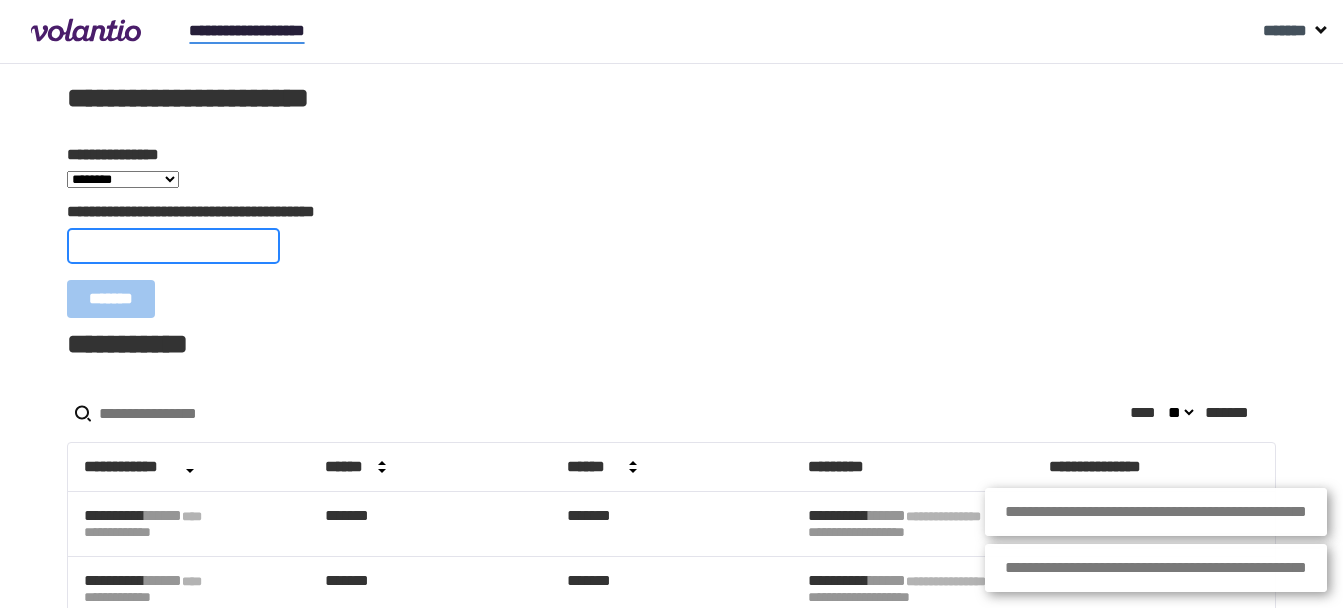 paste on "**********" 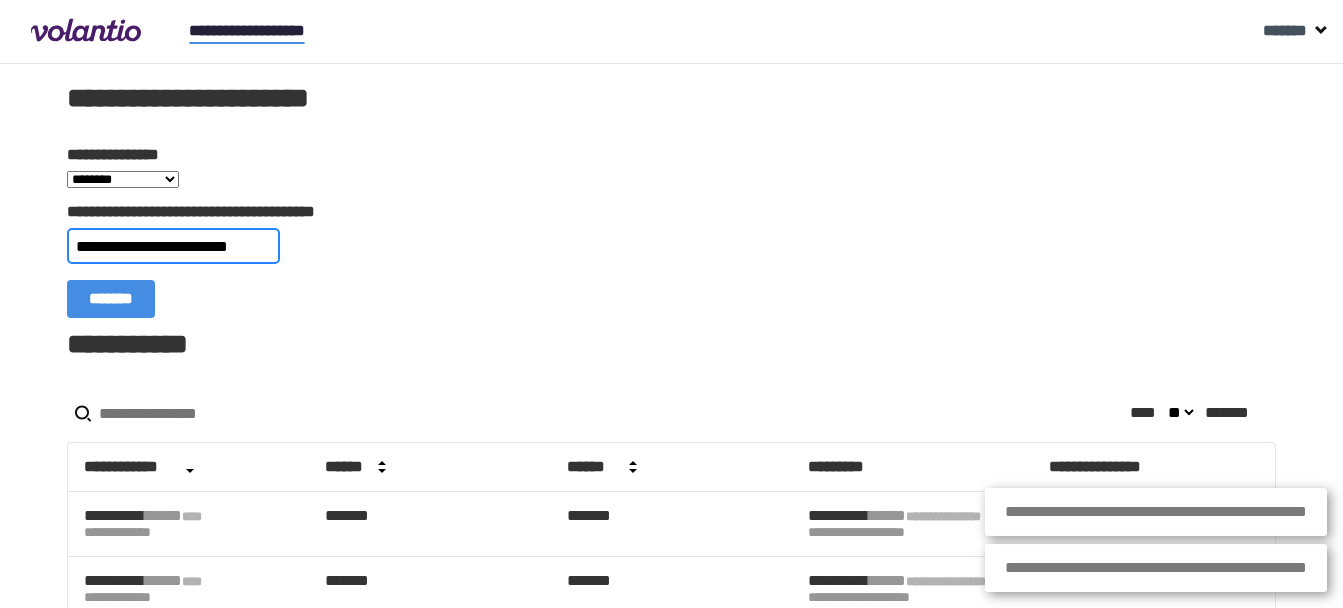 type on "**********" 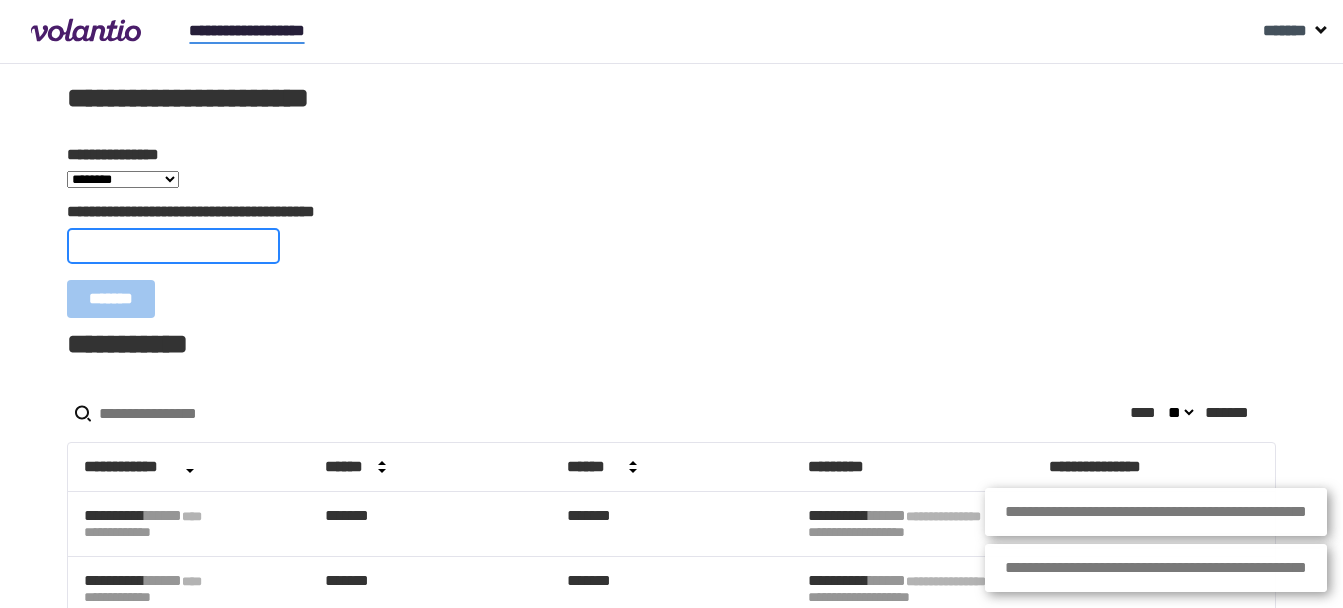 paste on "**********" 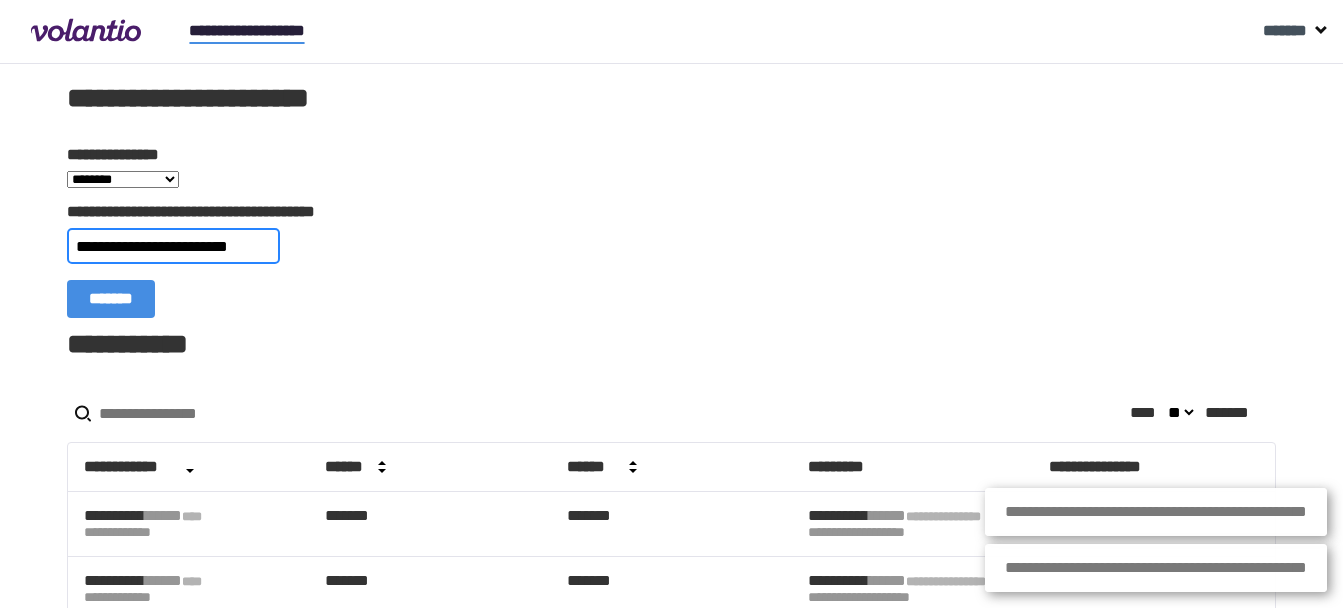 type on "**********" 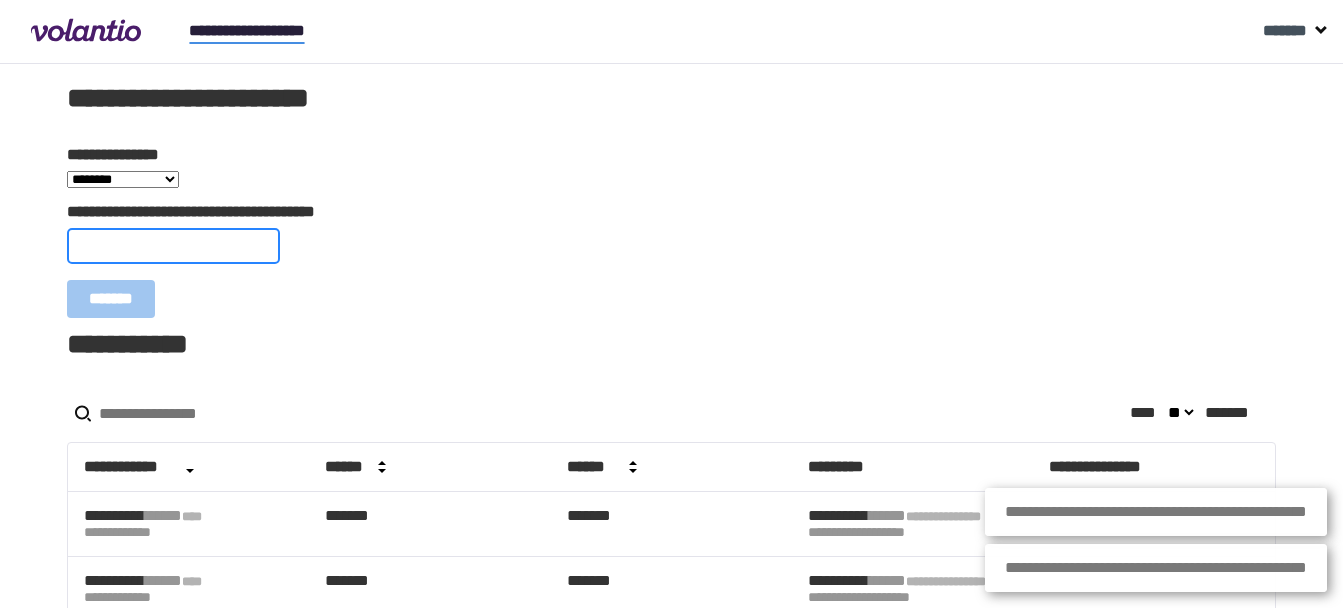 paste on "**********" 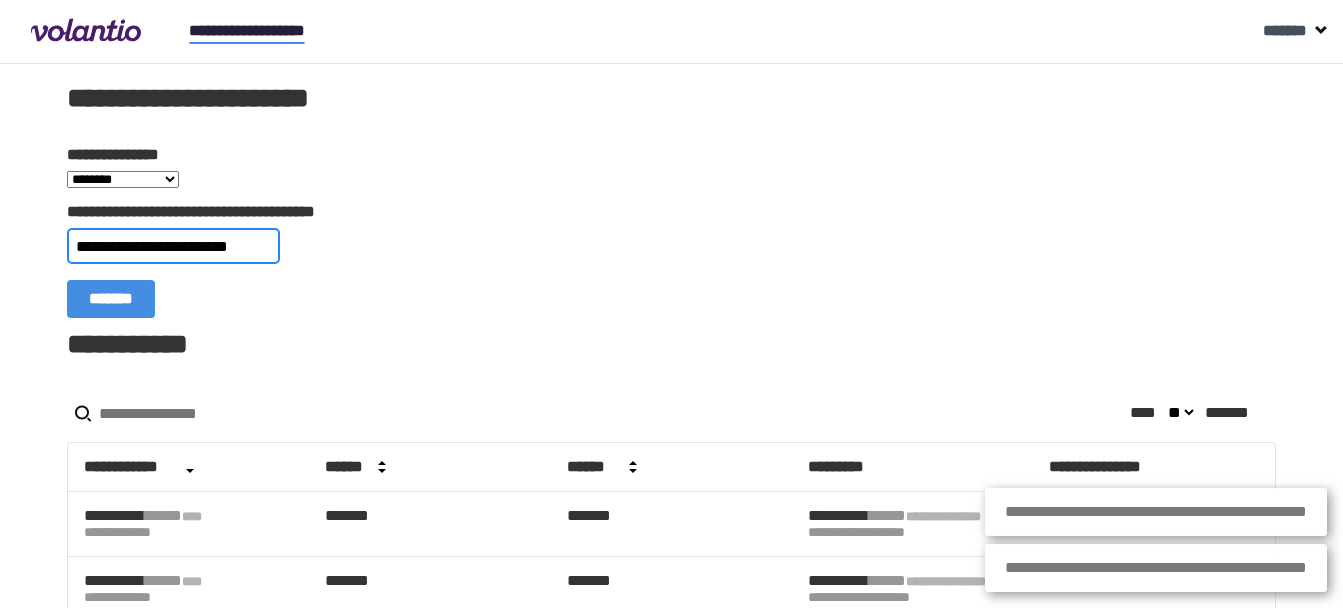 type on "**********" 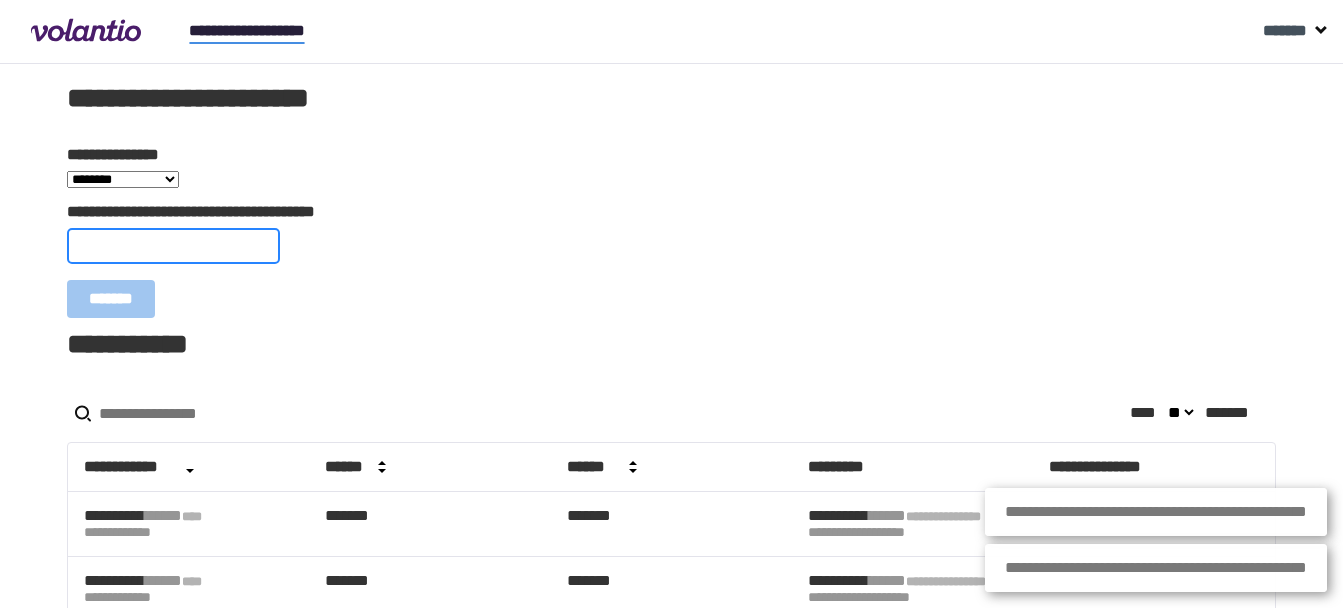 paste on "**********" 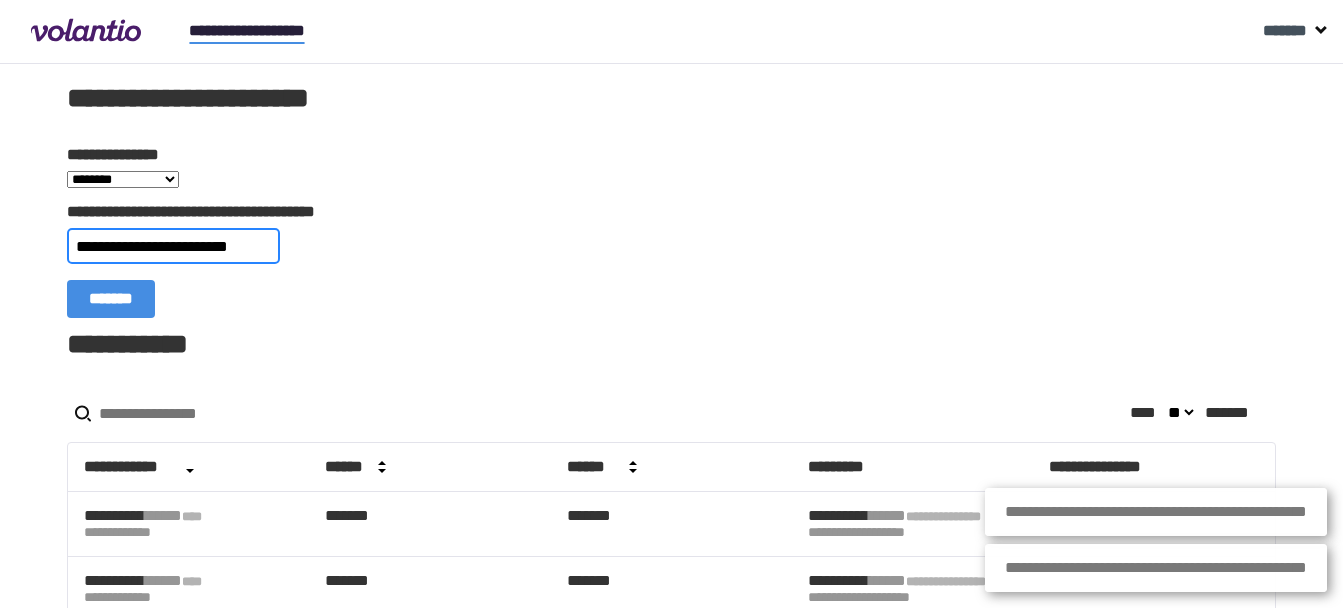 type on "**********" 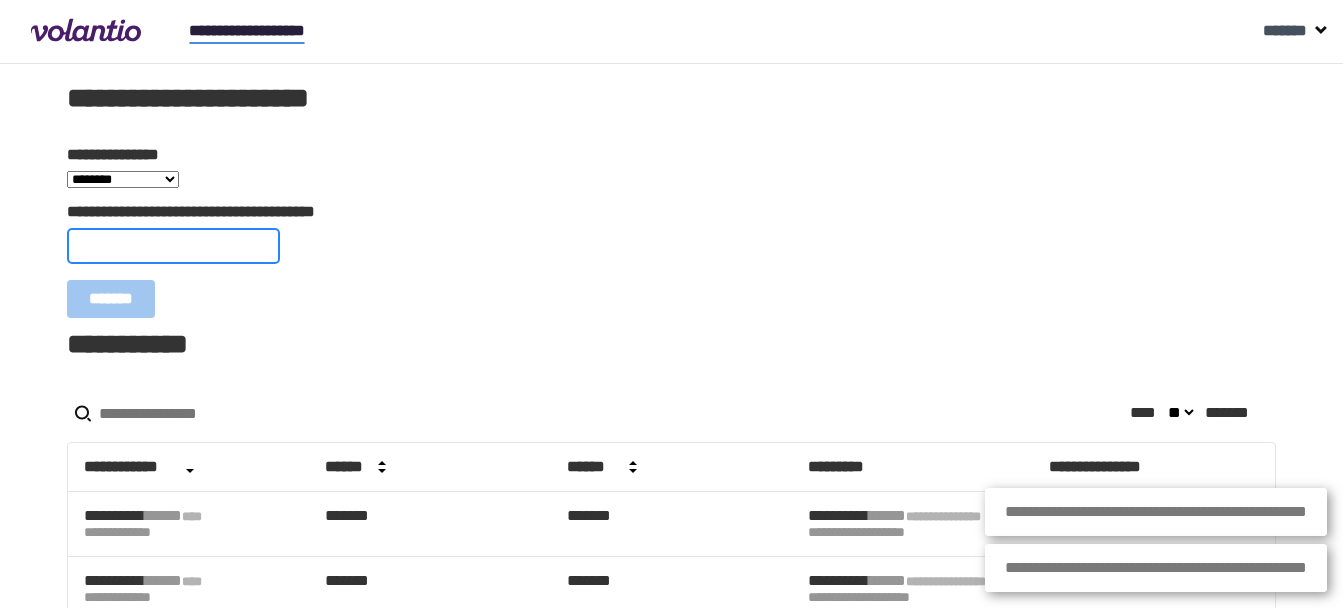 paste on "**********" 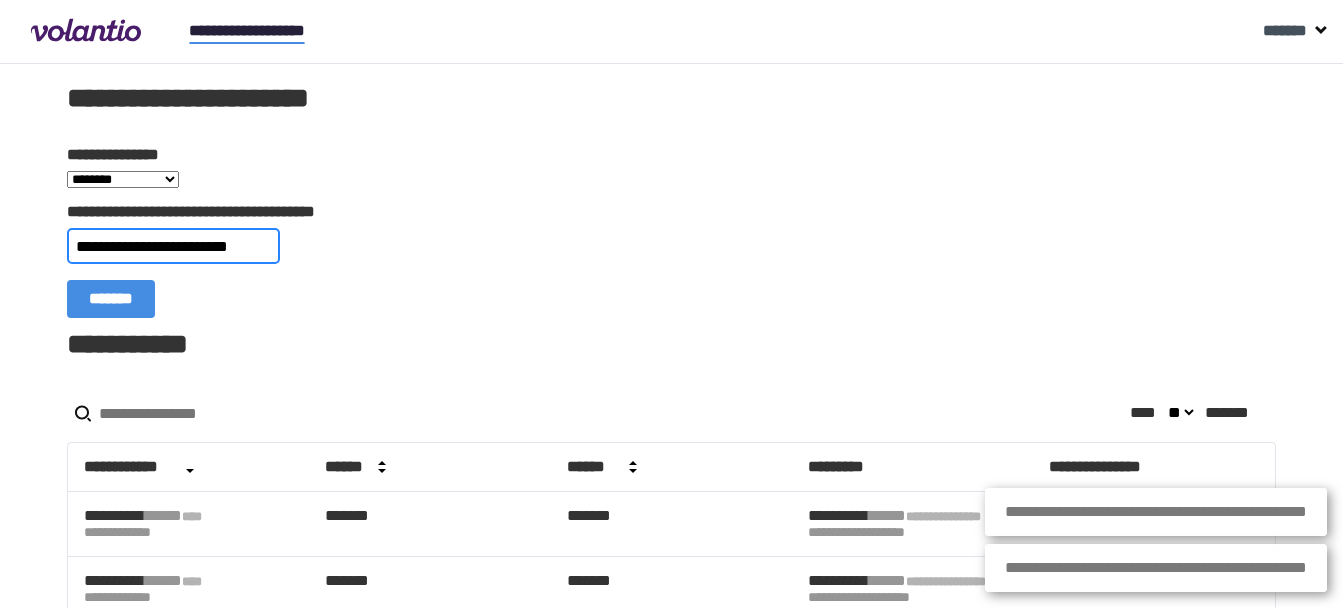type on "**********" 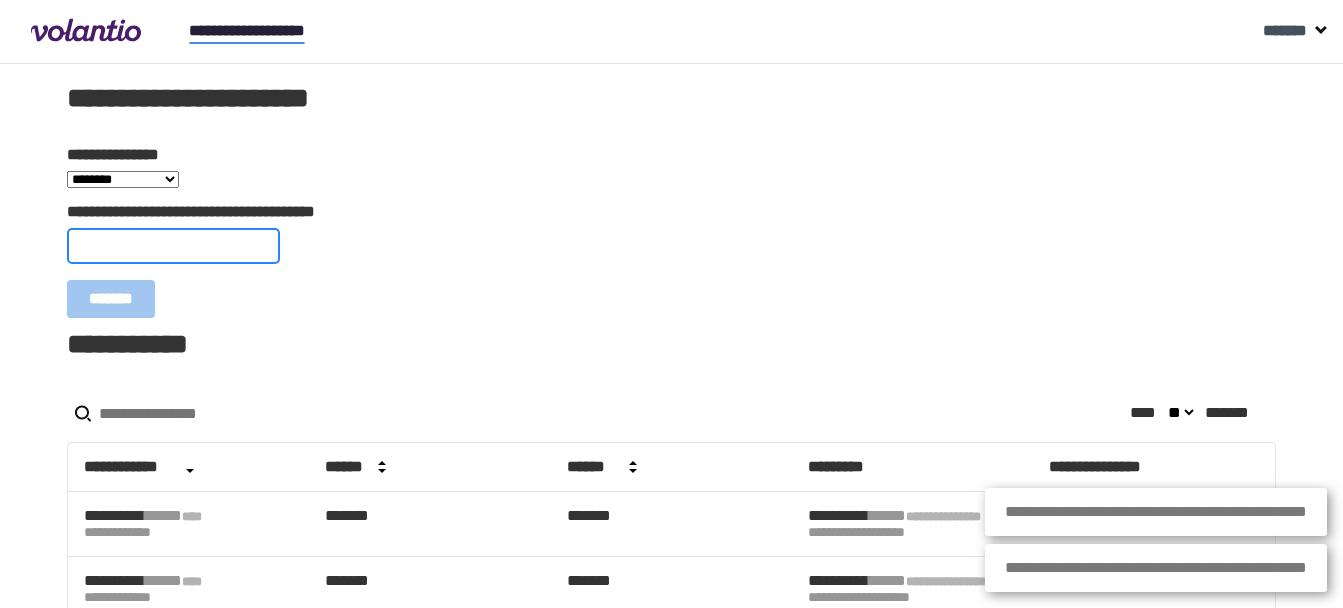 paste on "**********" 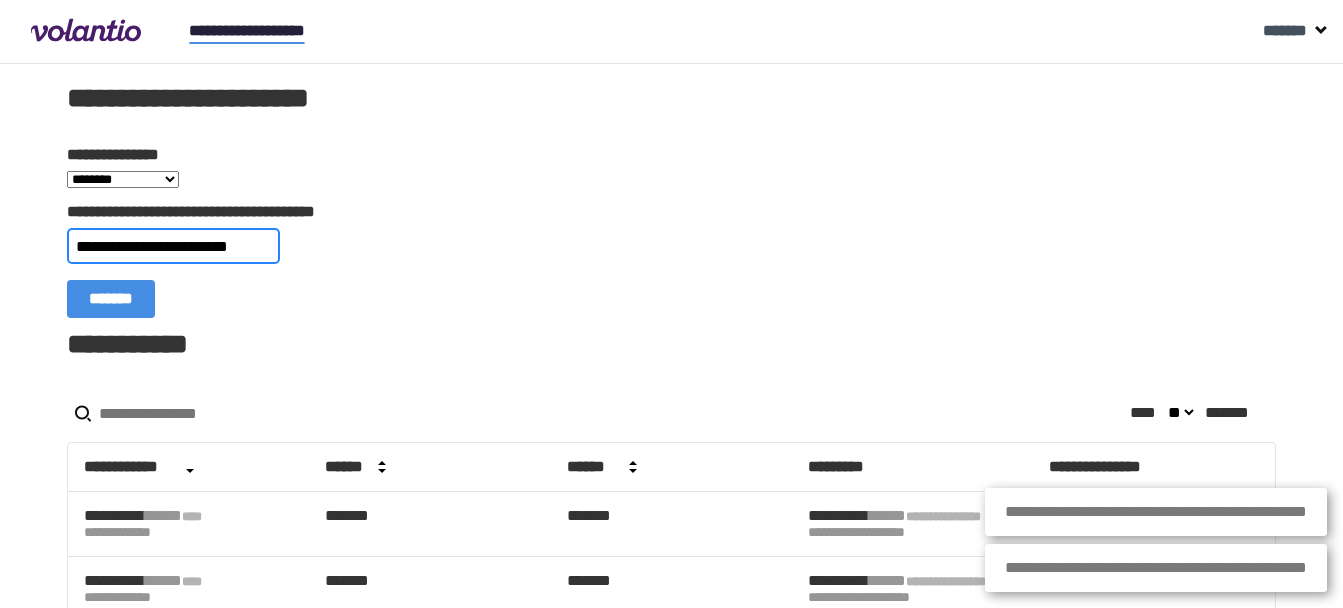 type on "**********" 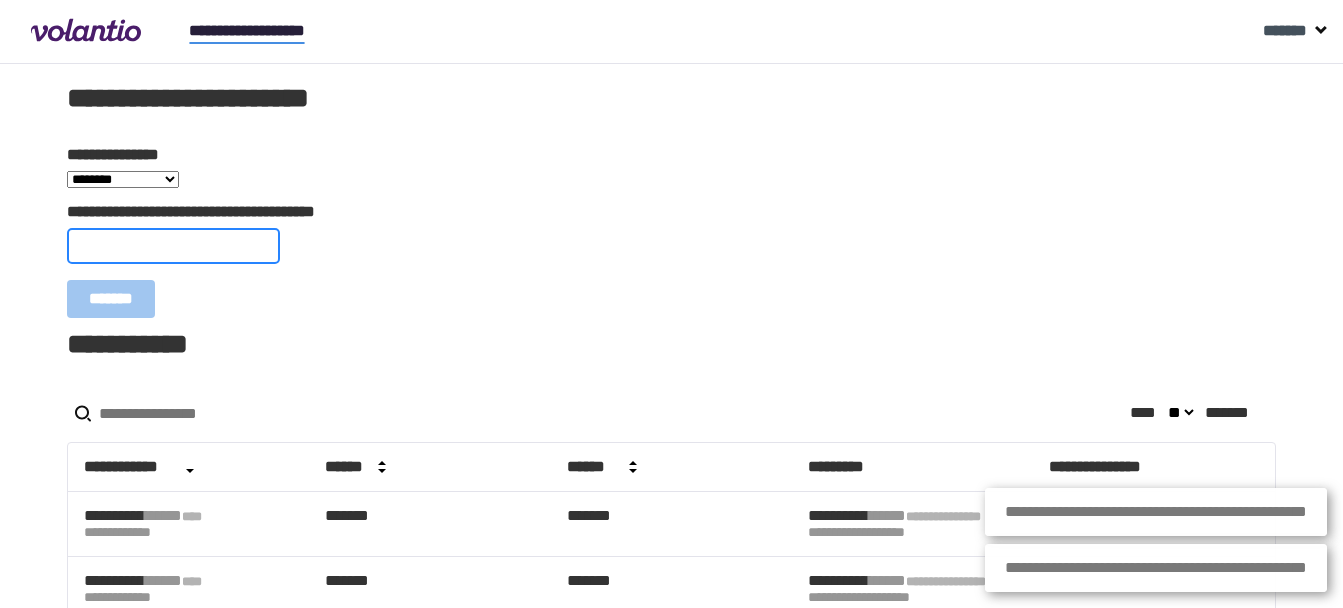 paste on "**********" 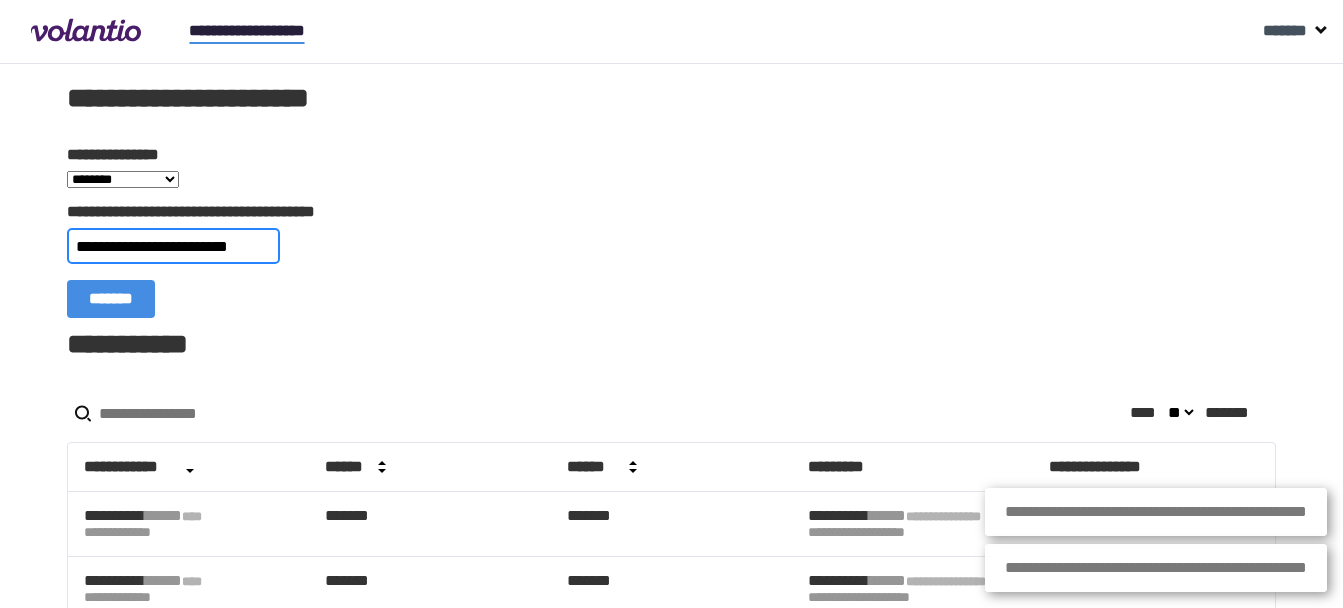 type on "**********" 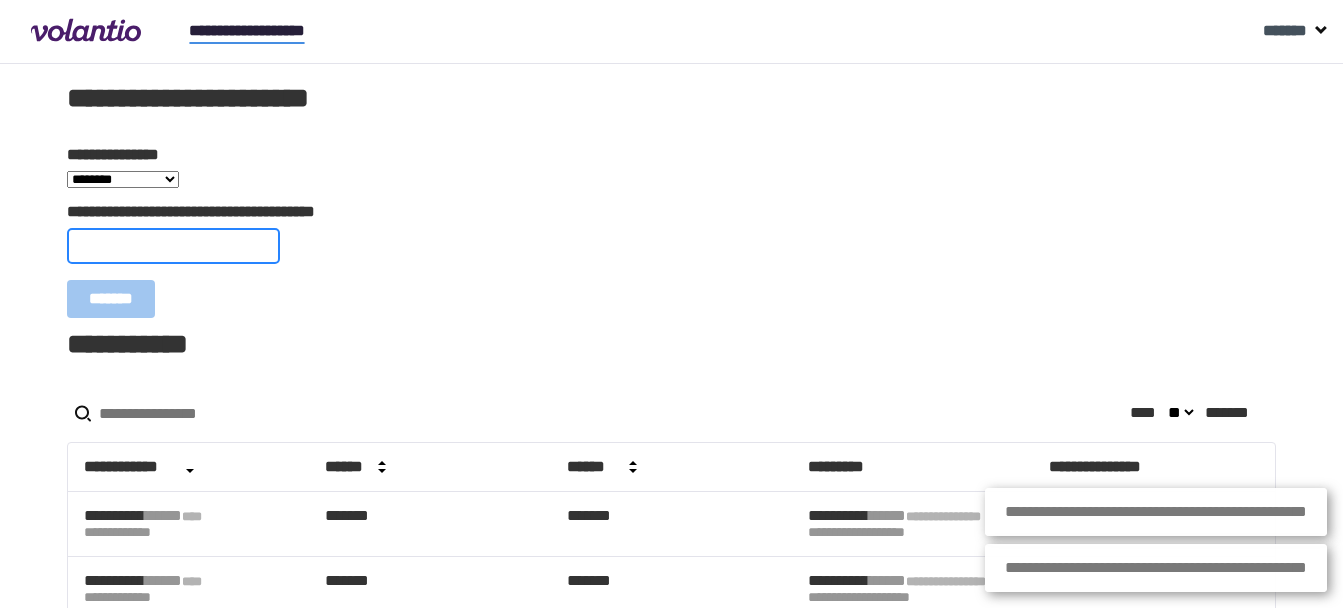 paste on "**********" 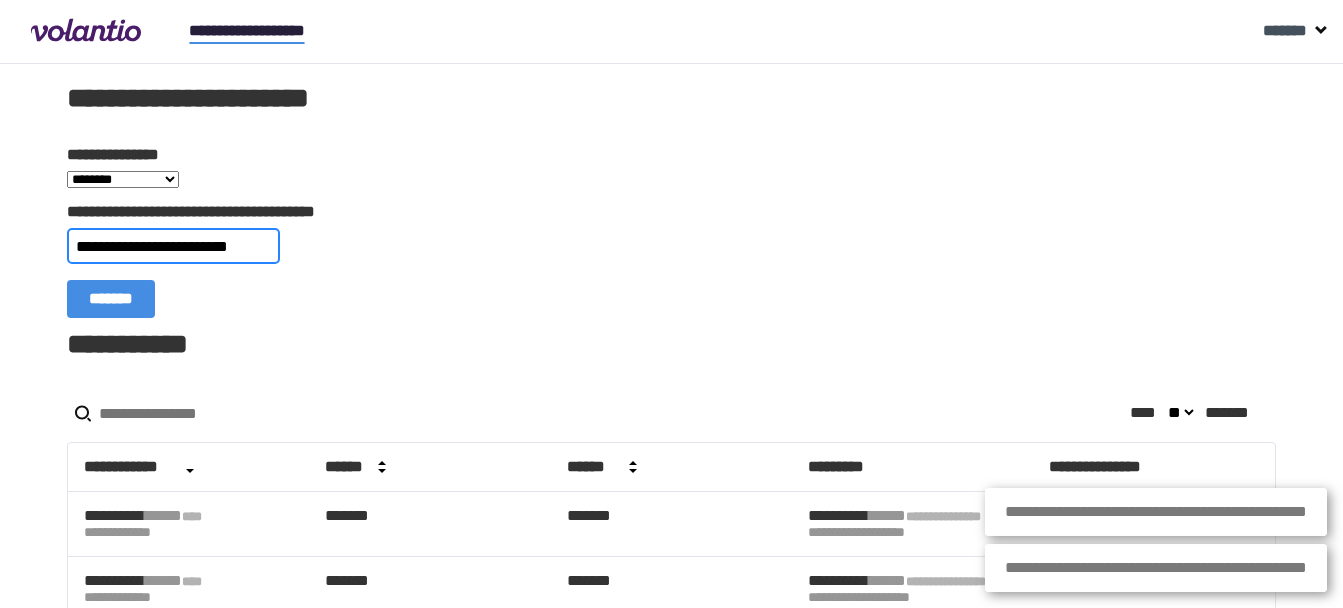 type on "**********" 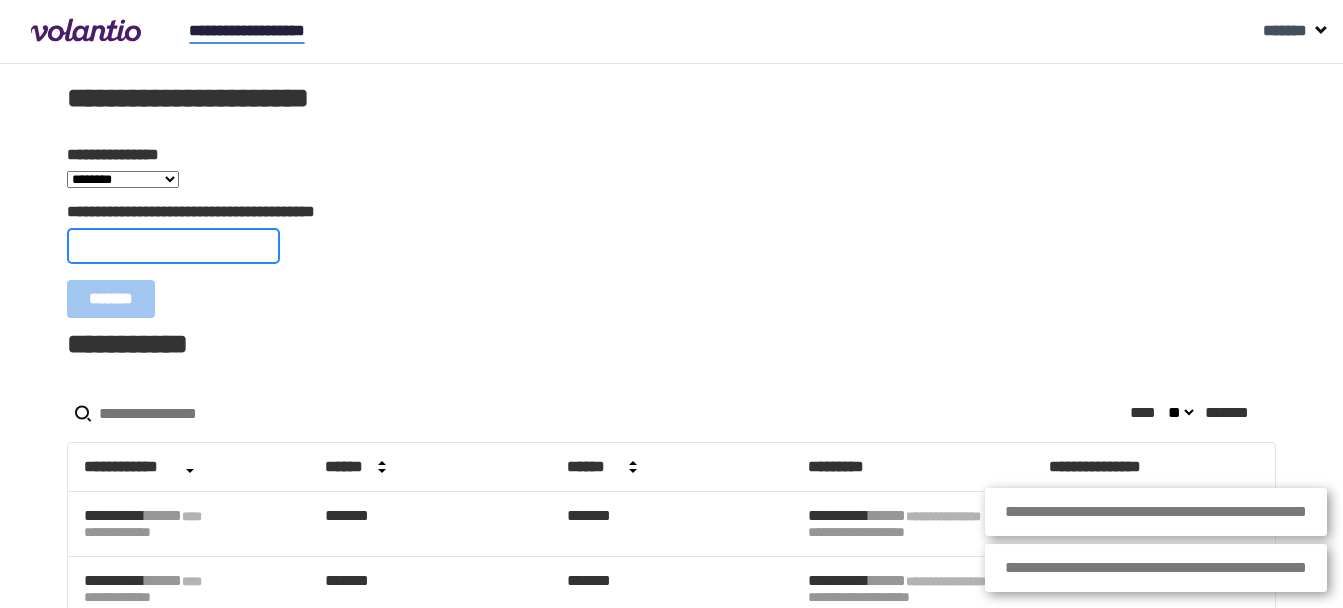 paste on "**********" 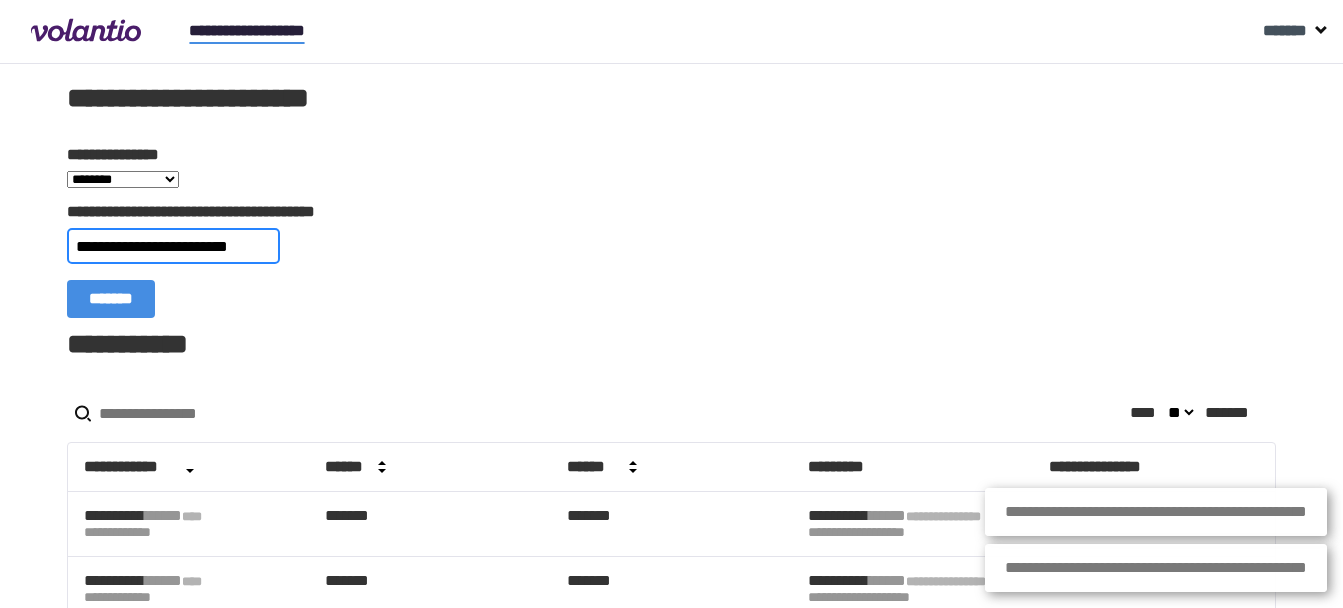 type on "**********" 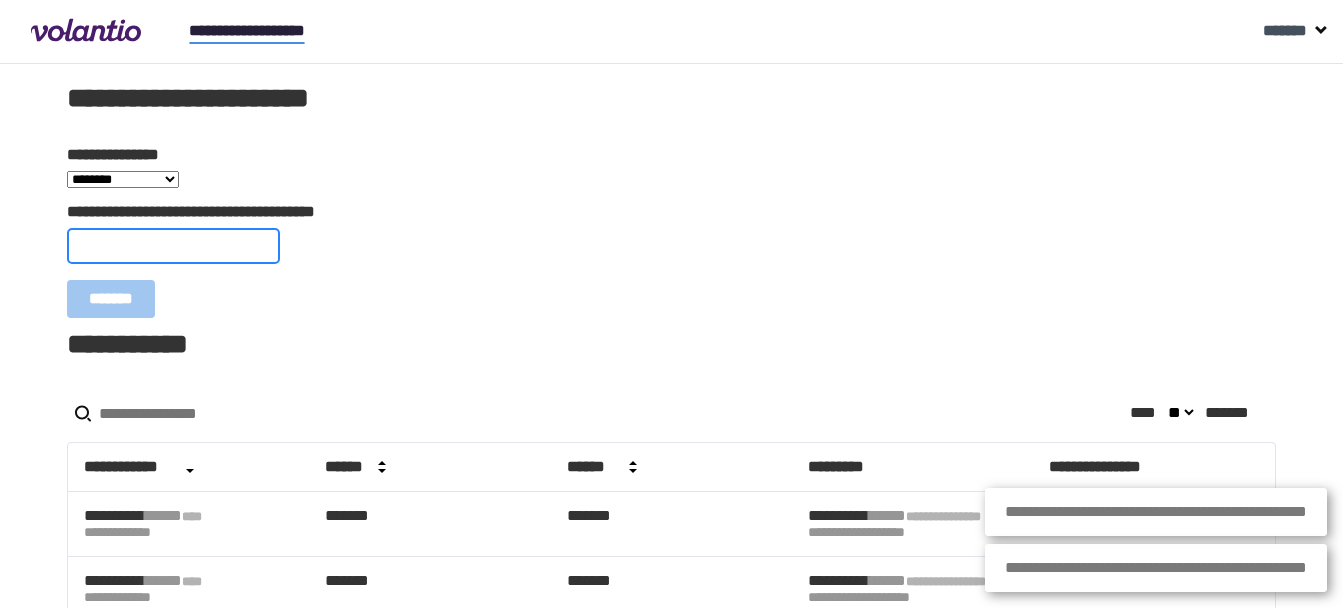 paste on "**********" 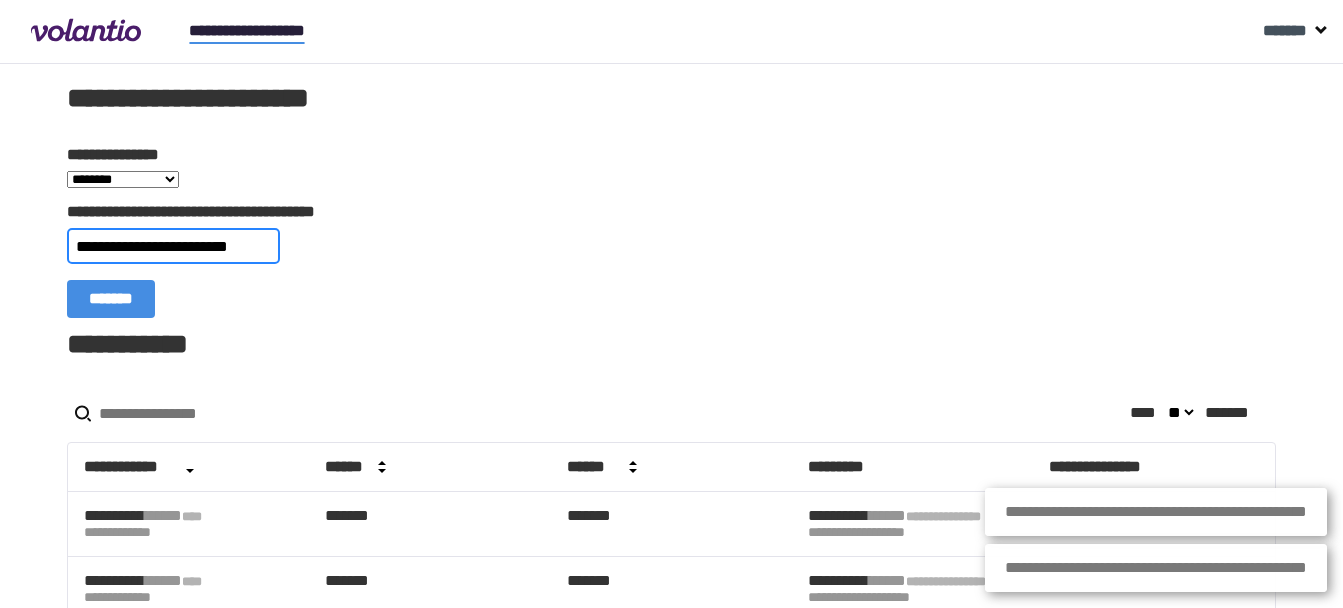 type on "**********" 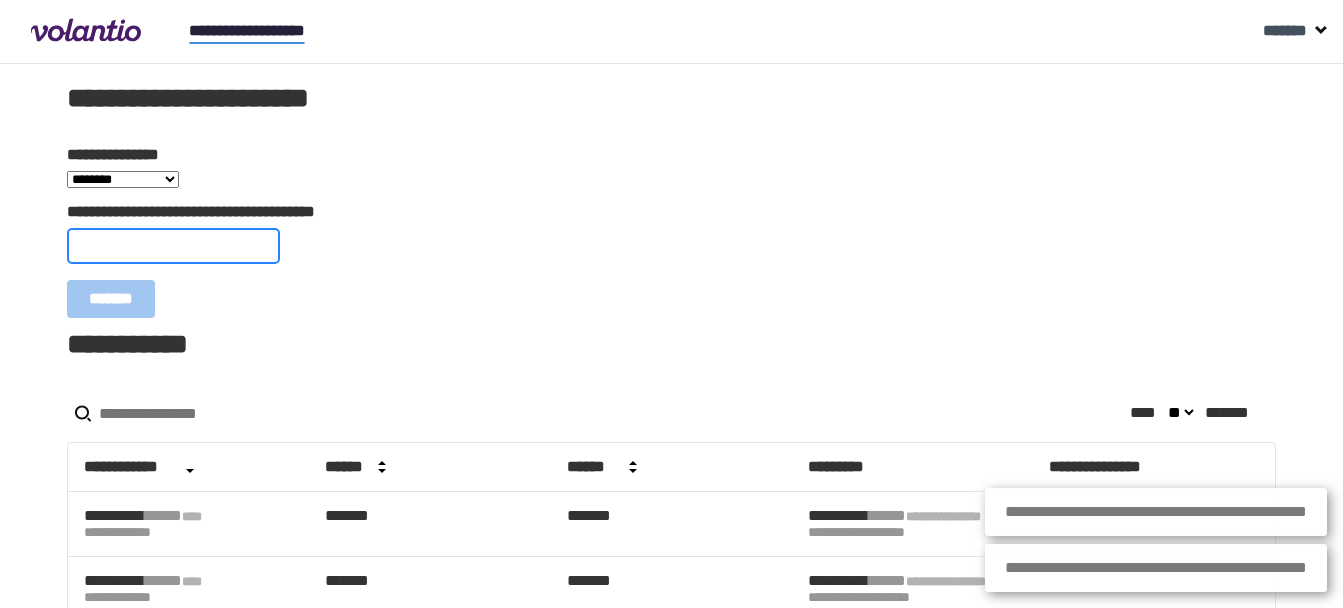 paste on "**********" 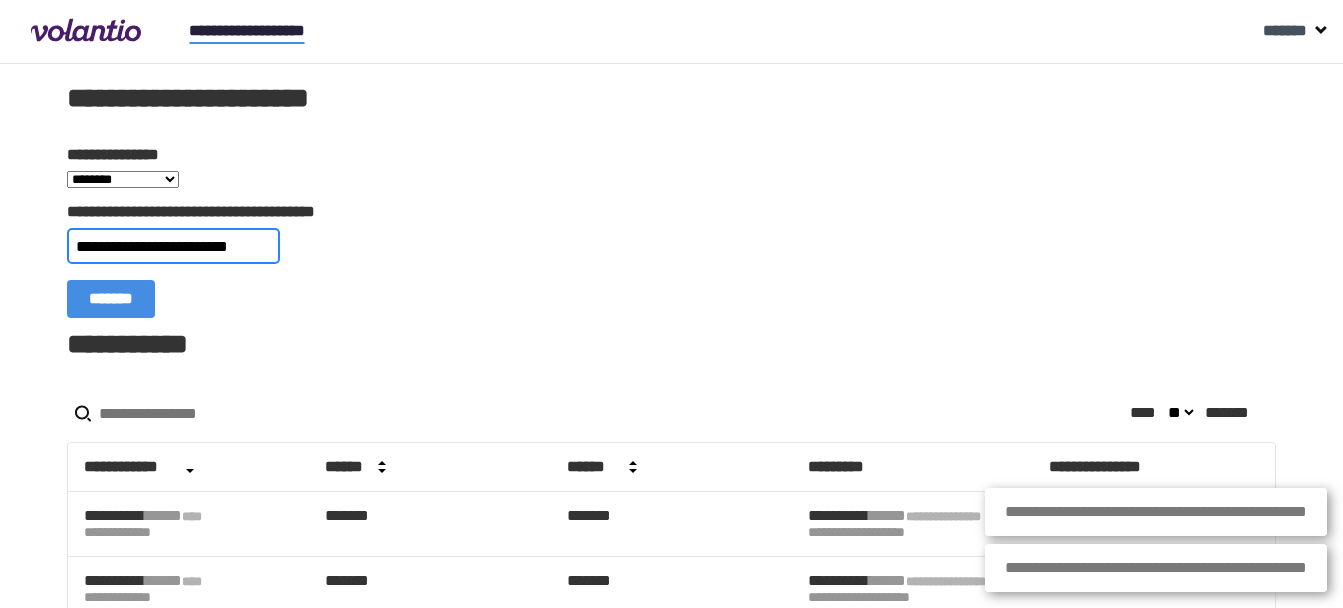 type on "**********" 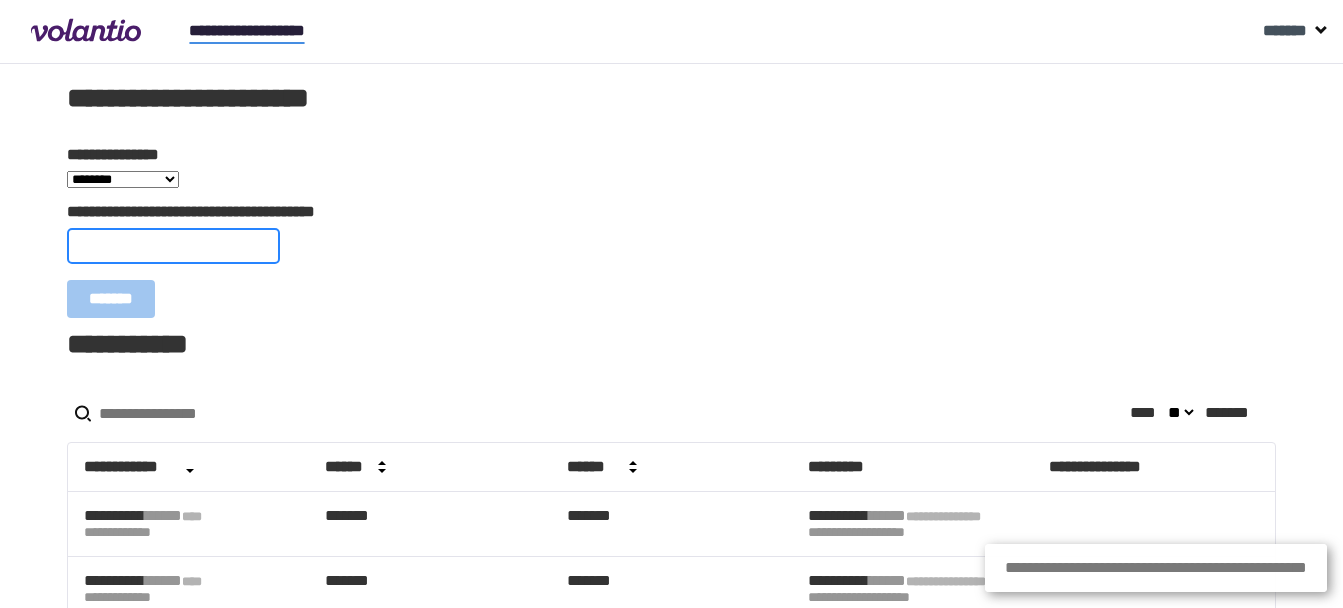 paste on "**********" 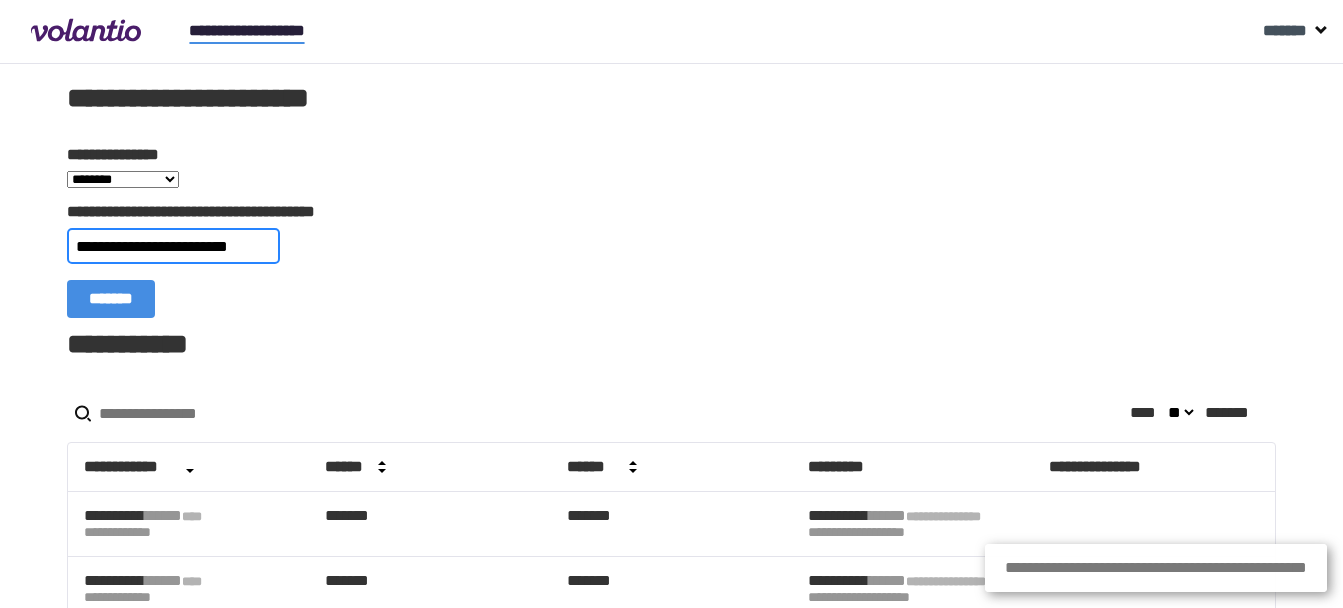 type on "**********" 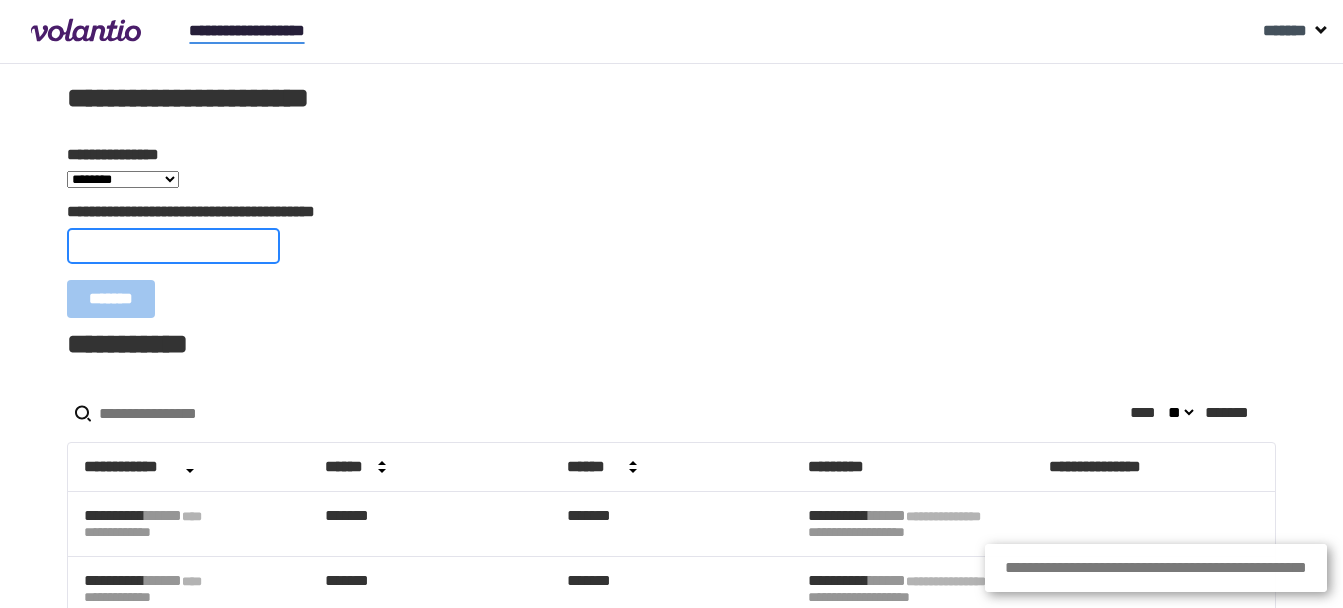 paste on "**********" 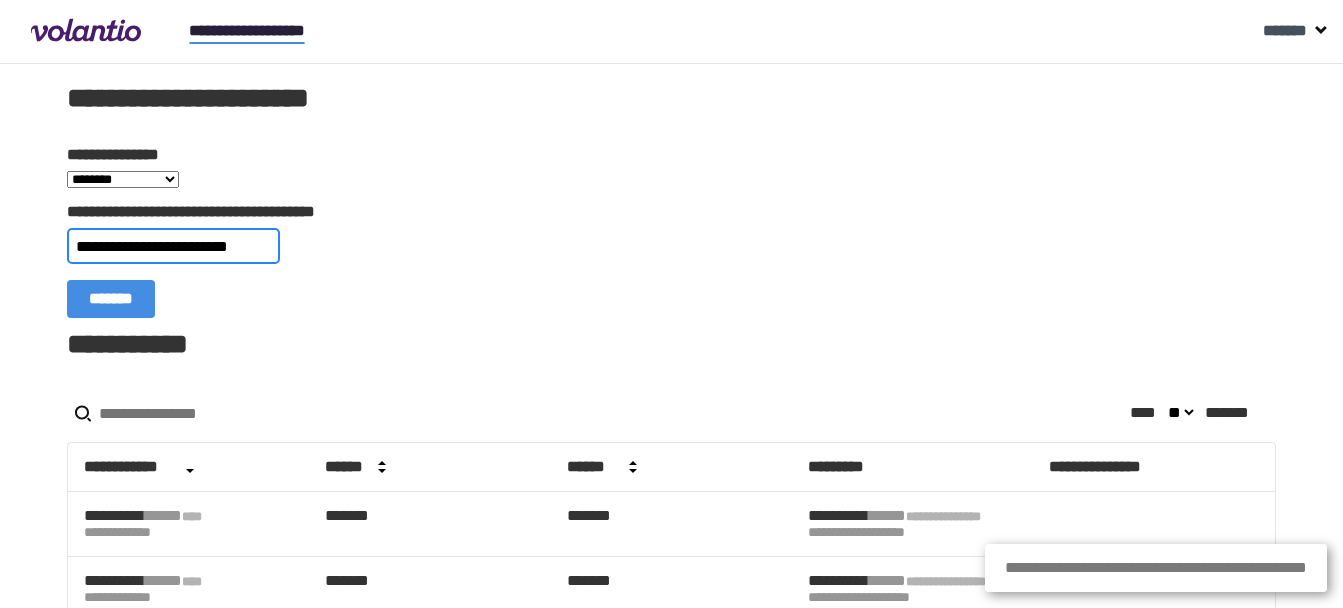 type on "**********" 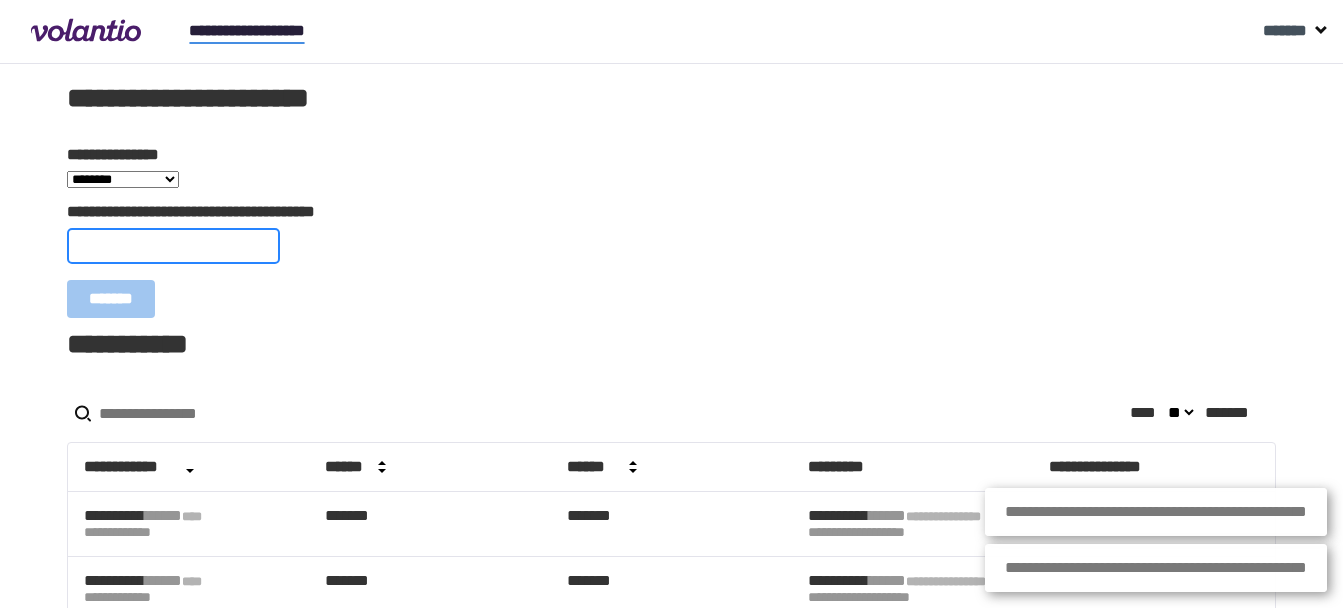 paste on "**********" 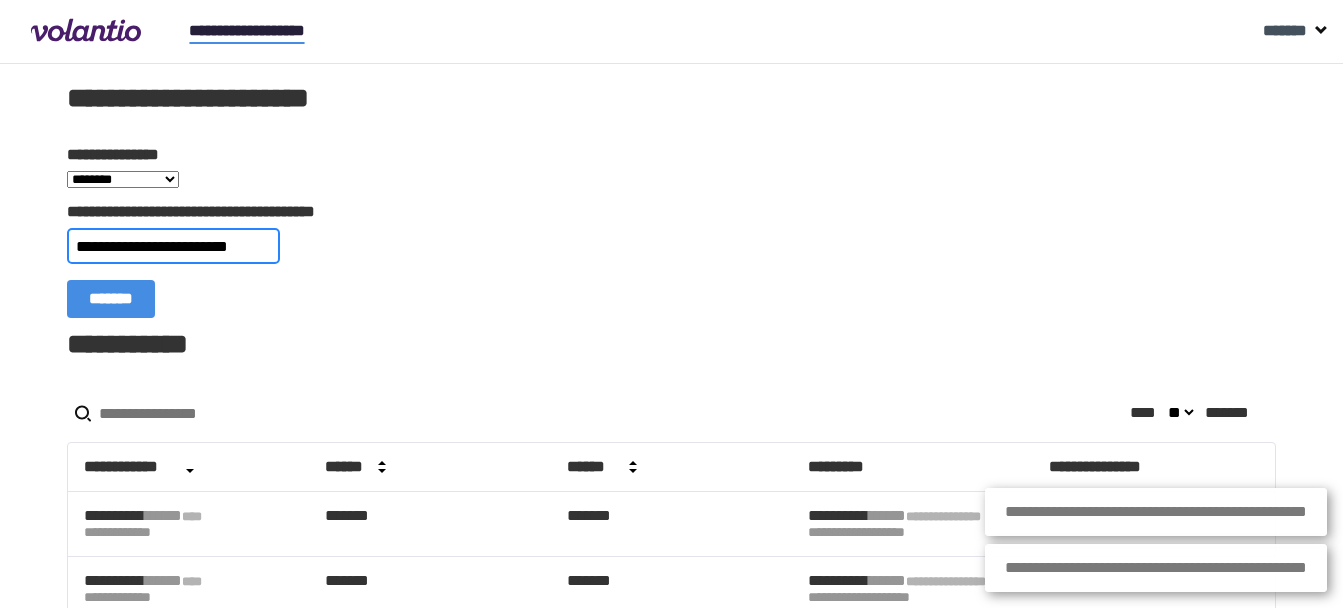 type on "**********" 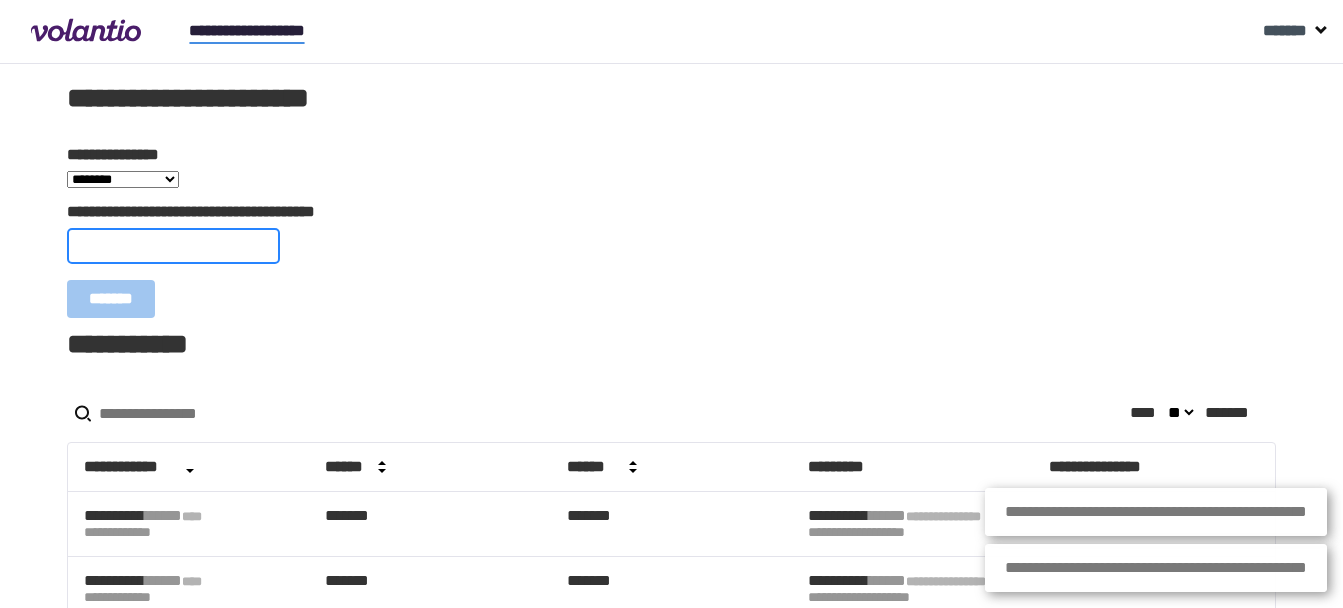 paste on "**********" 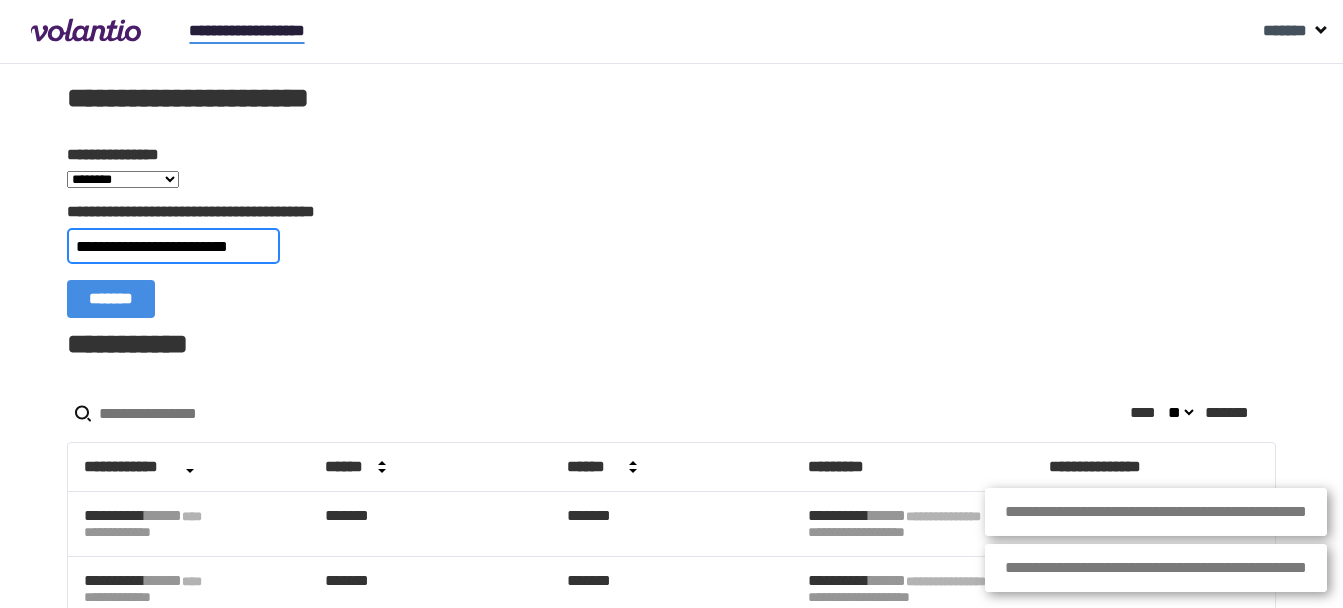 type on "**********" 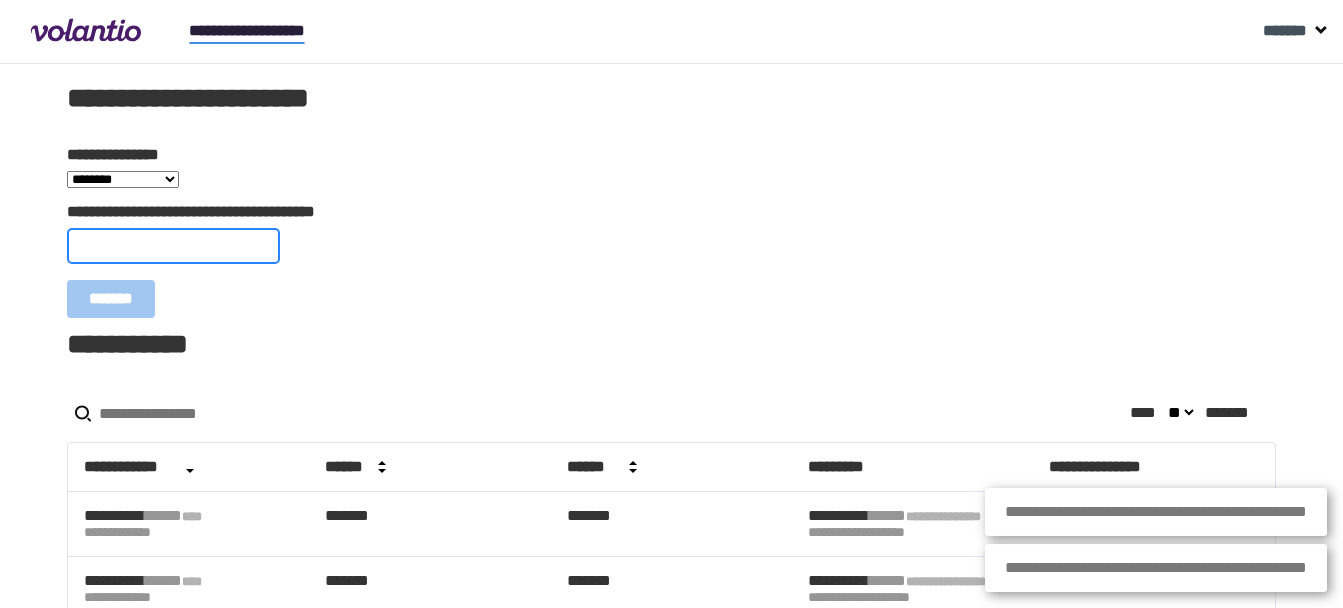 paste on "**********" 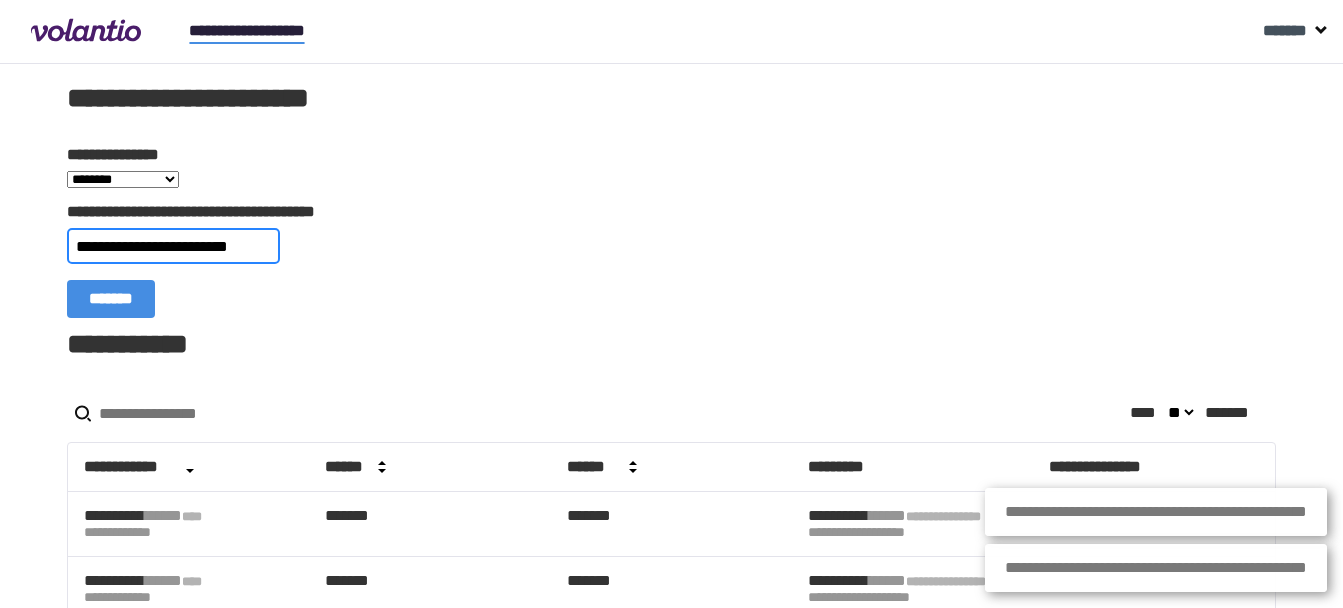 type on "**********" 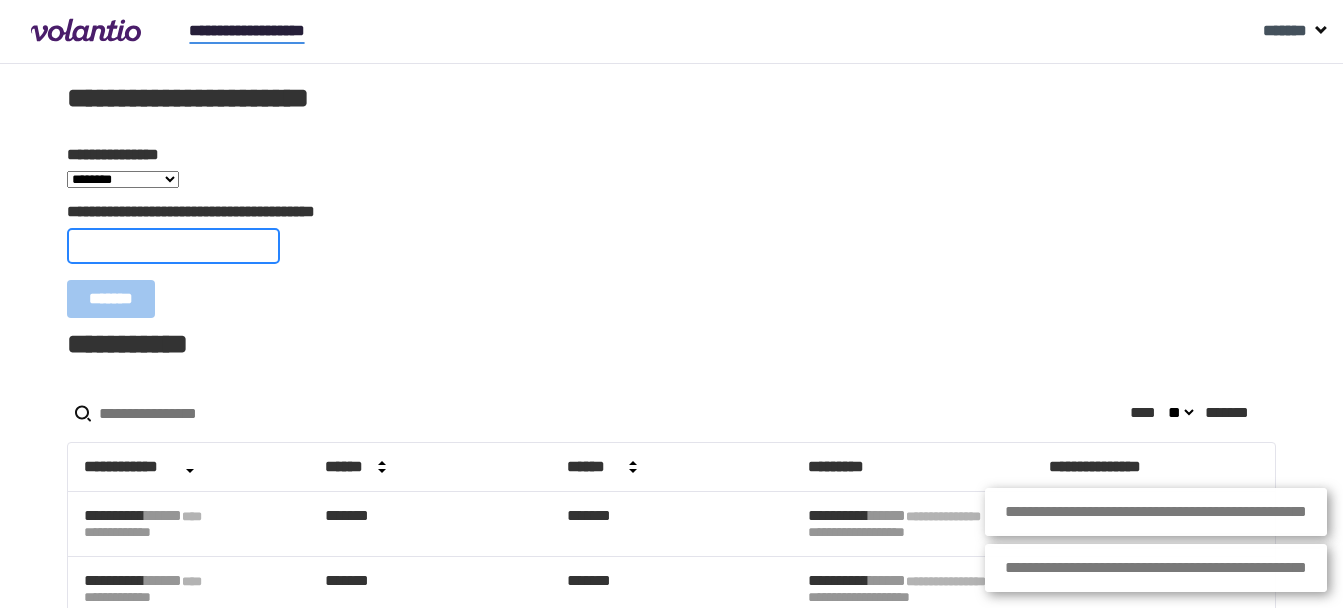paste on "**********" 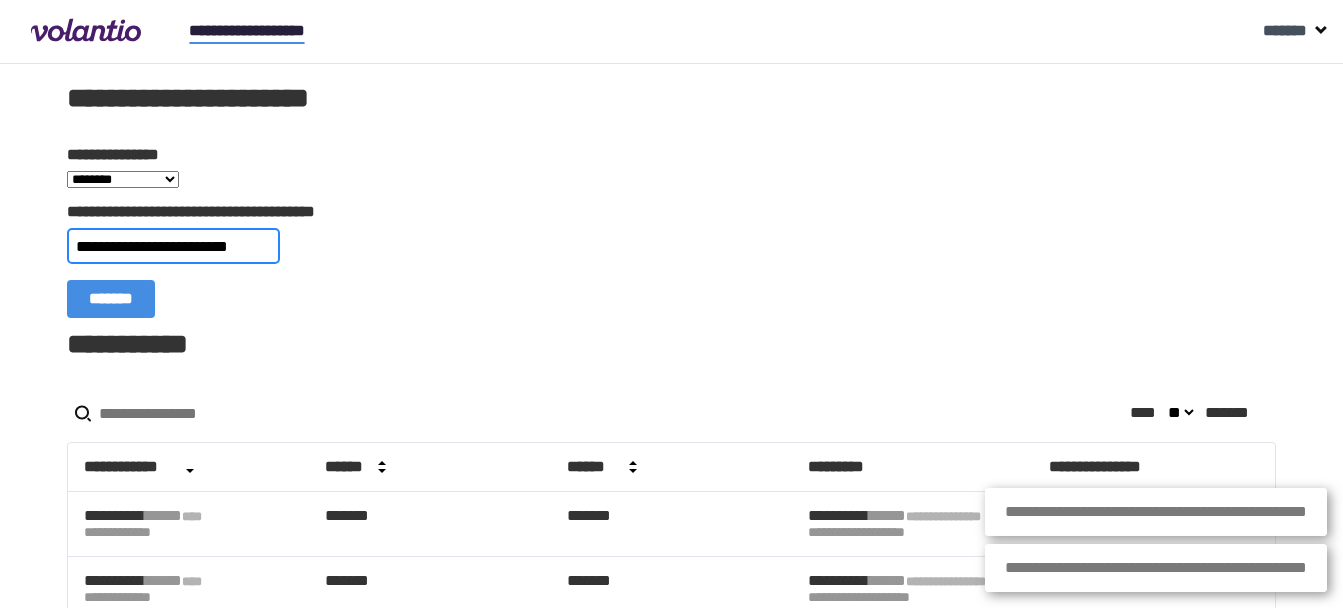 type on "**********" 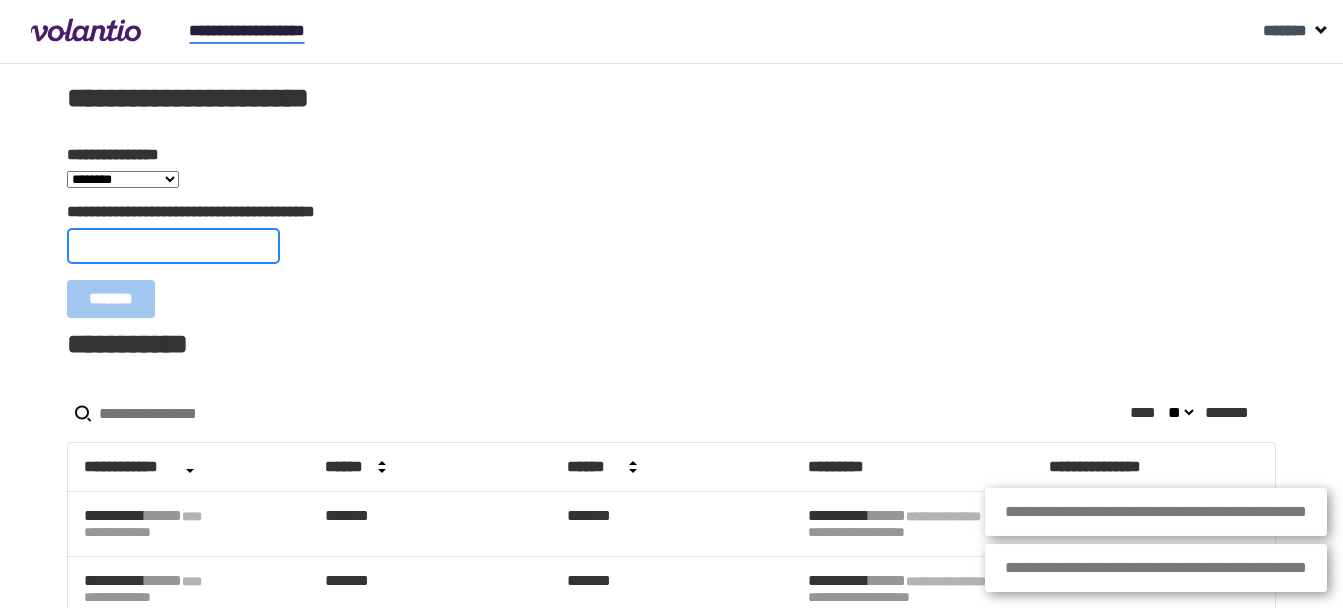 paste on "**********" 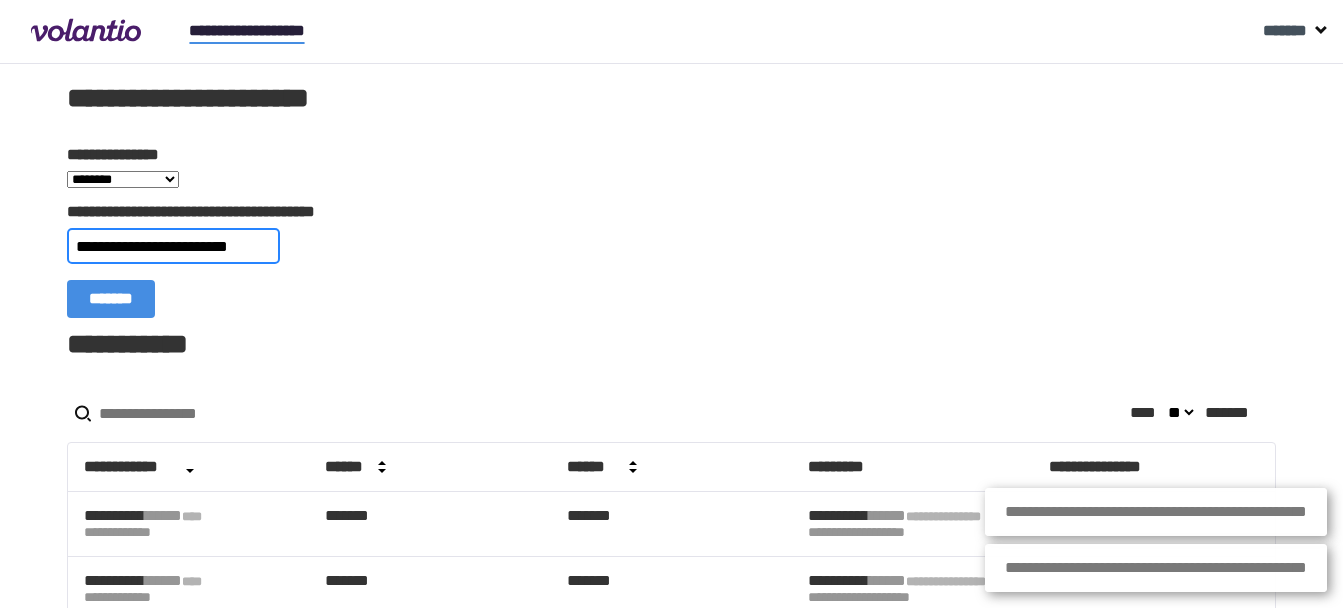 type on "**********" 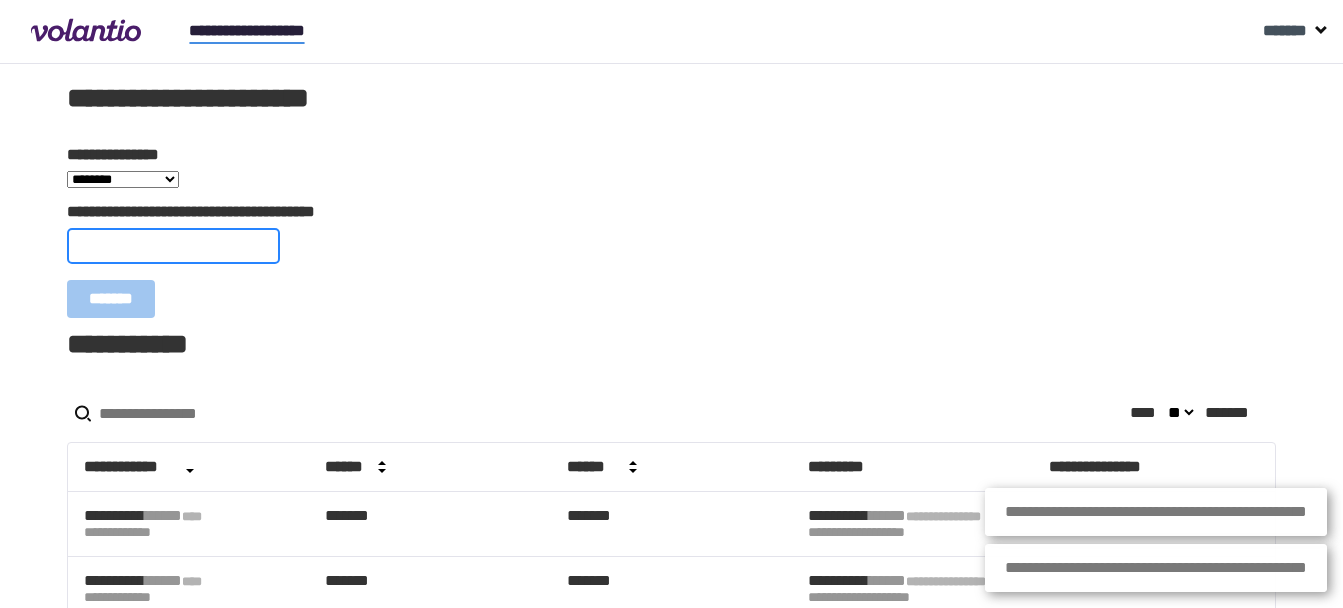 paste on "**********" 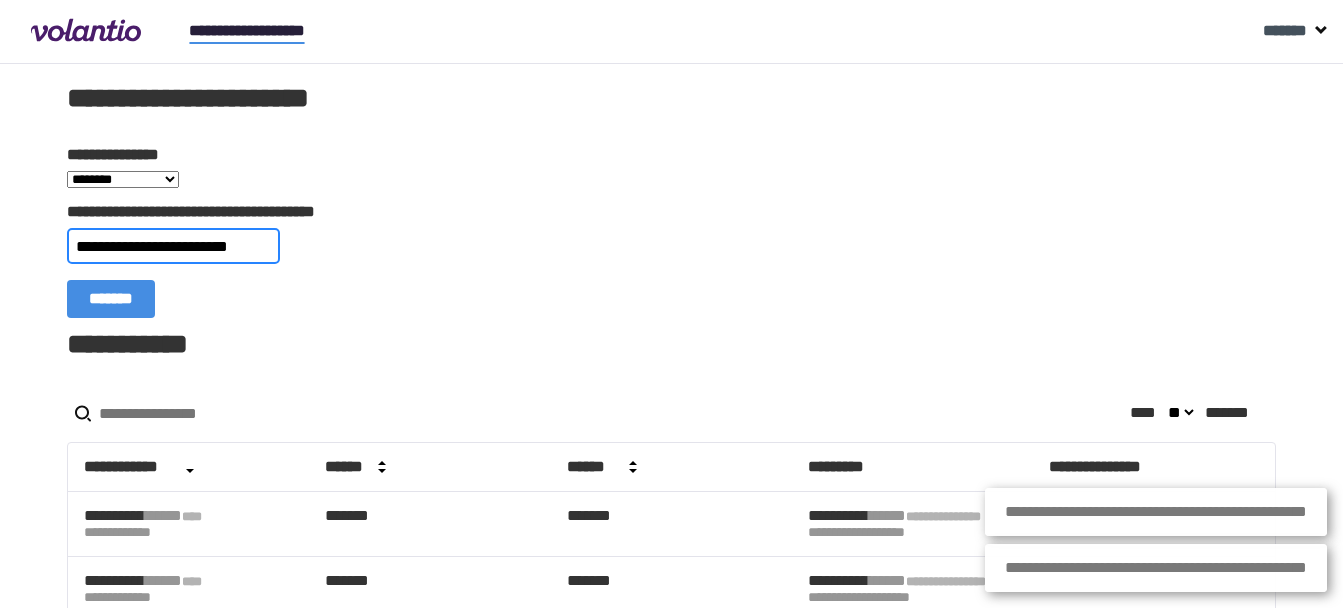 type on "**********" 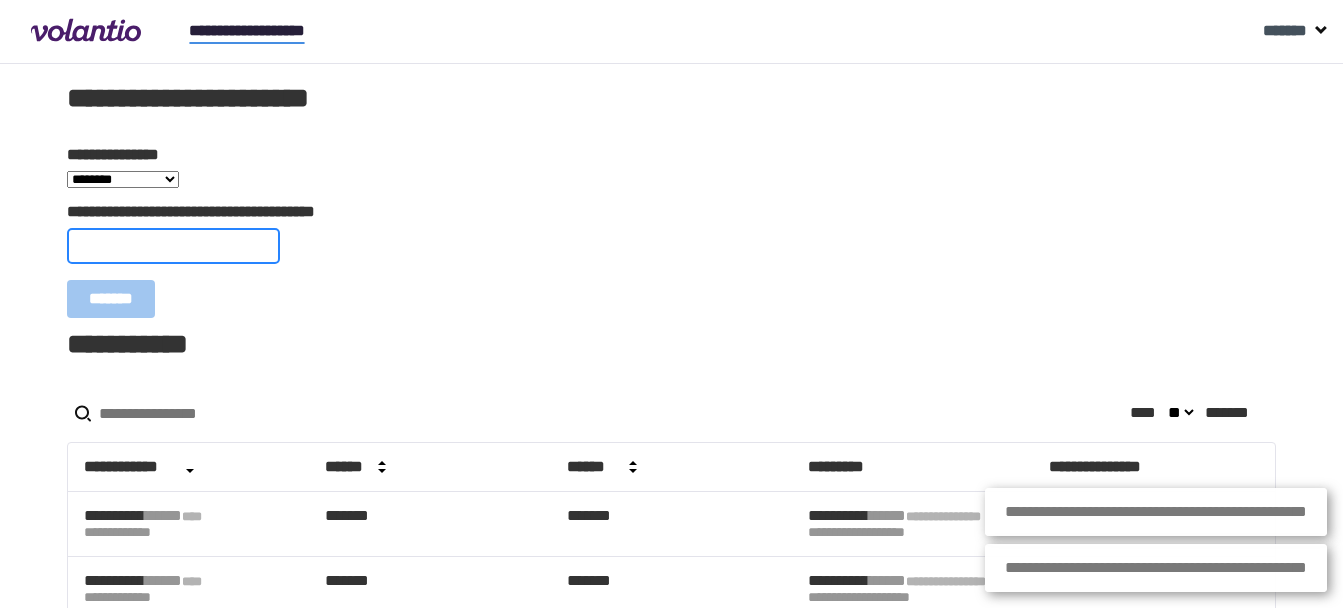 paste on "**********" 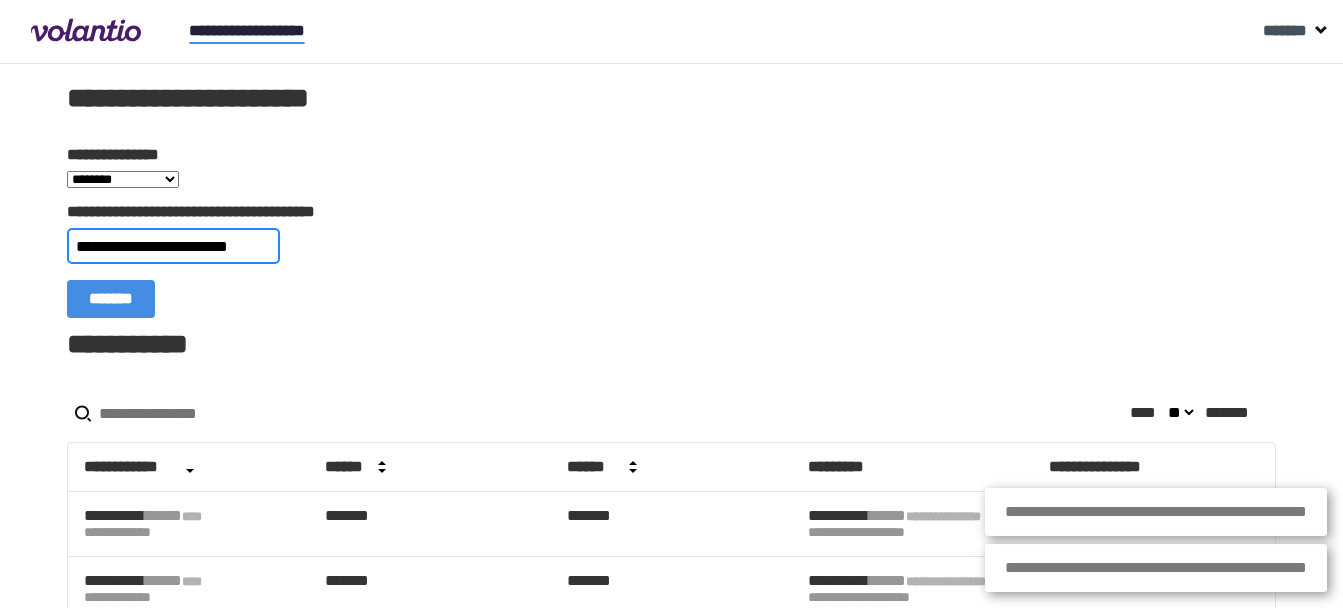 type on "**********" 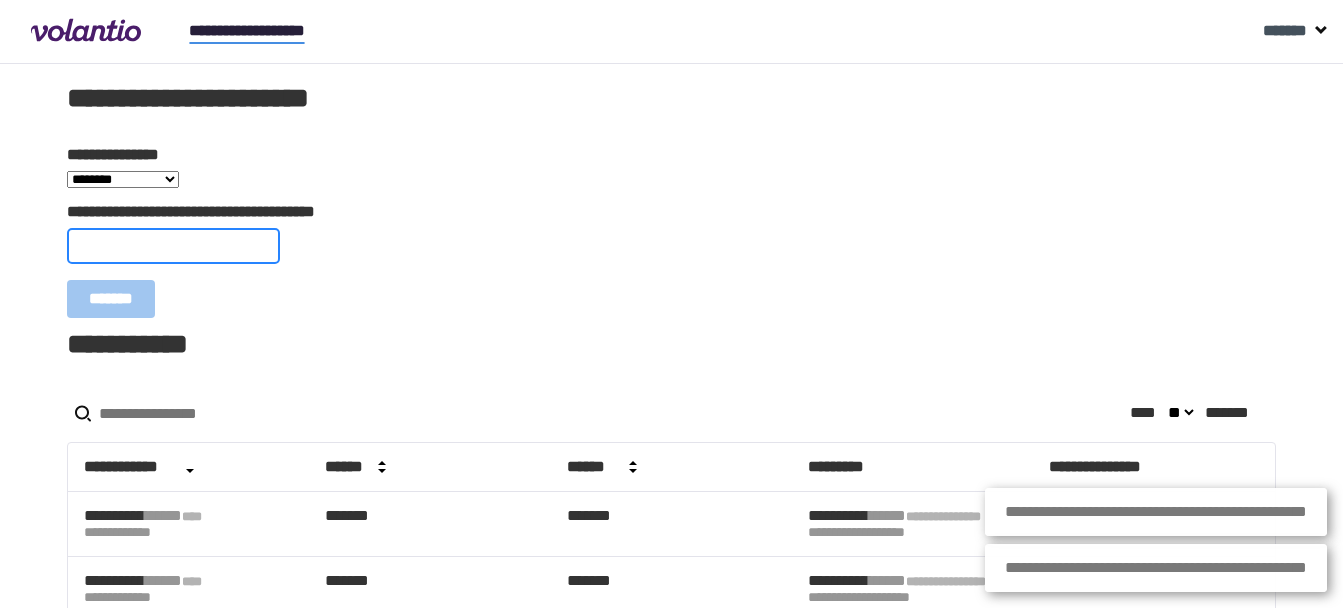 paste on "**********" 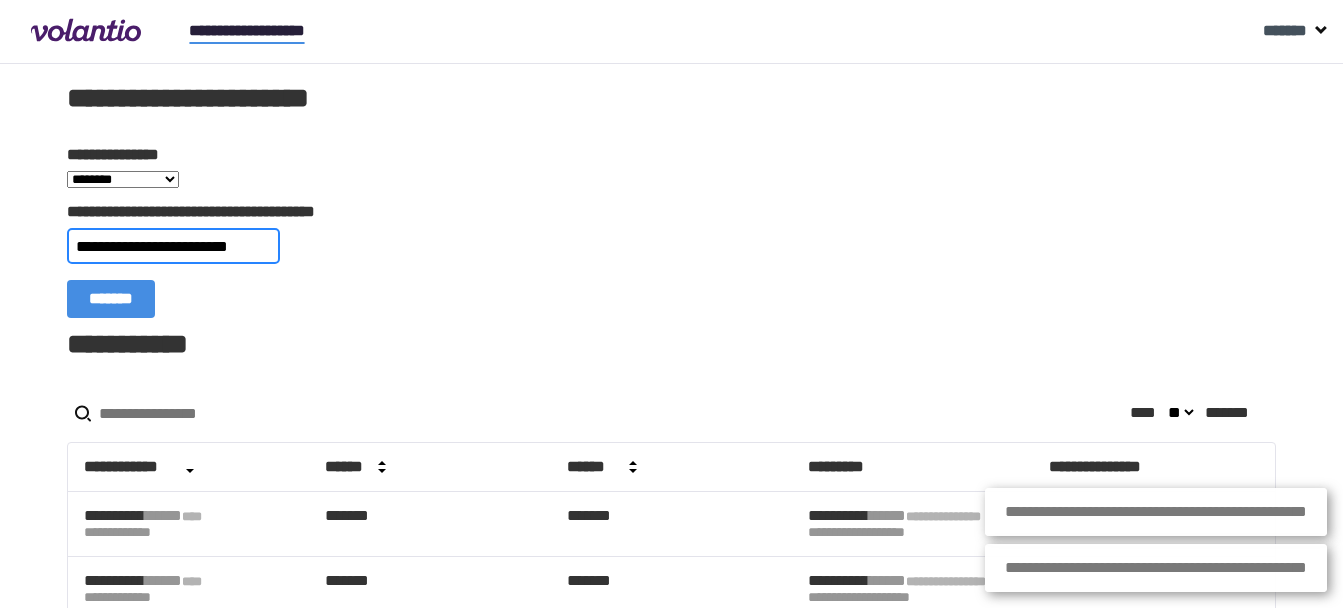 type on "**********" 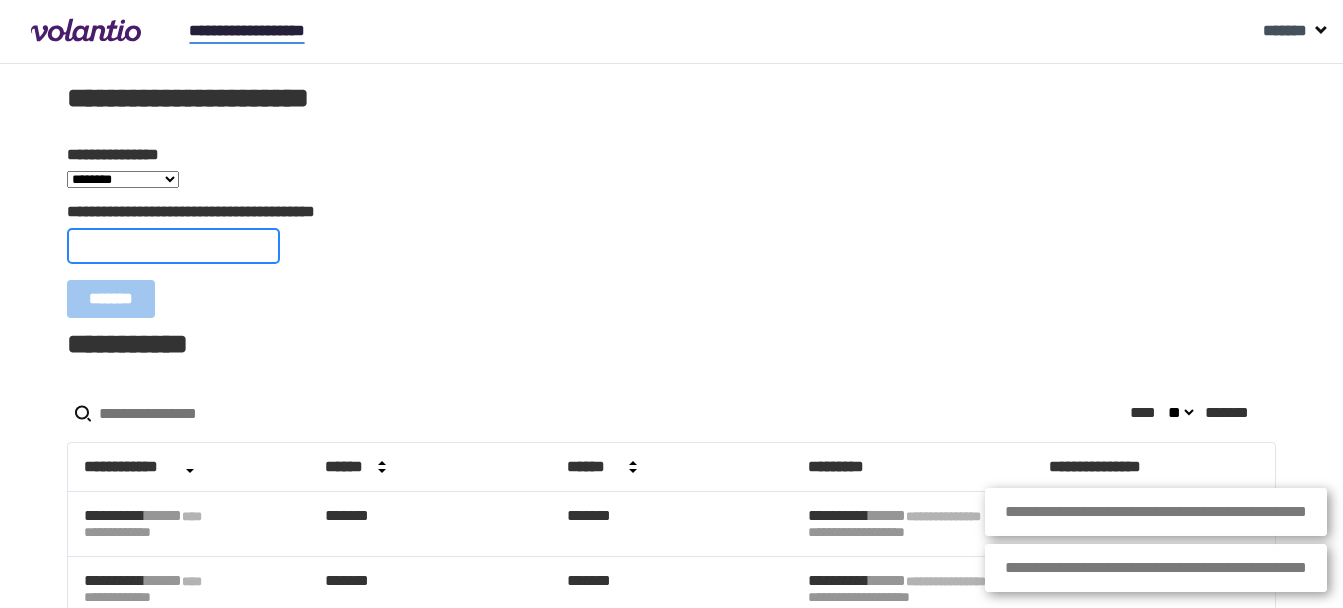 paste on "**********" 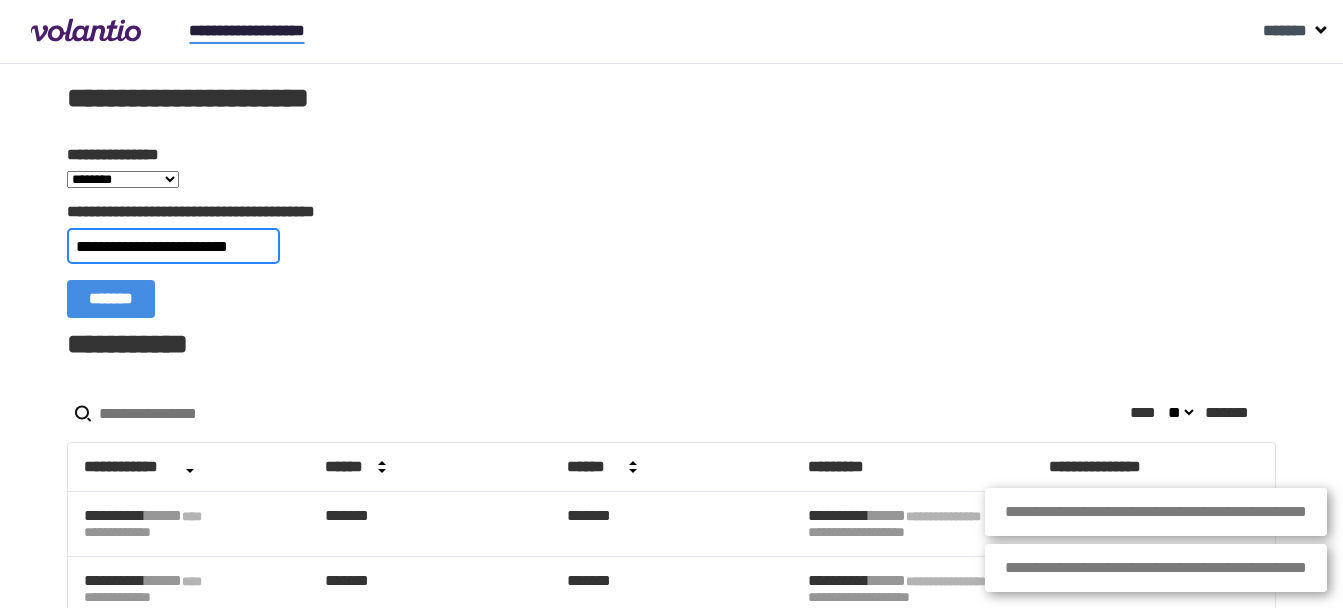 type on "**********" 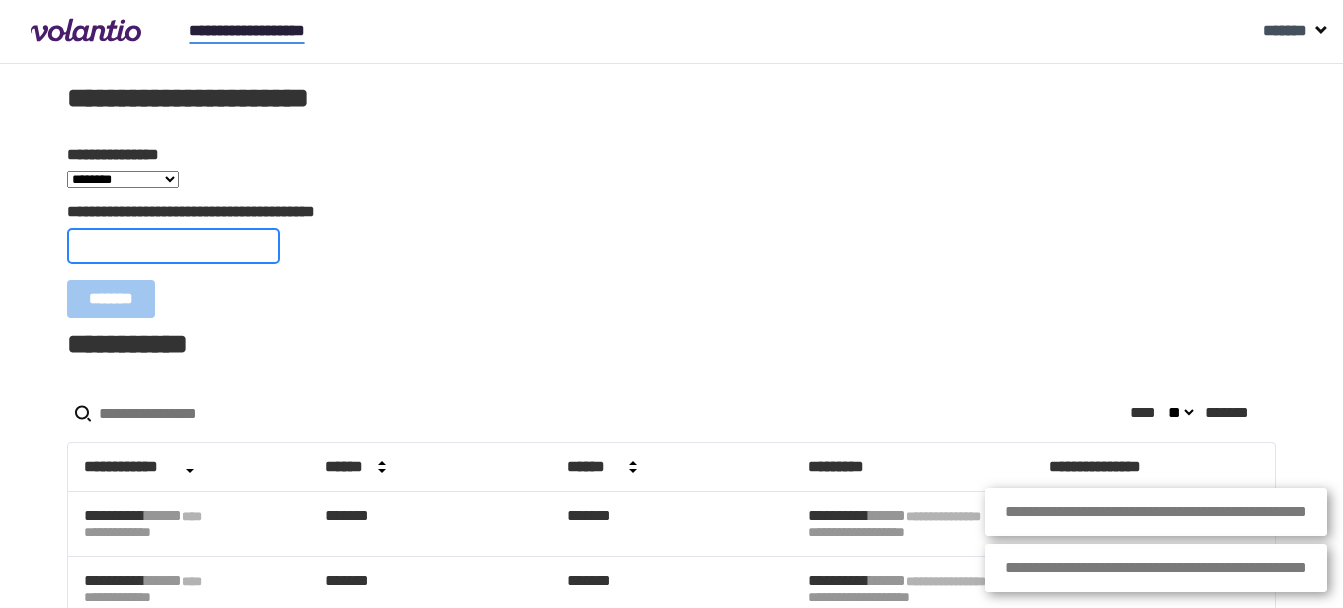 paste on "**********" 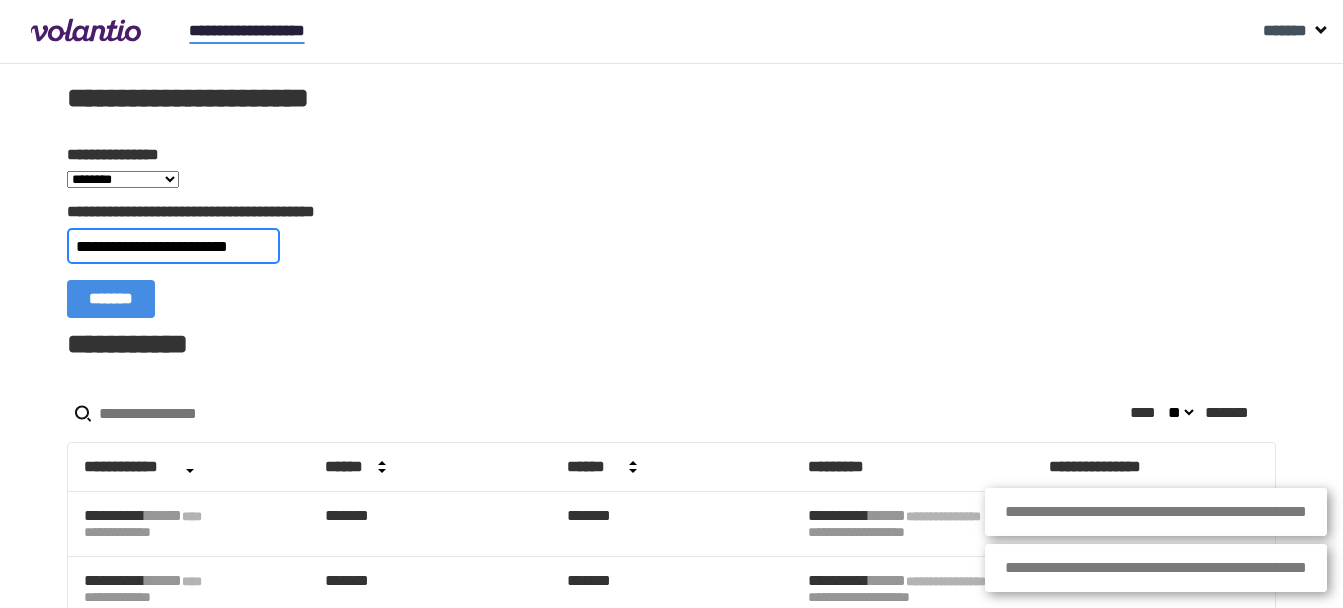 type on "**********" 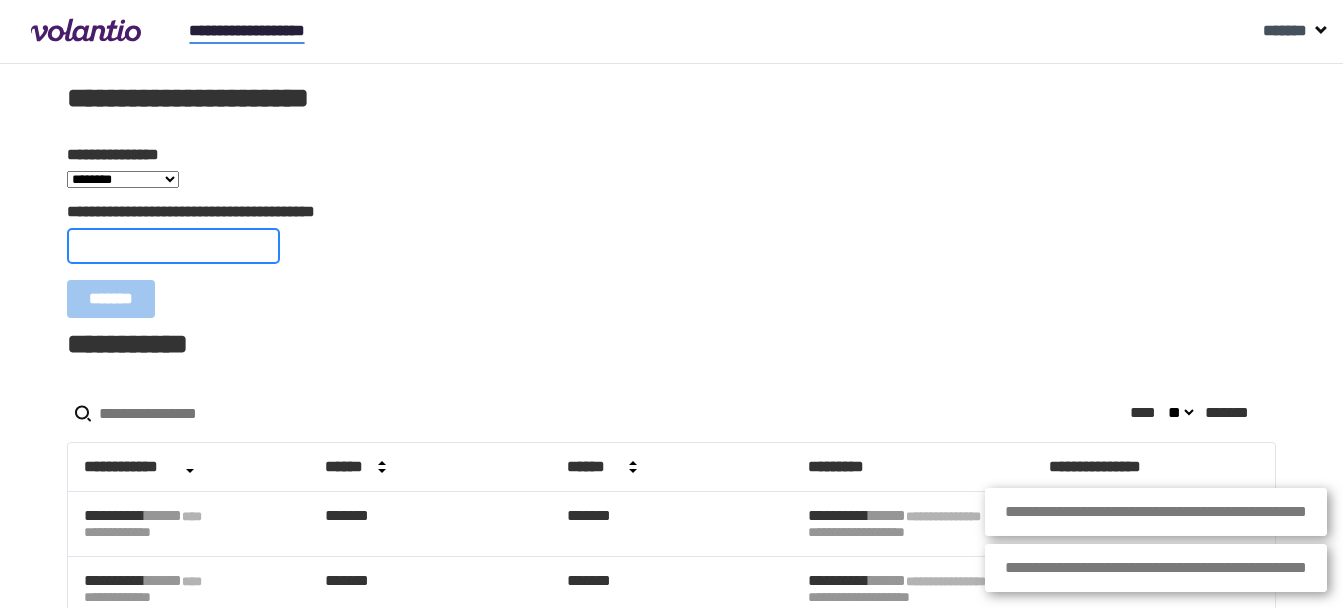 paste on "**********" 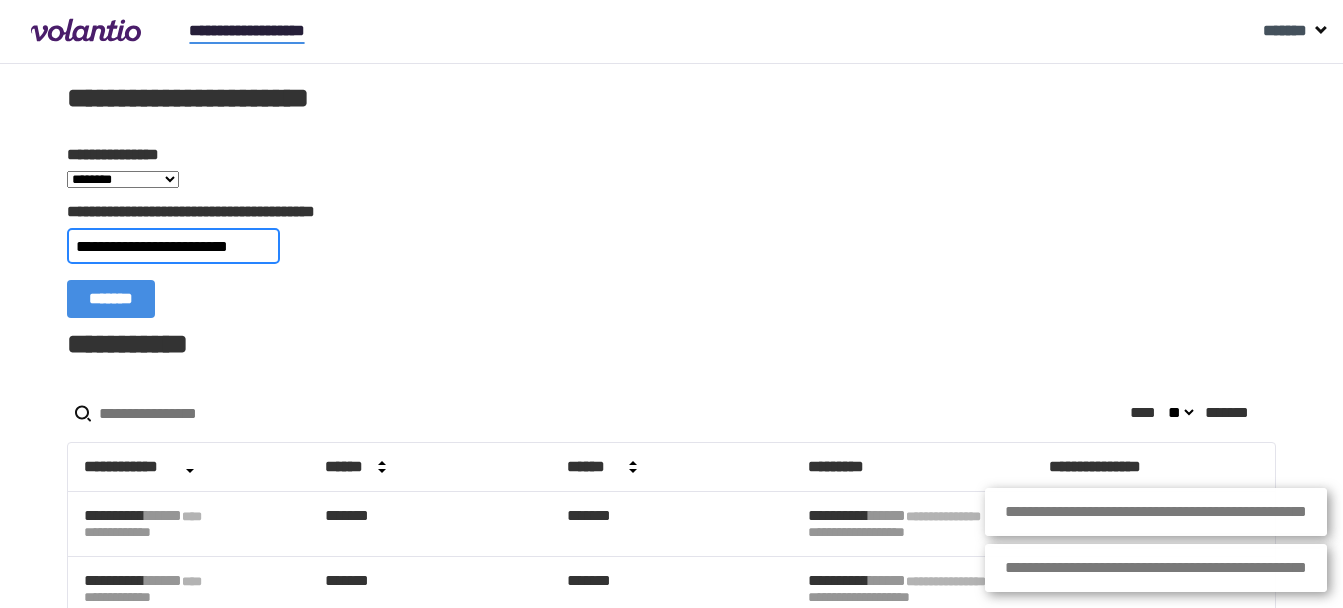 type on "**********" 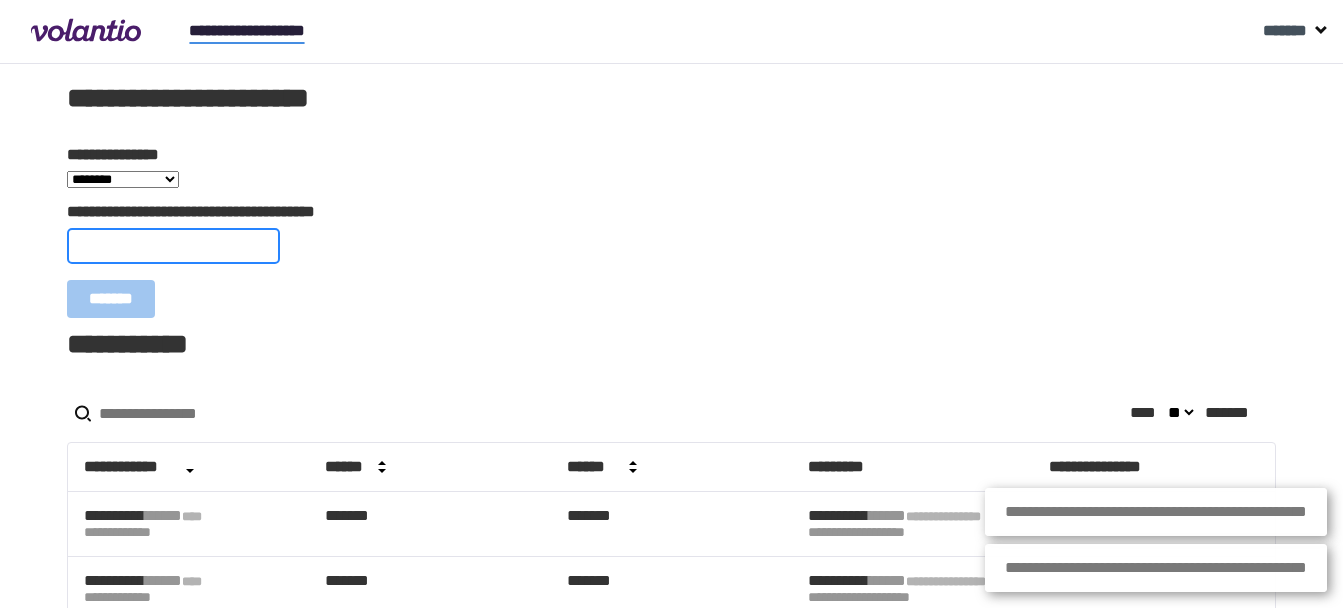 paste on "**********" 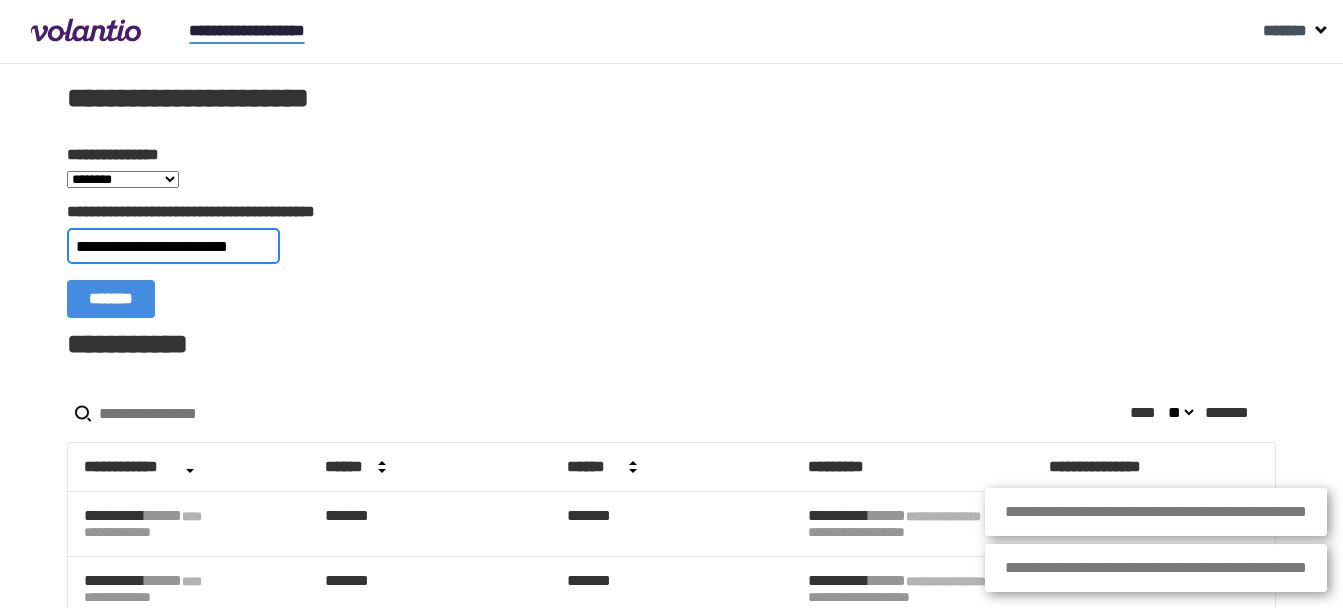 type on "**********" 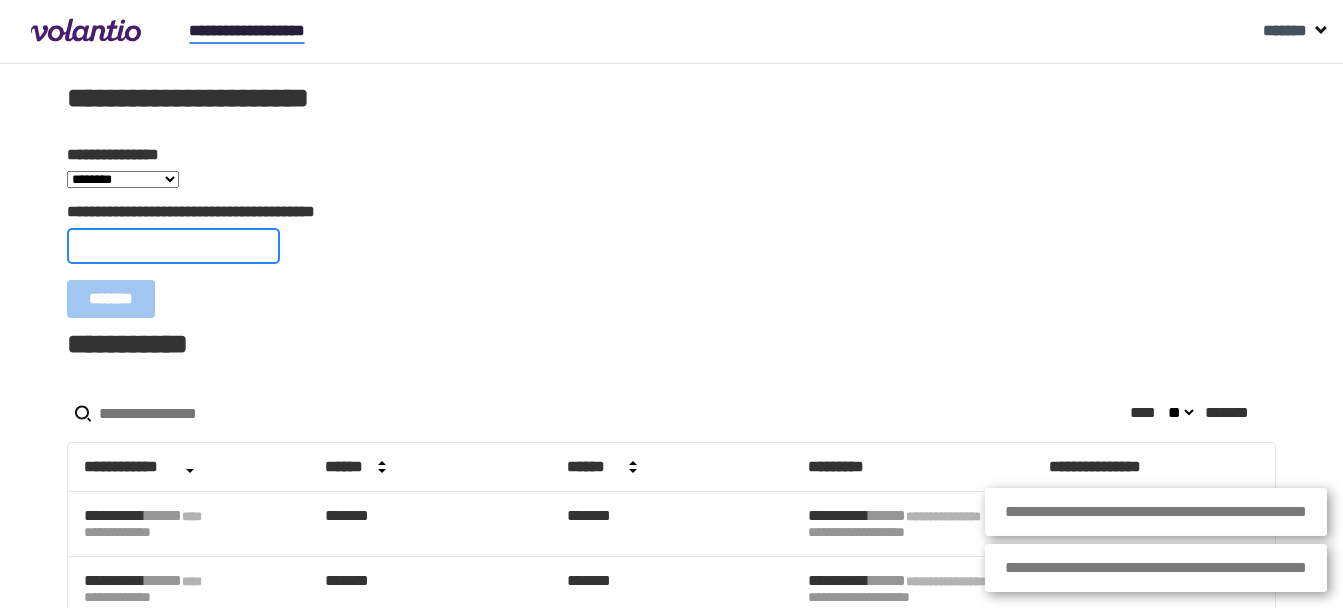 paste on "**********" 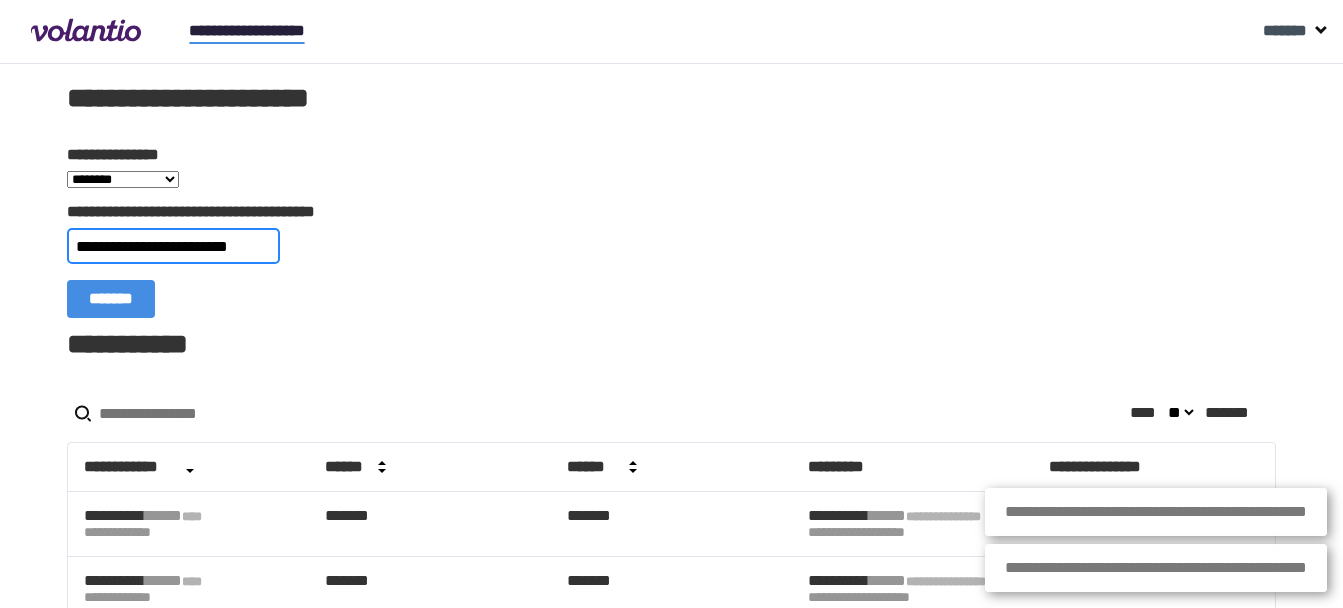 type on "**********" 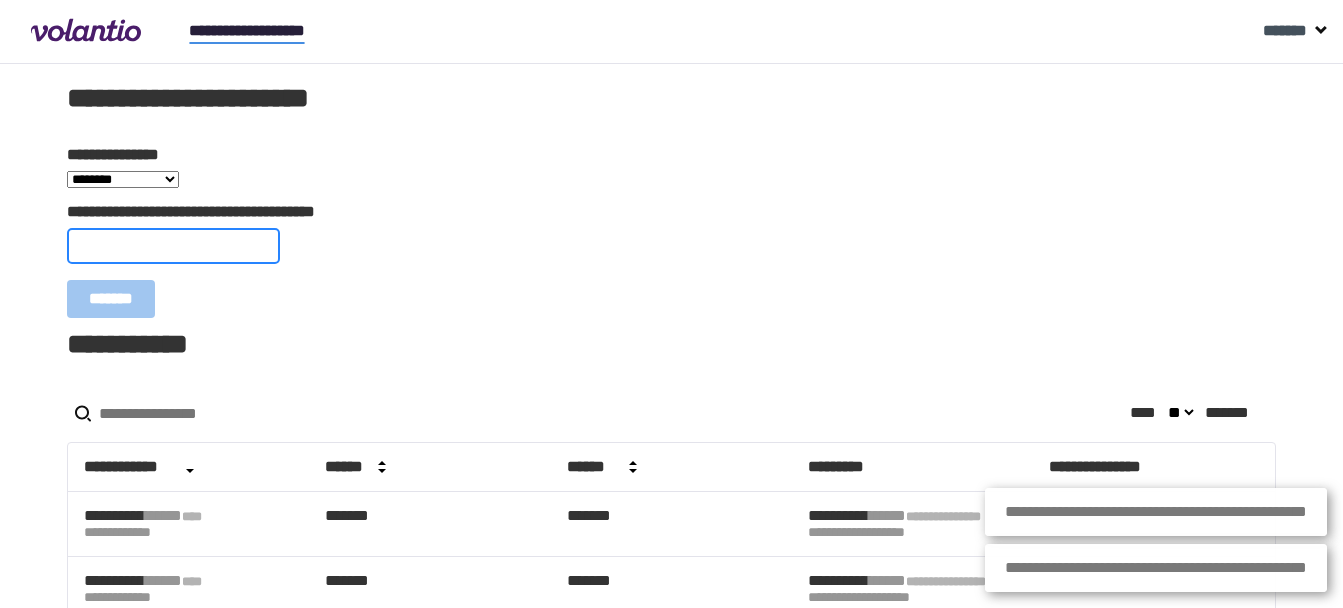 paste on "**********" 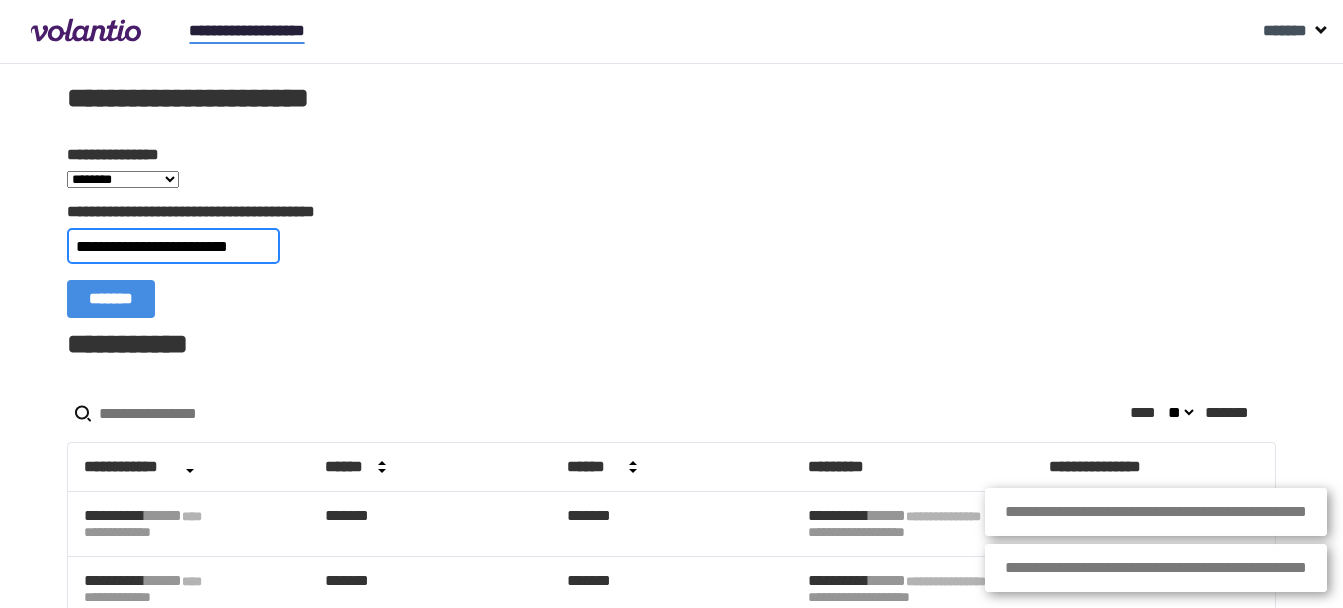 type on "**********" 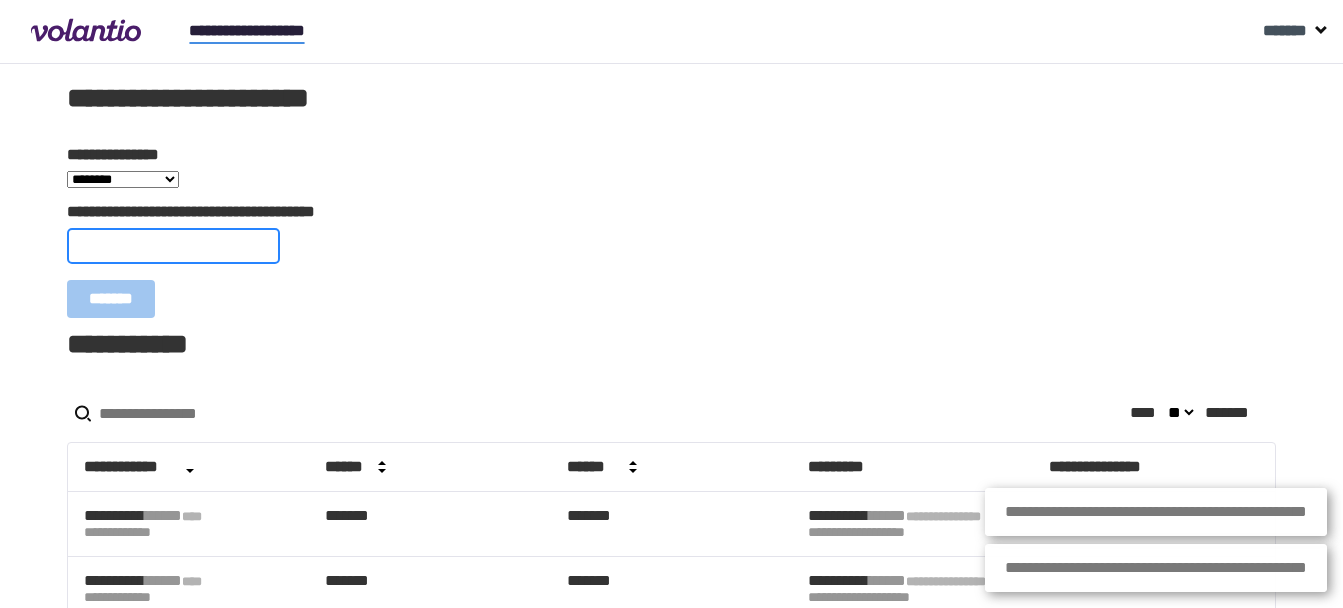 paste on "**********" 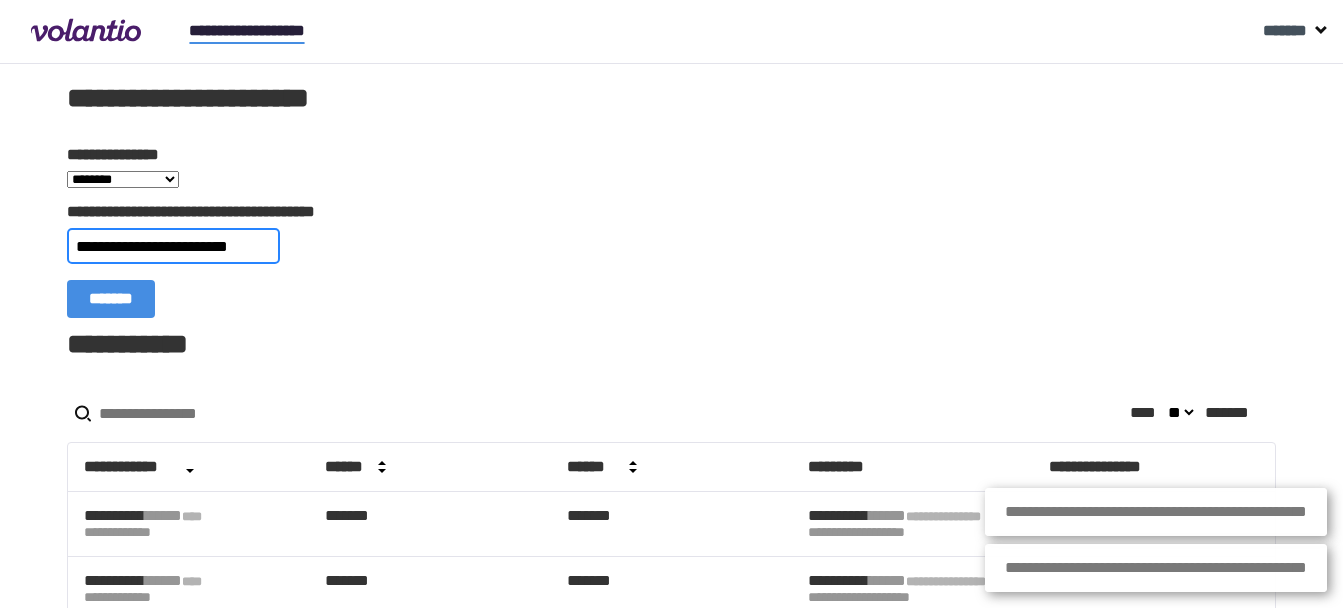 type on "**********" 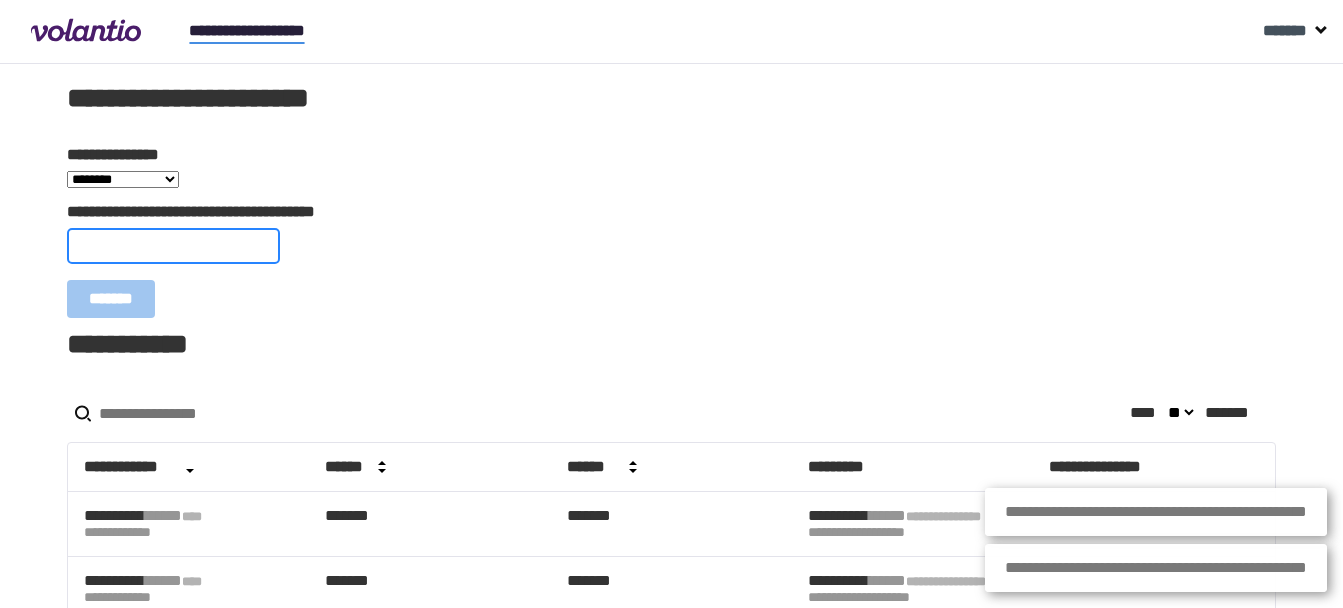 paste on "**********" 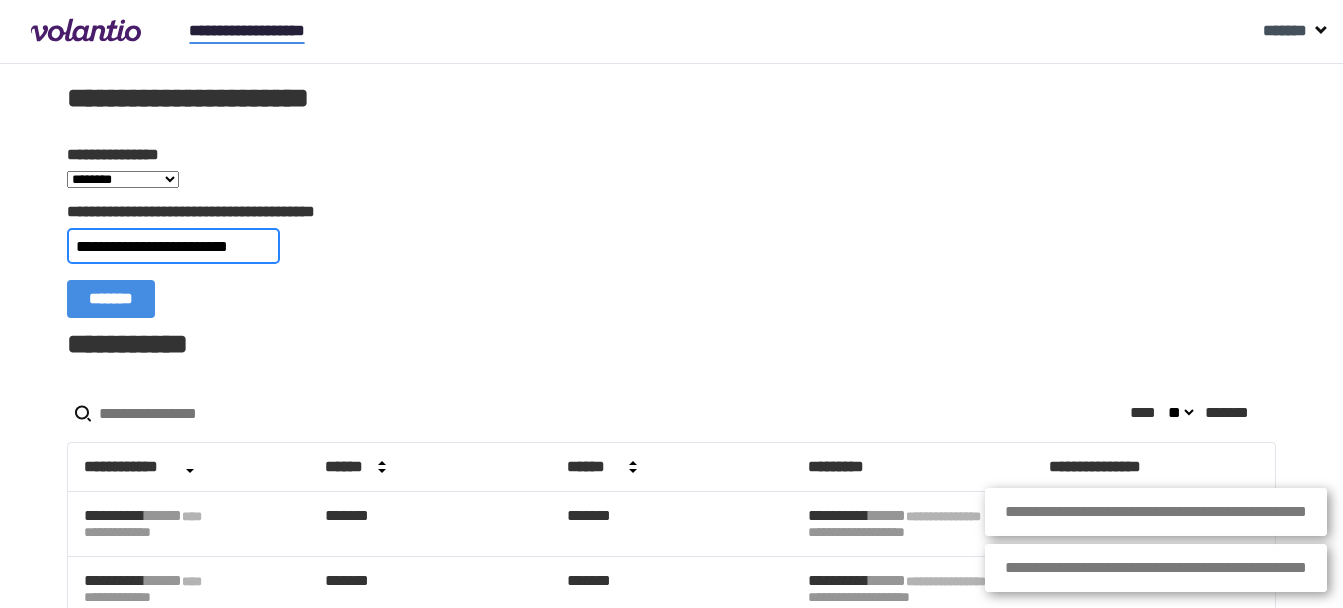 type on "**********" 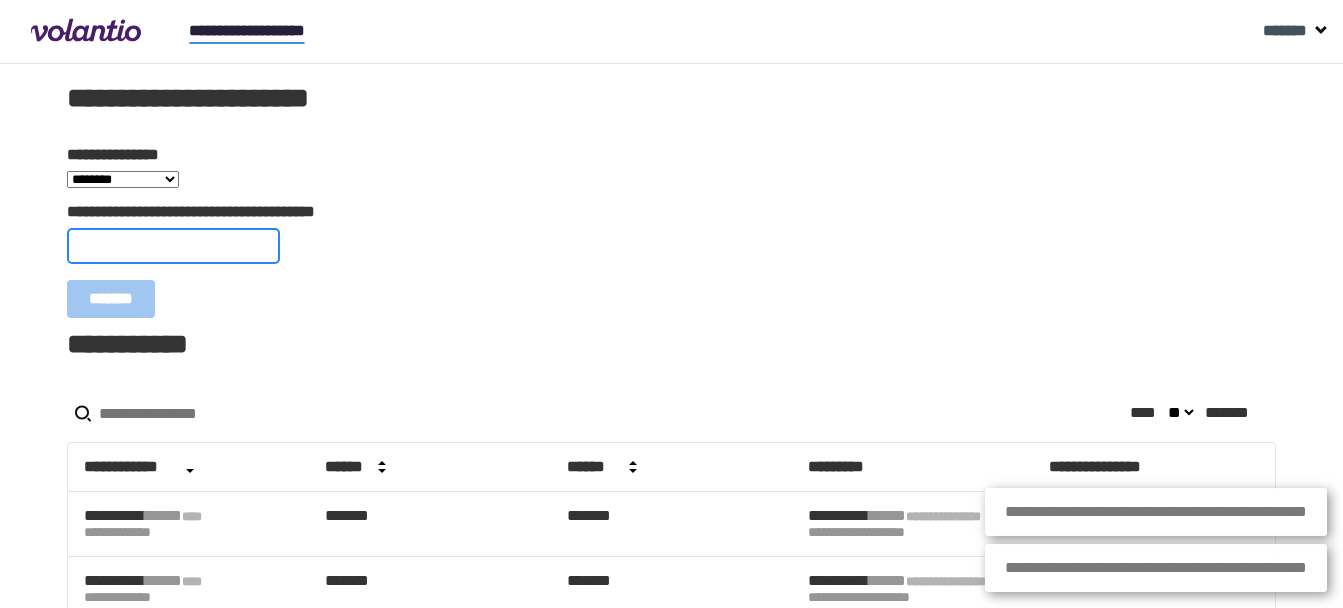 paste on "**********" 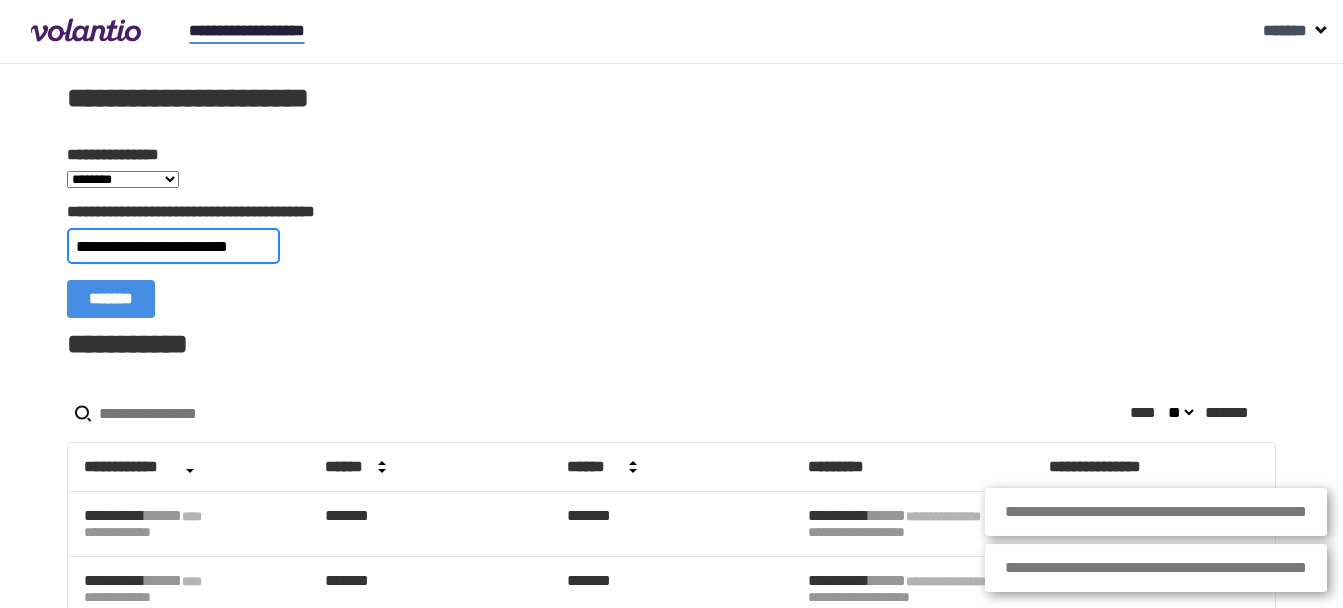 type on "**********" 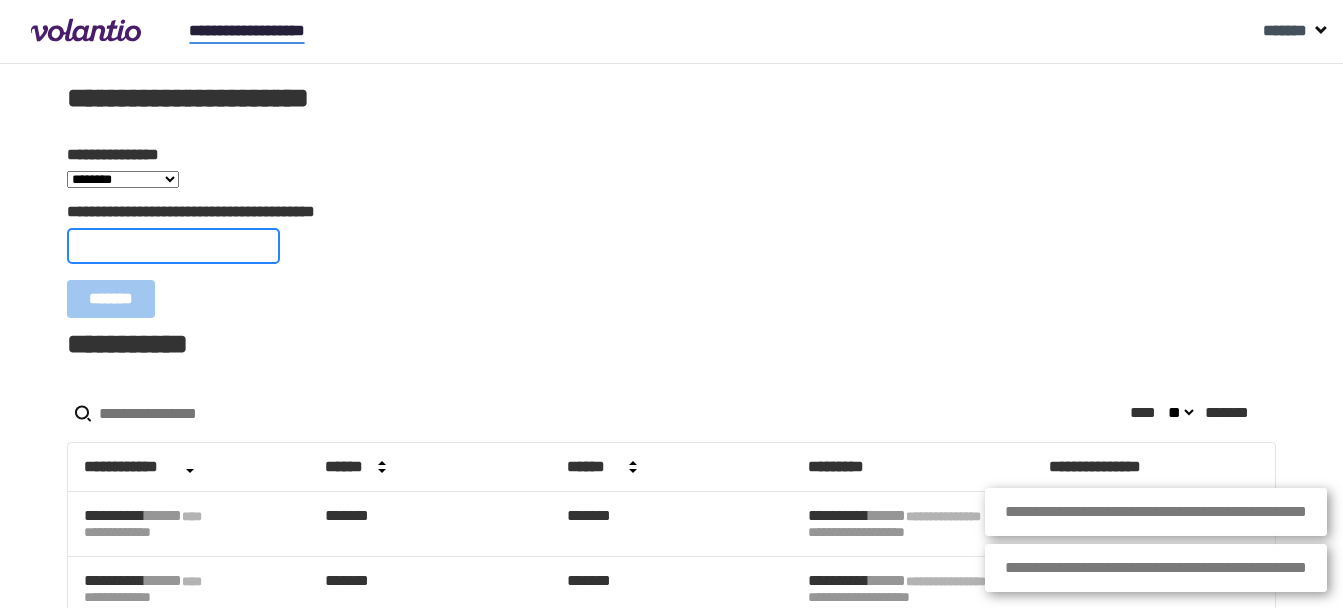 paste on "**********" 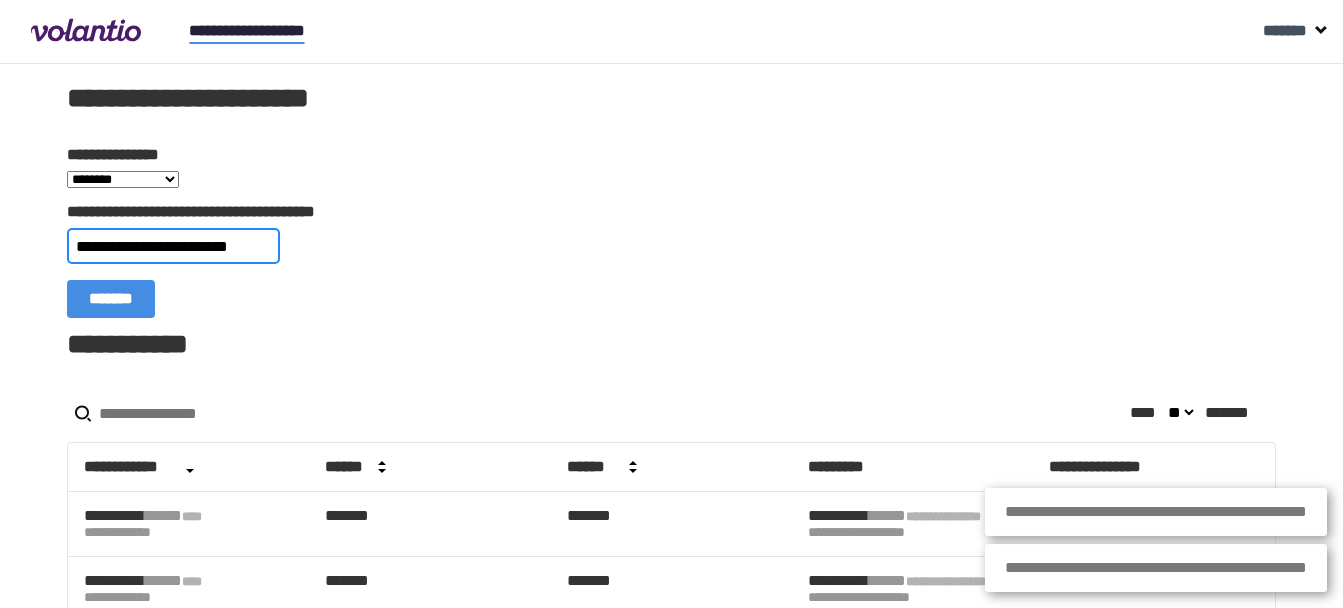 type on "**********" 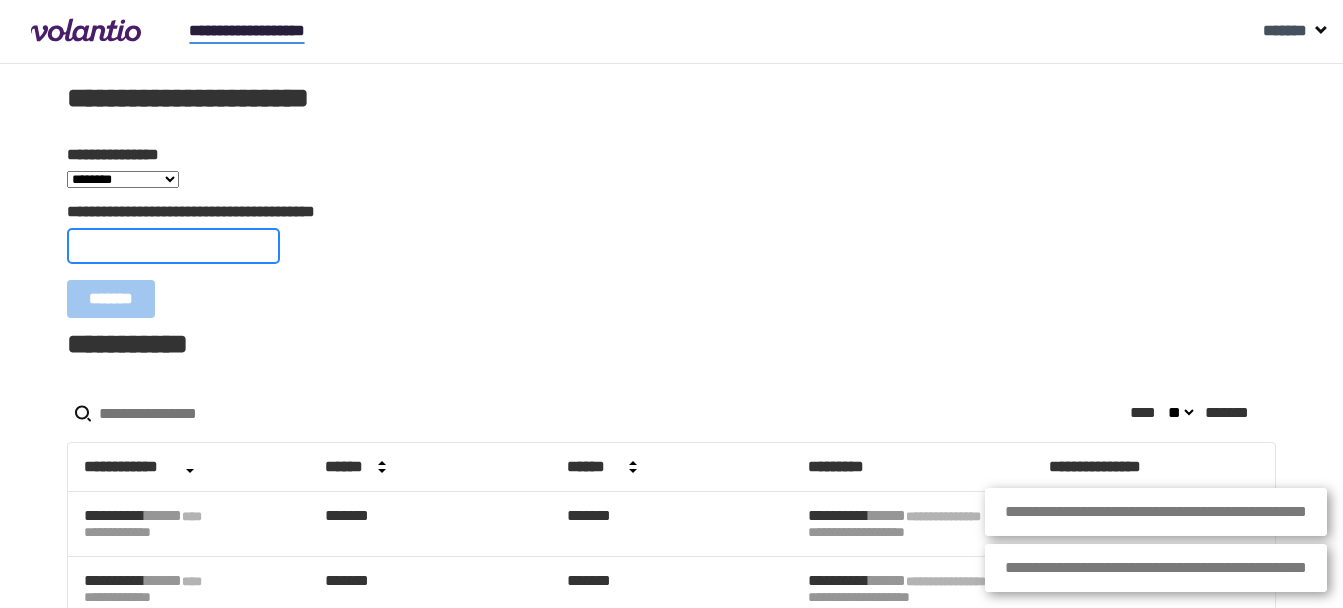 paste on "**********" 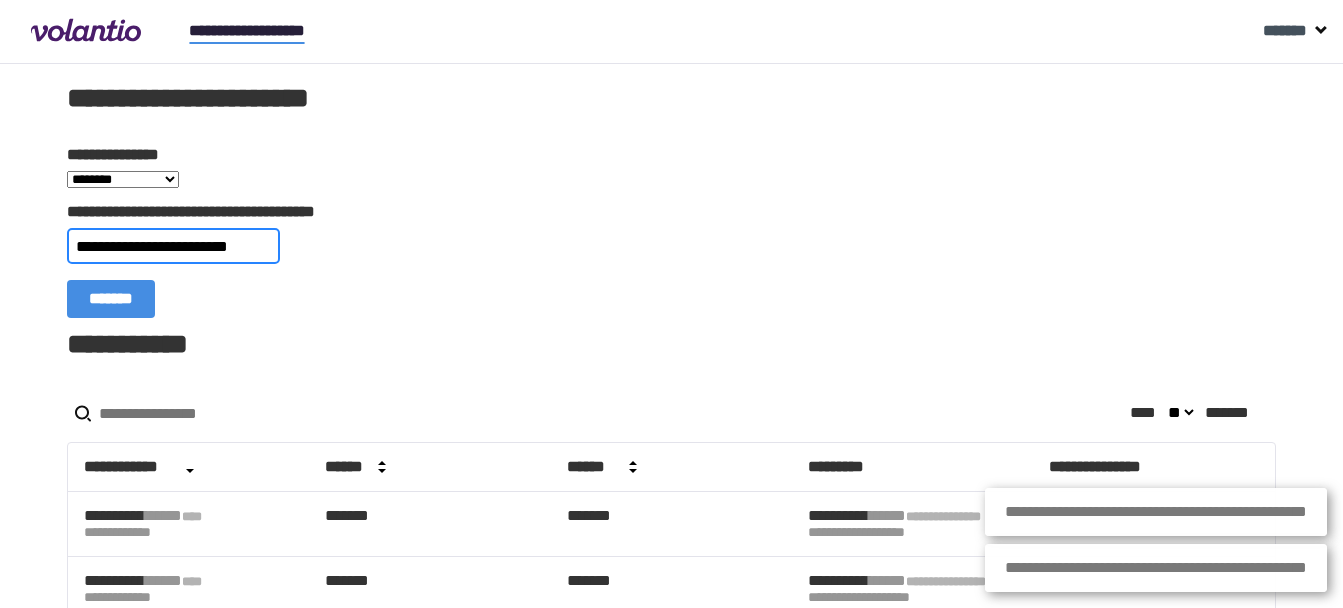 type on "**********" 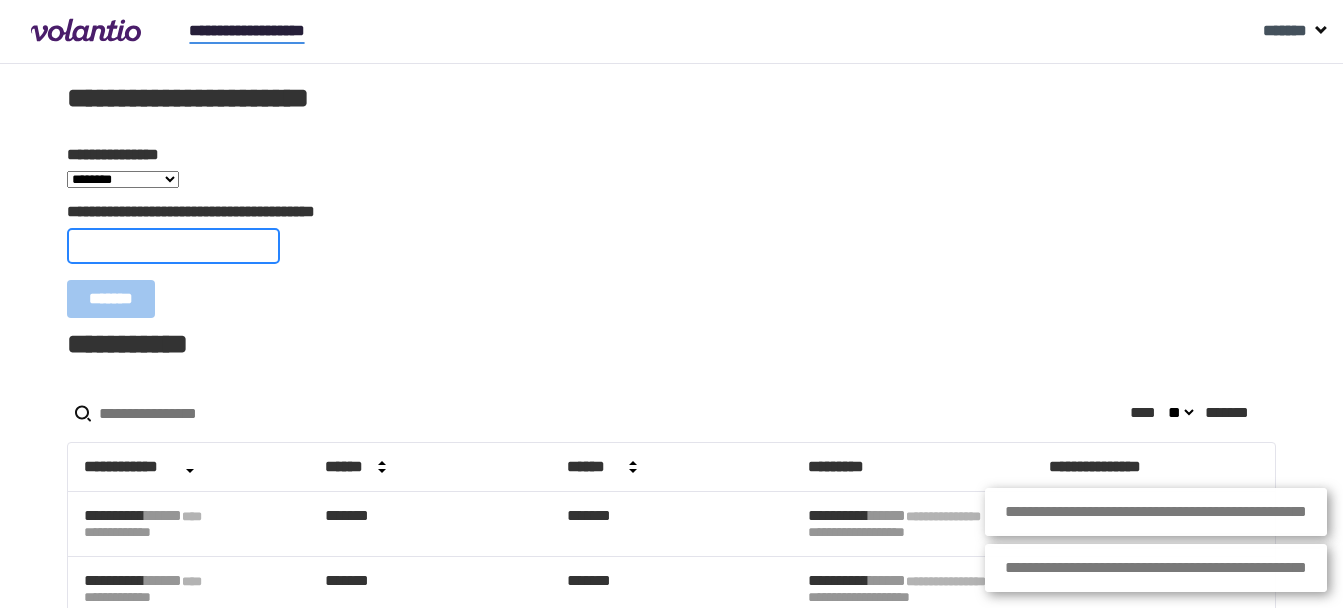 paste on "**********" 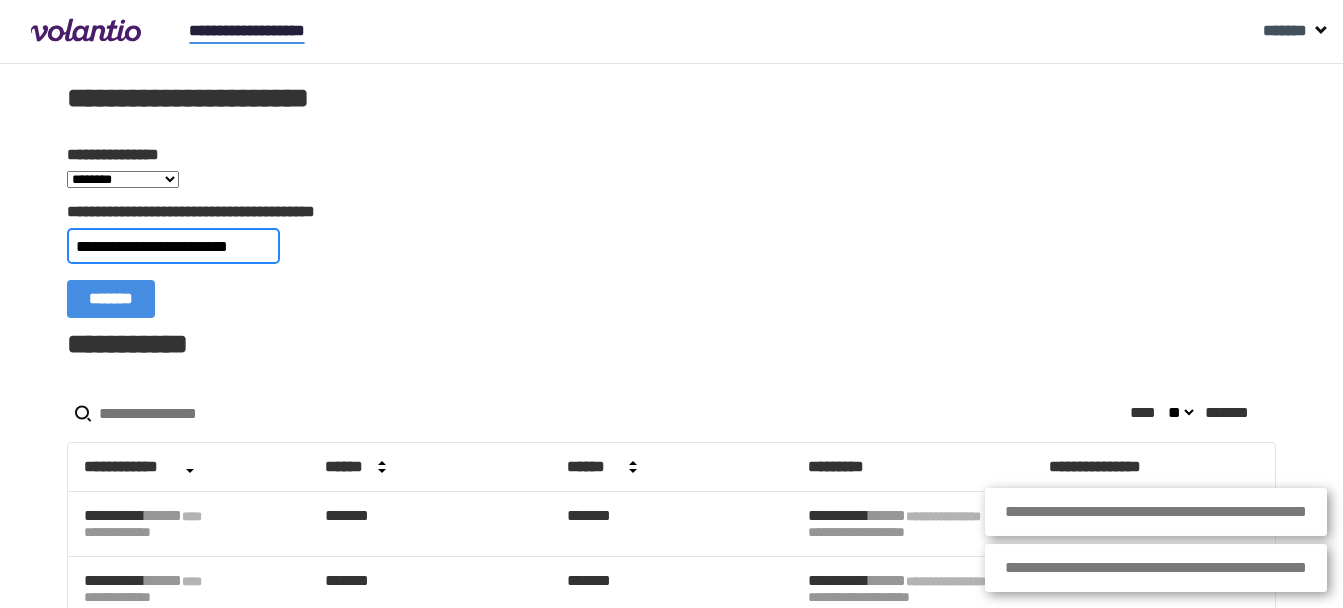 type on "**********" 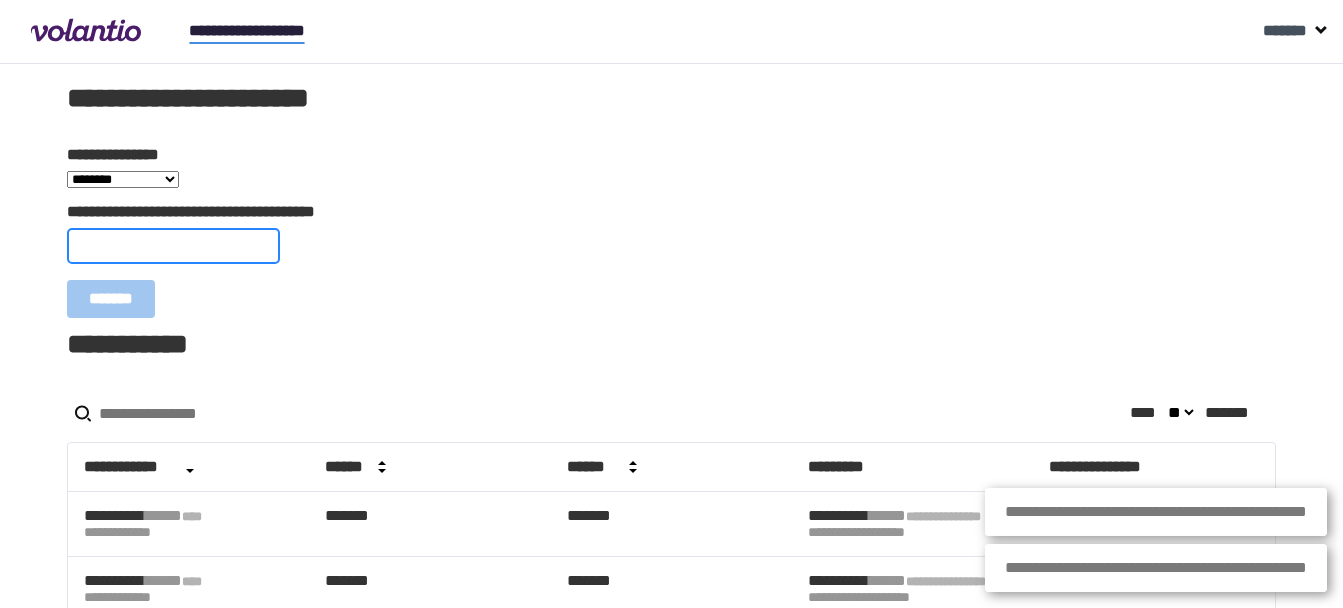 paste on "**********" 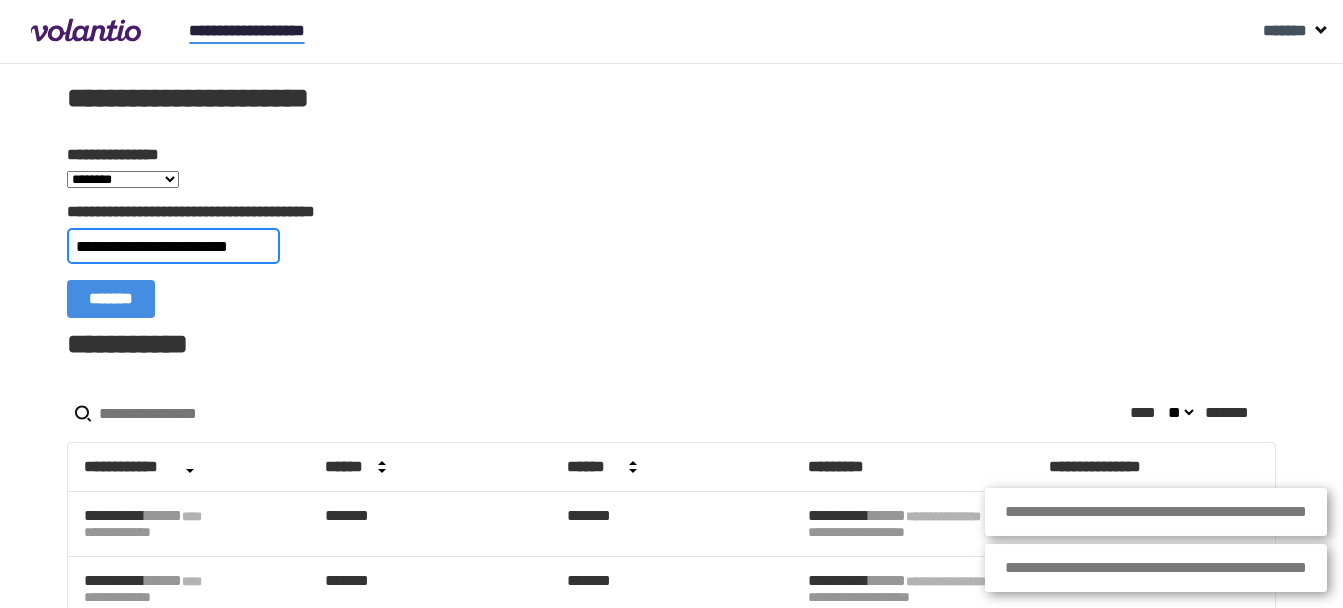 type on "**********" 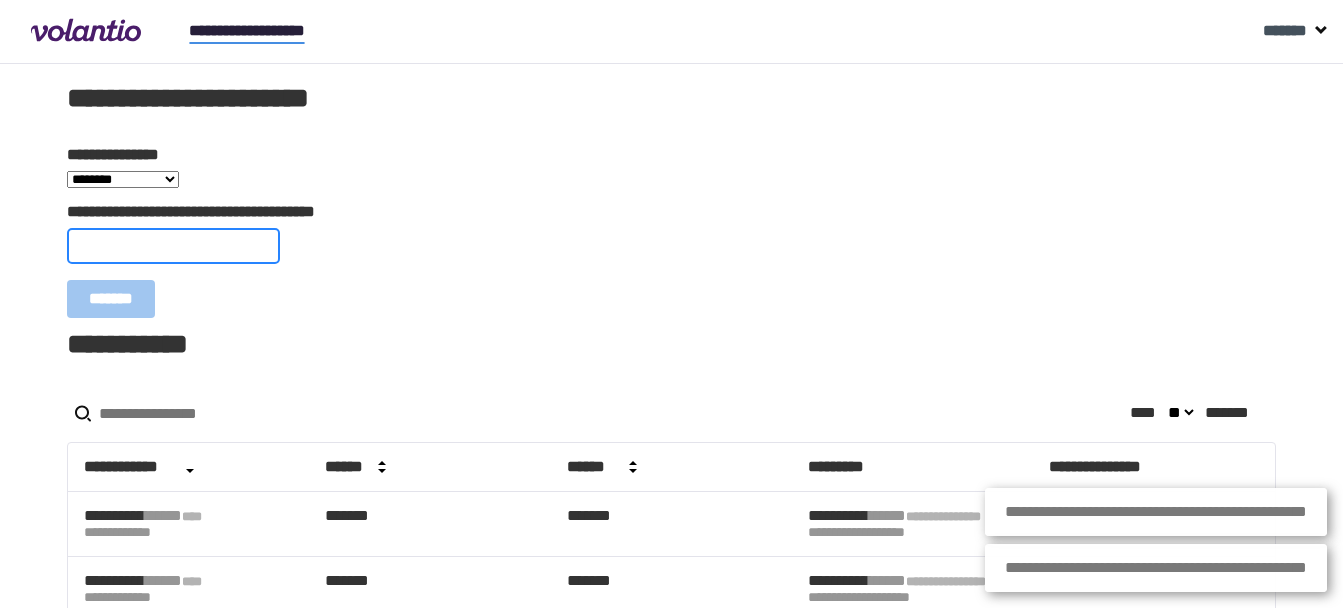 paste on "**********" 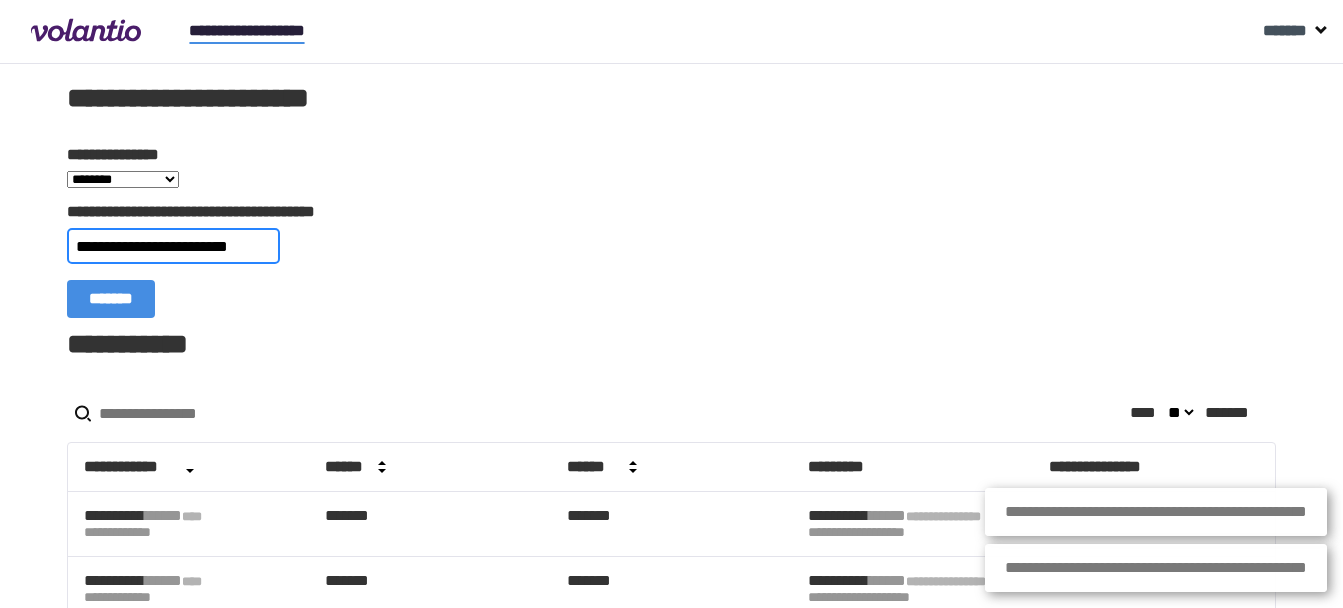 type on "**********" 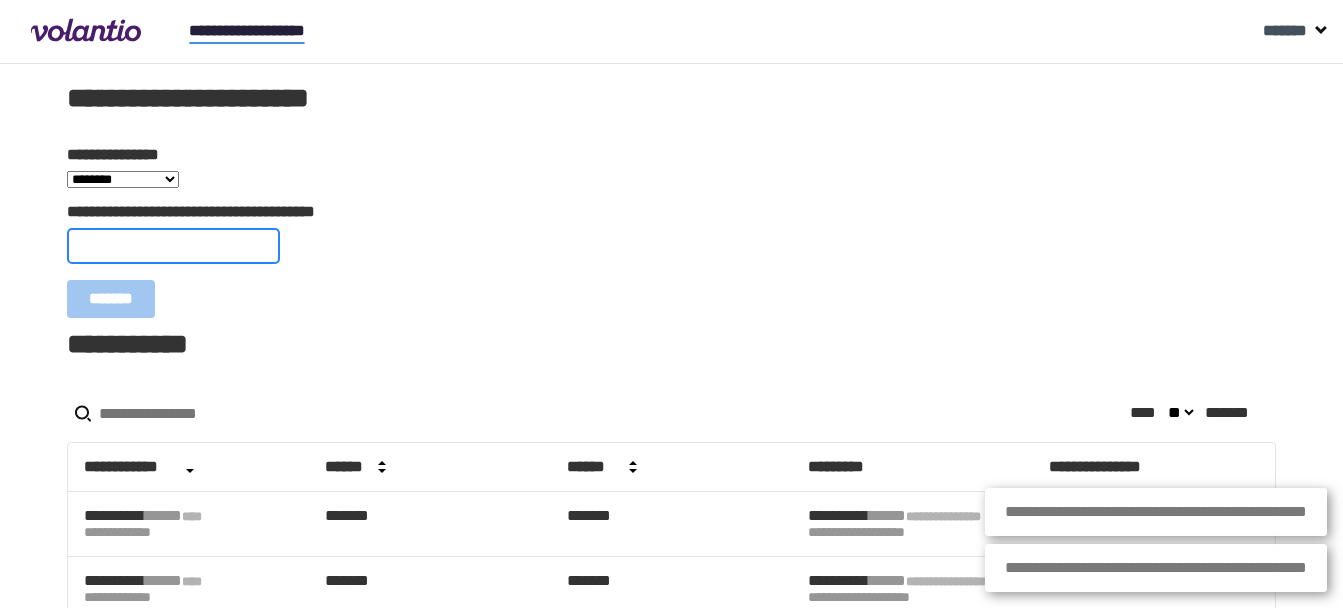 paste on "**********" 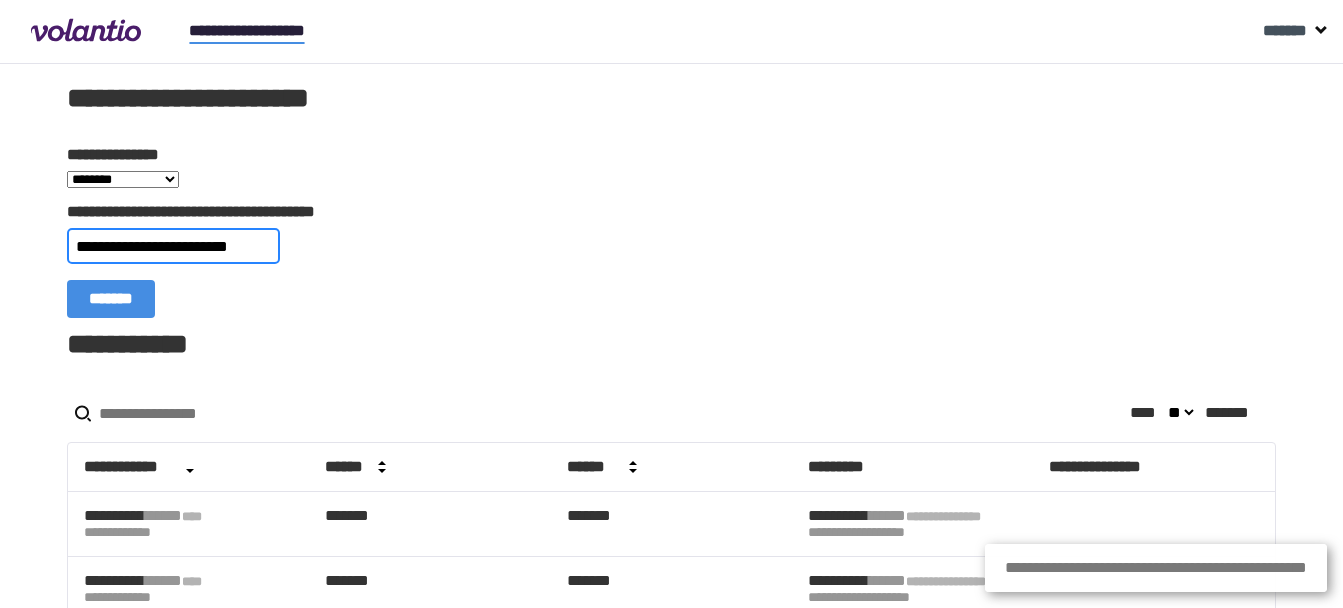 type on "**********" 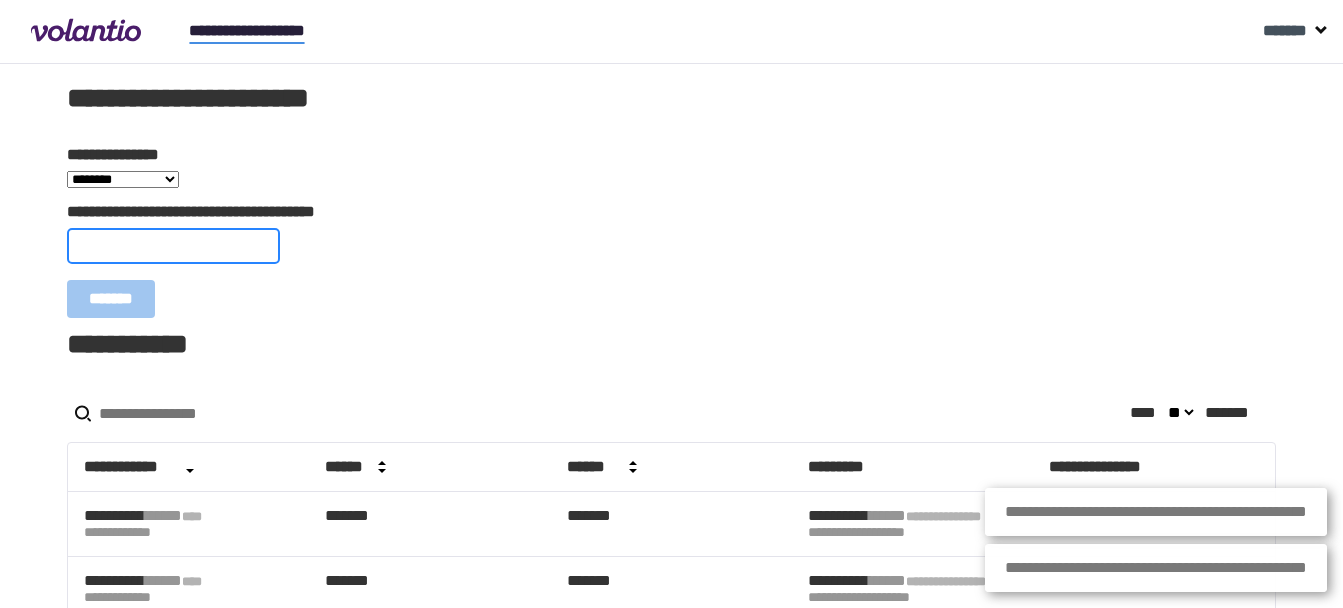 paste on "**********" 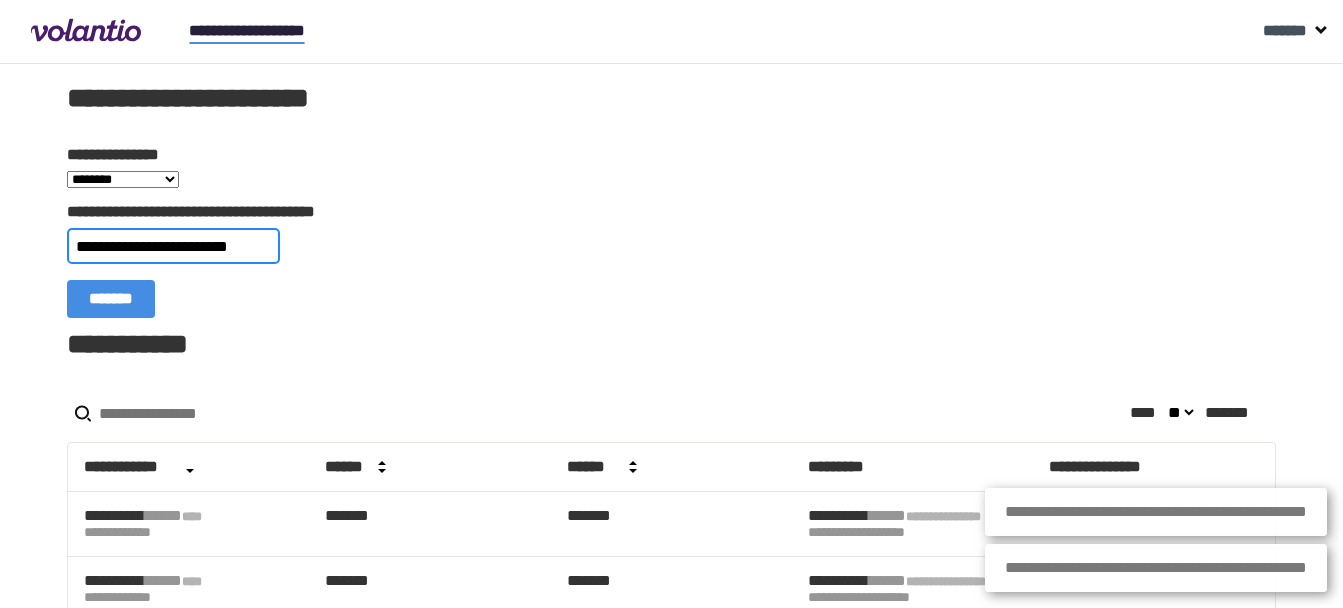 type on "**********" 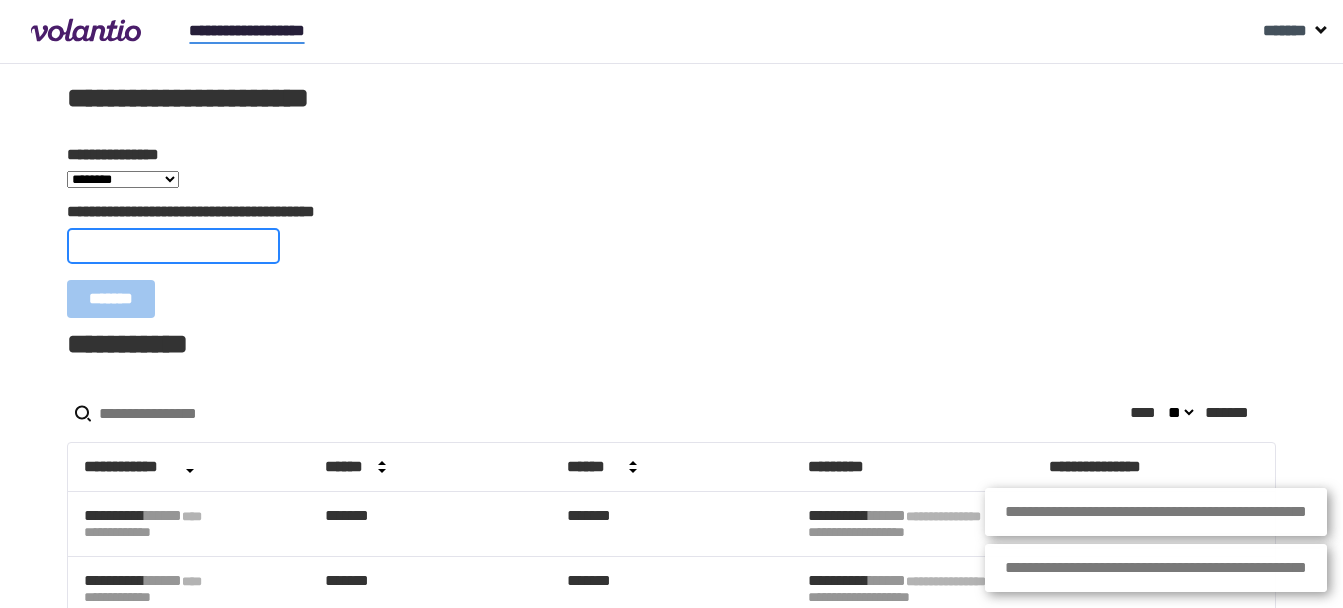 paste on "**********" 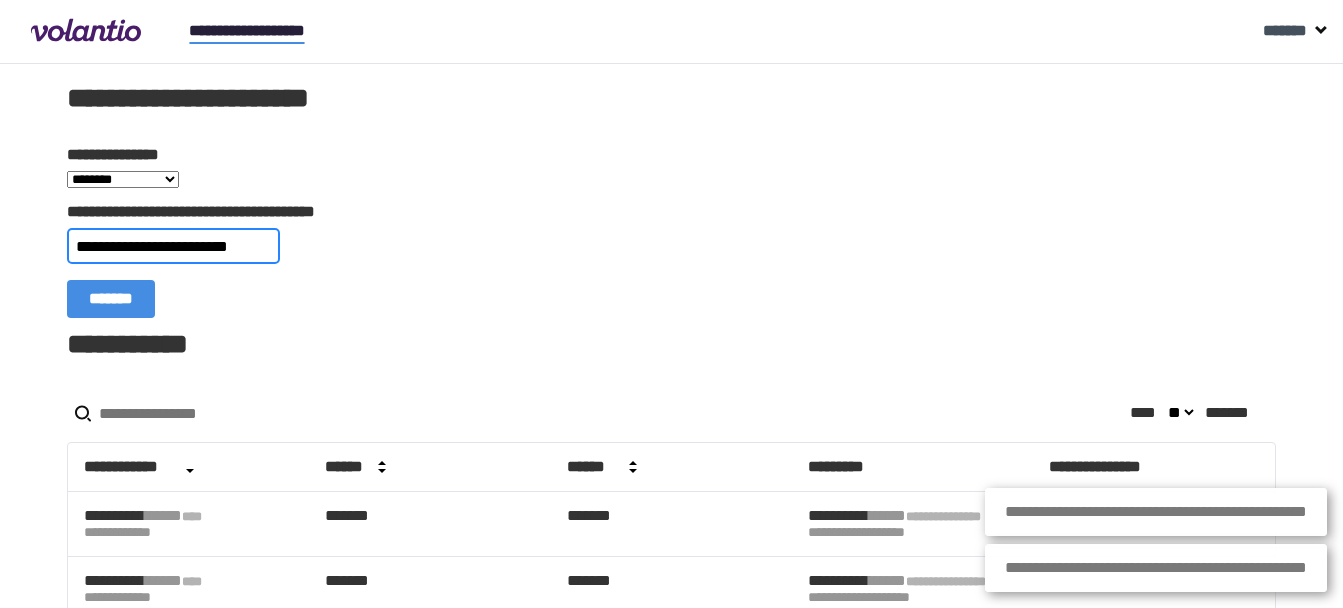 type on "**********" 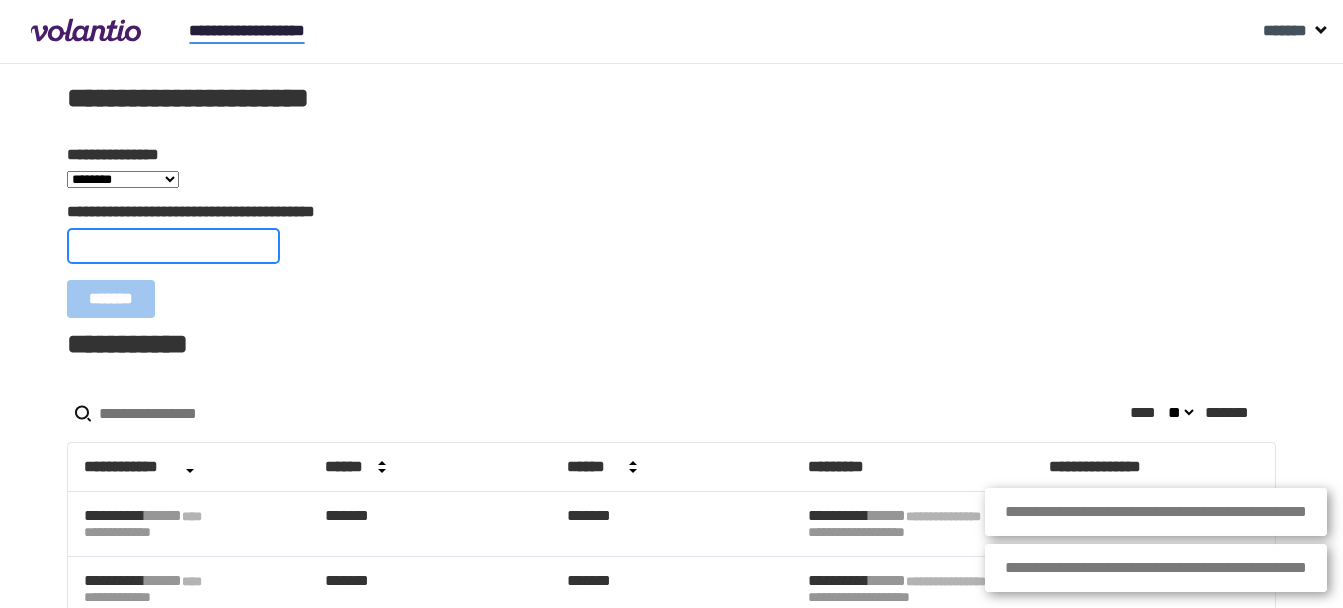 paste on "**********" 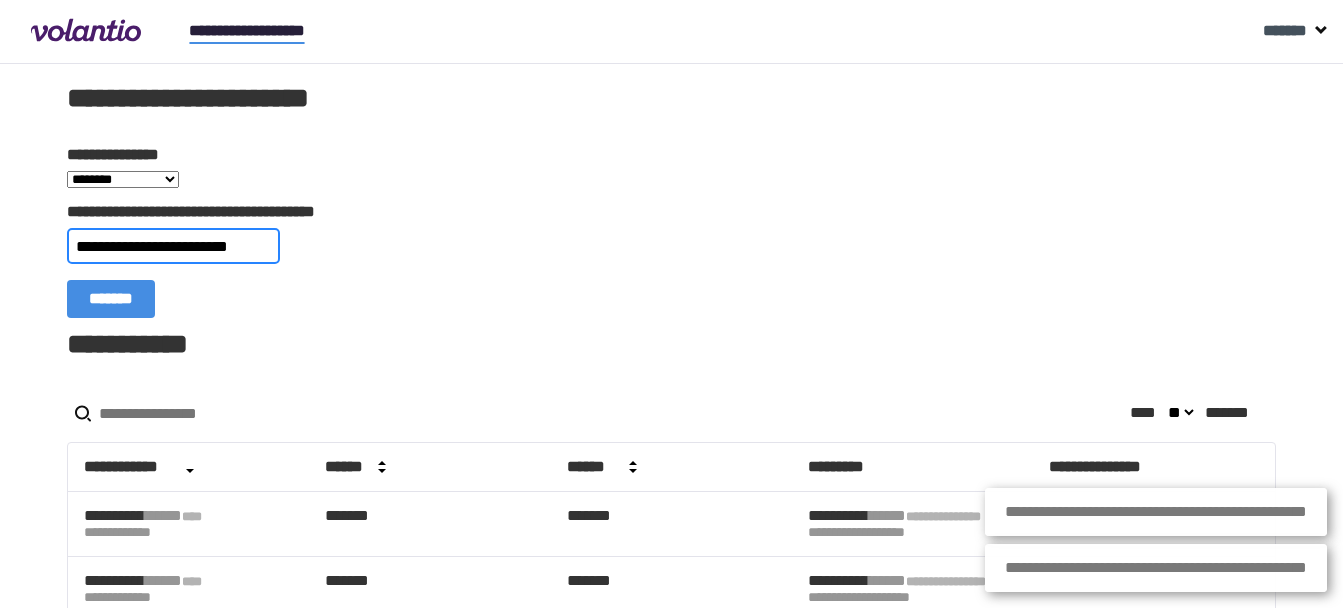 type on "**********" 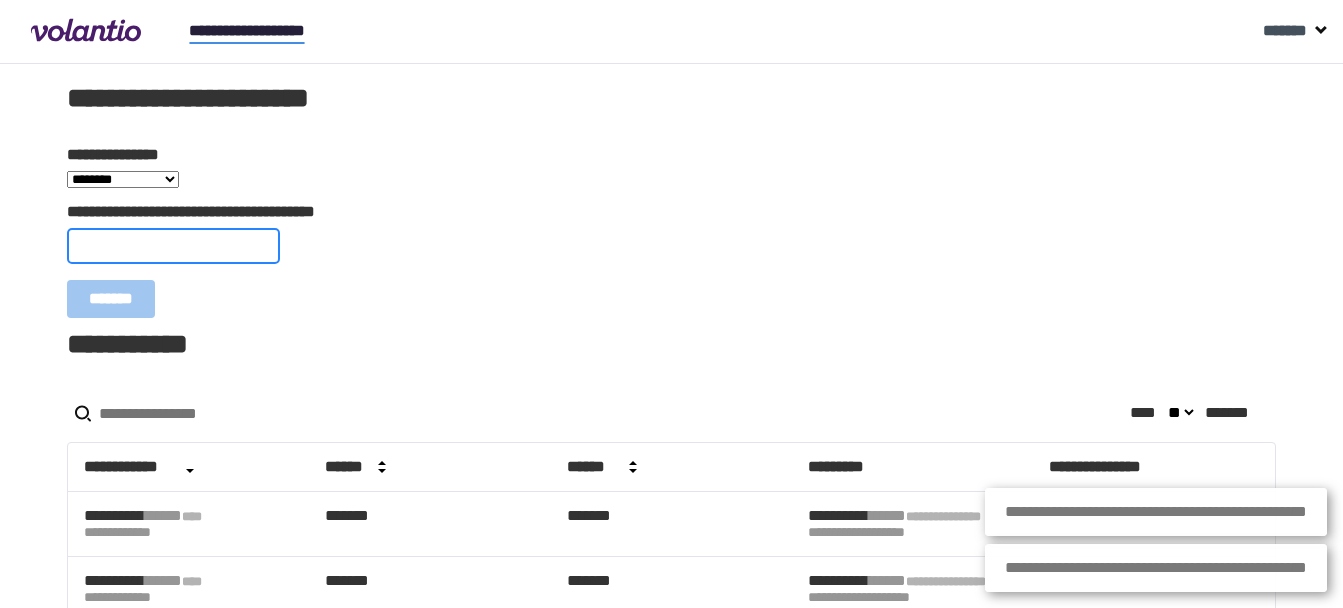 paste on "**********" 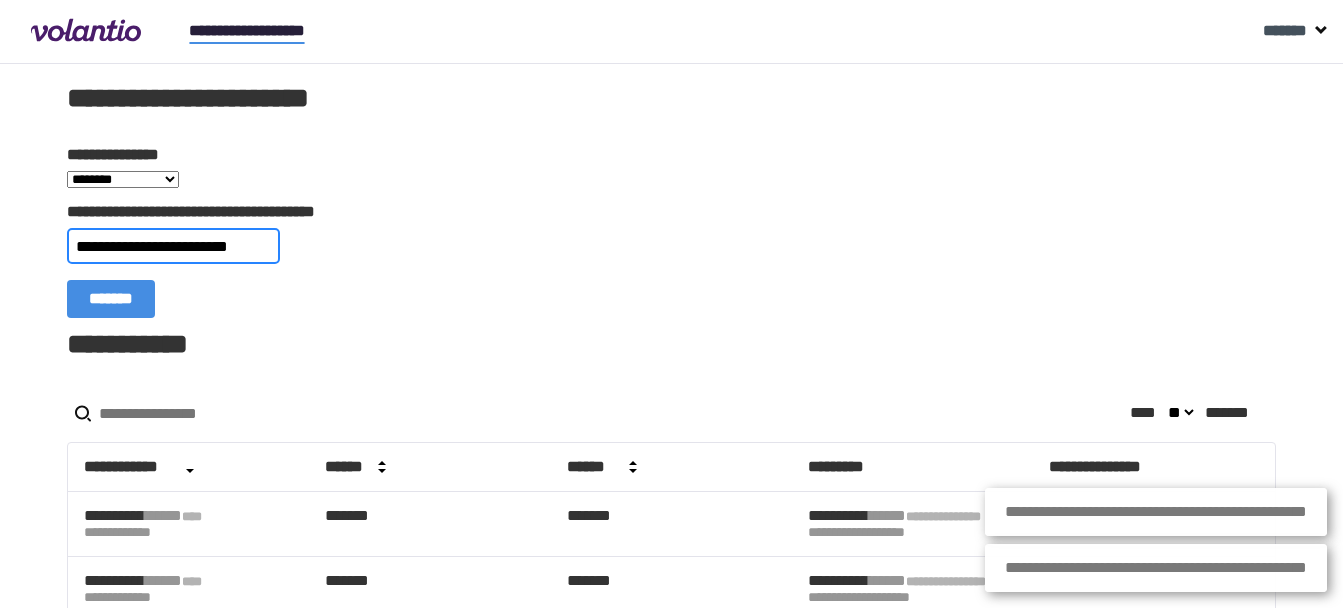 type on "**********" 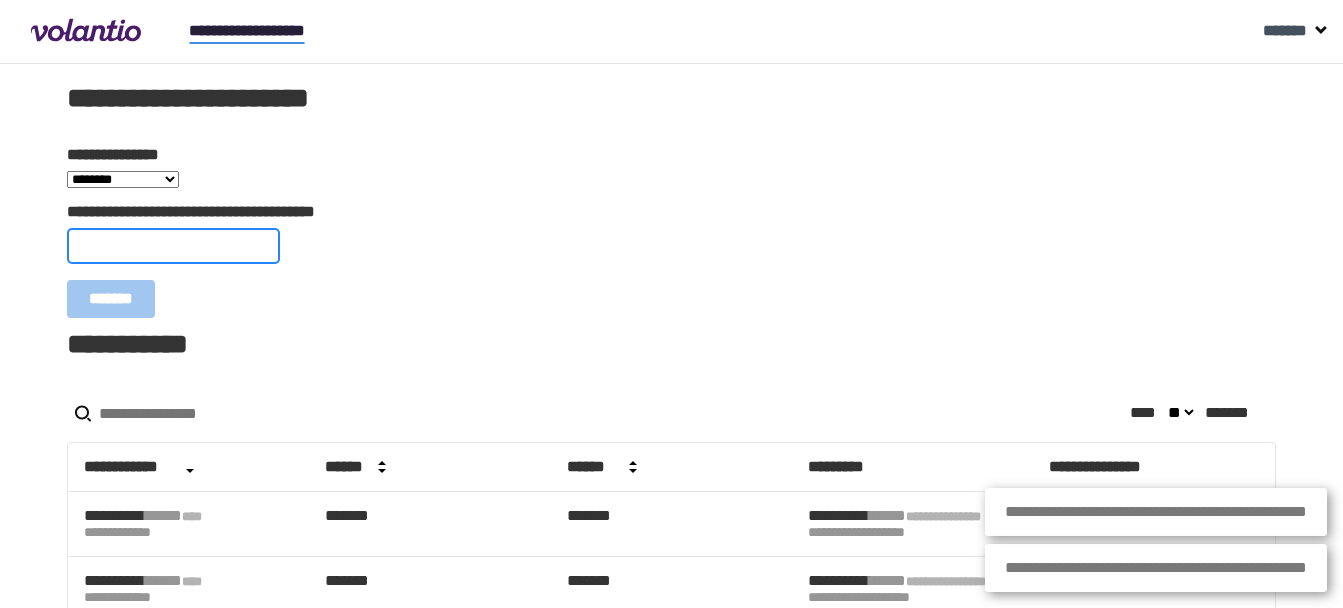 paste on "**********" 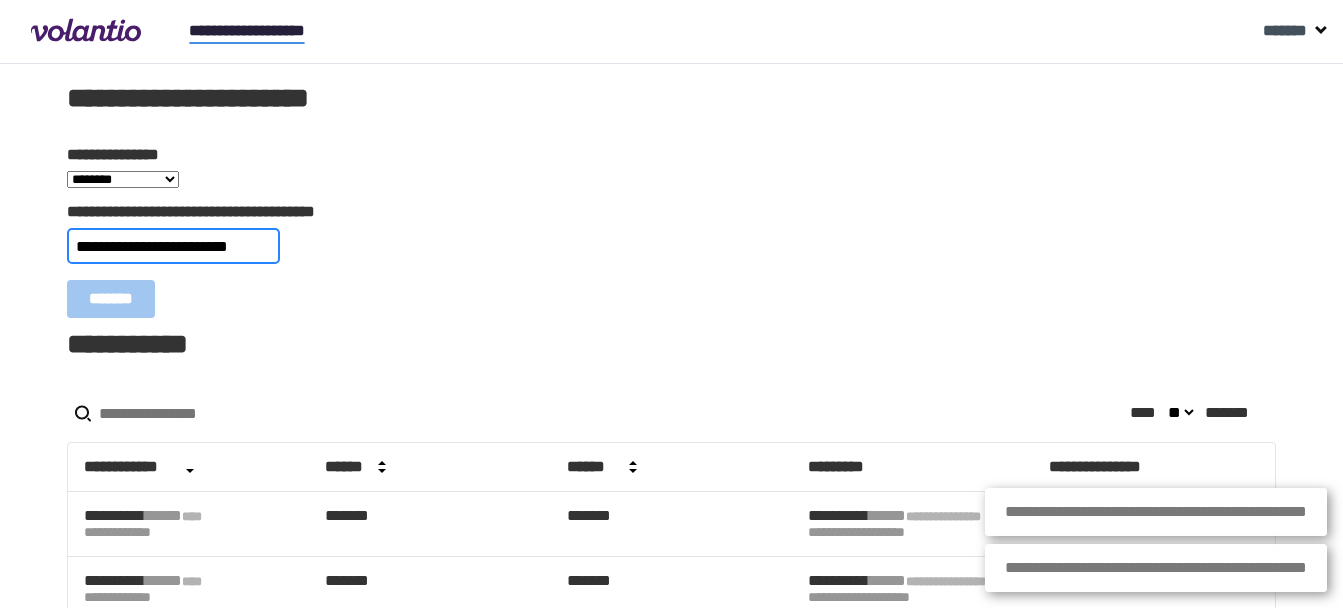 type on "**********" 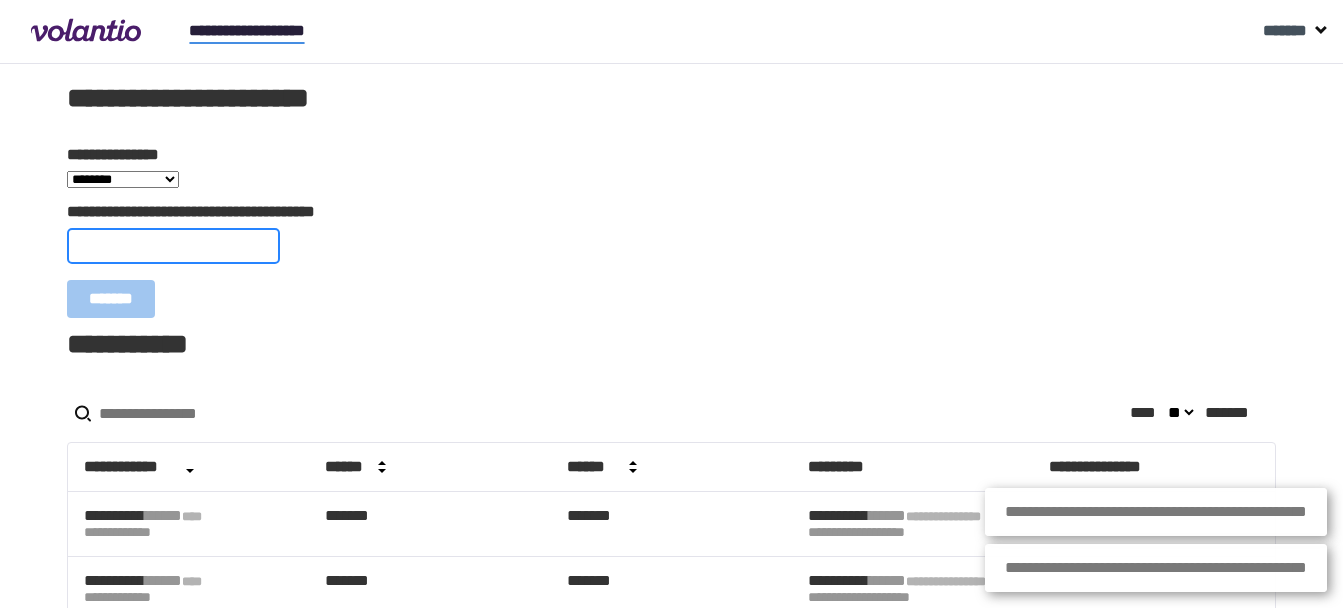 paste on "**********" 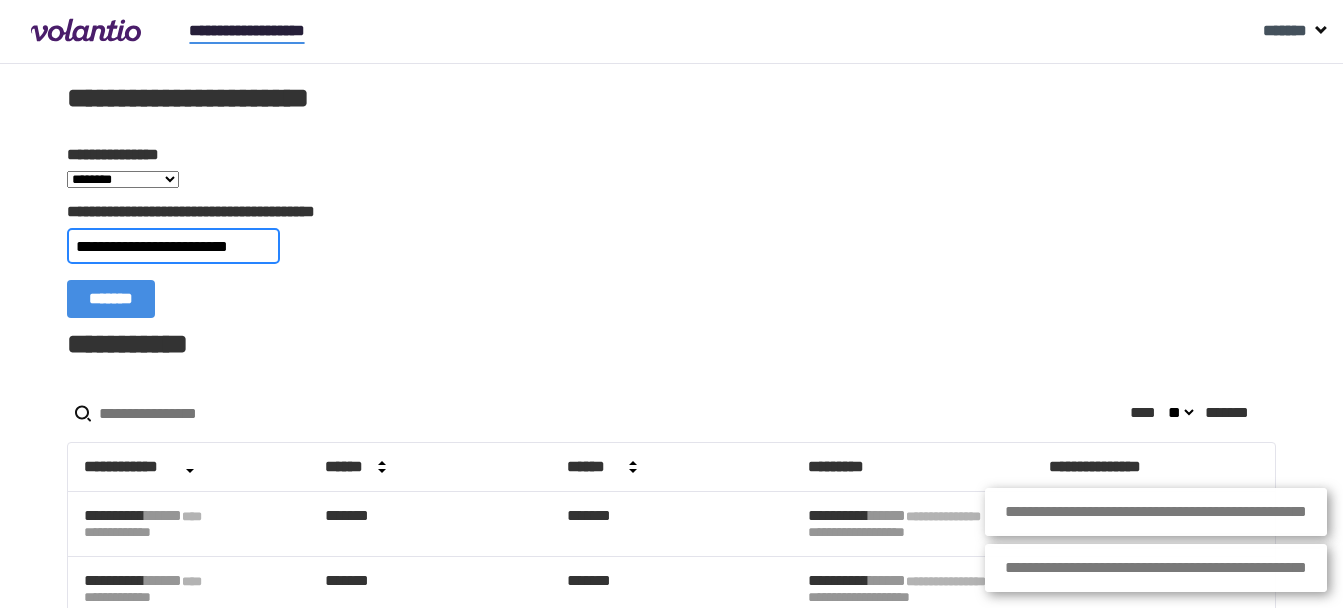 type on "**********" 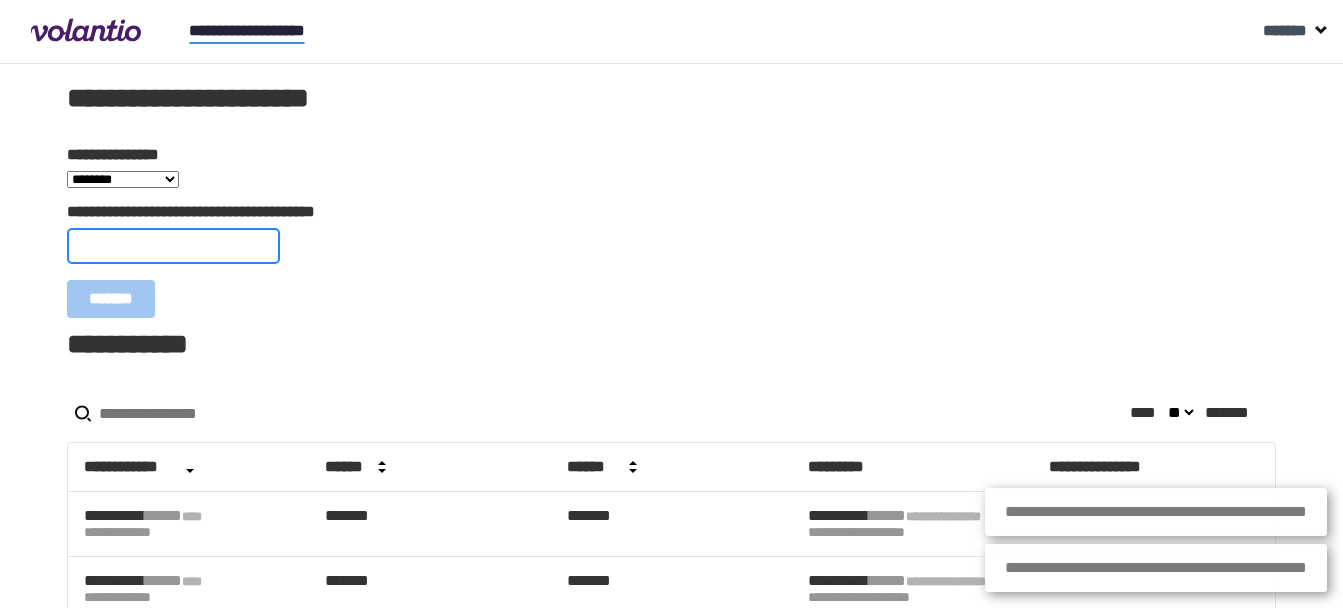 paste on "**********" 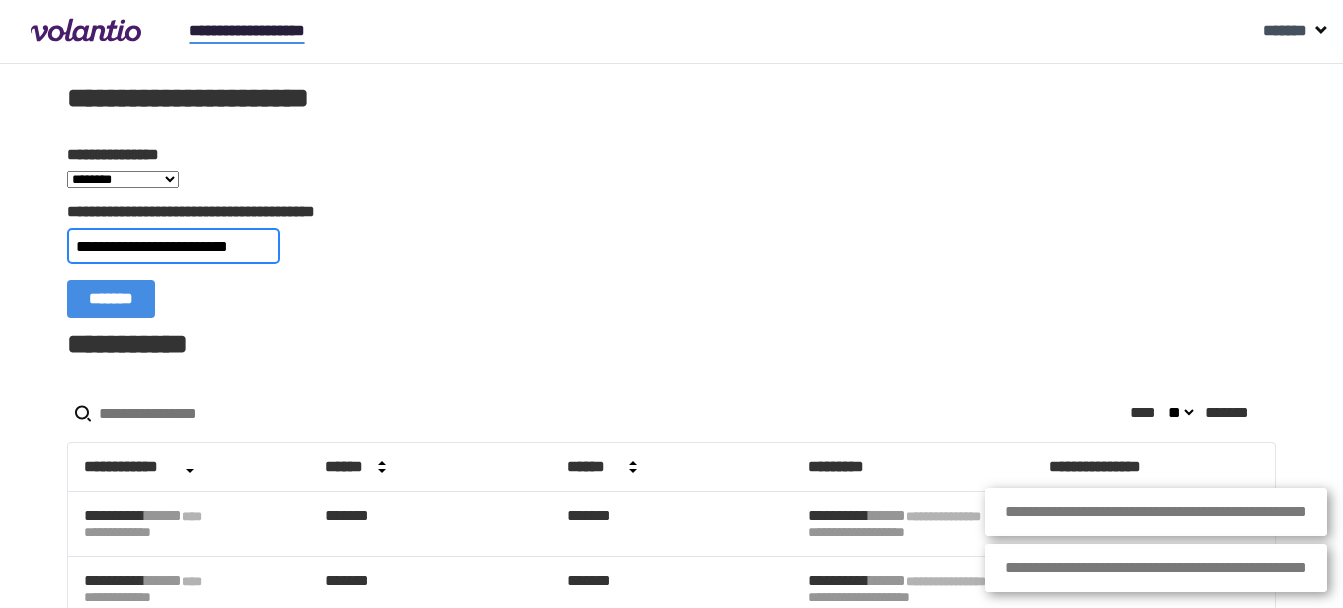 type on "**********" 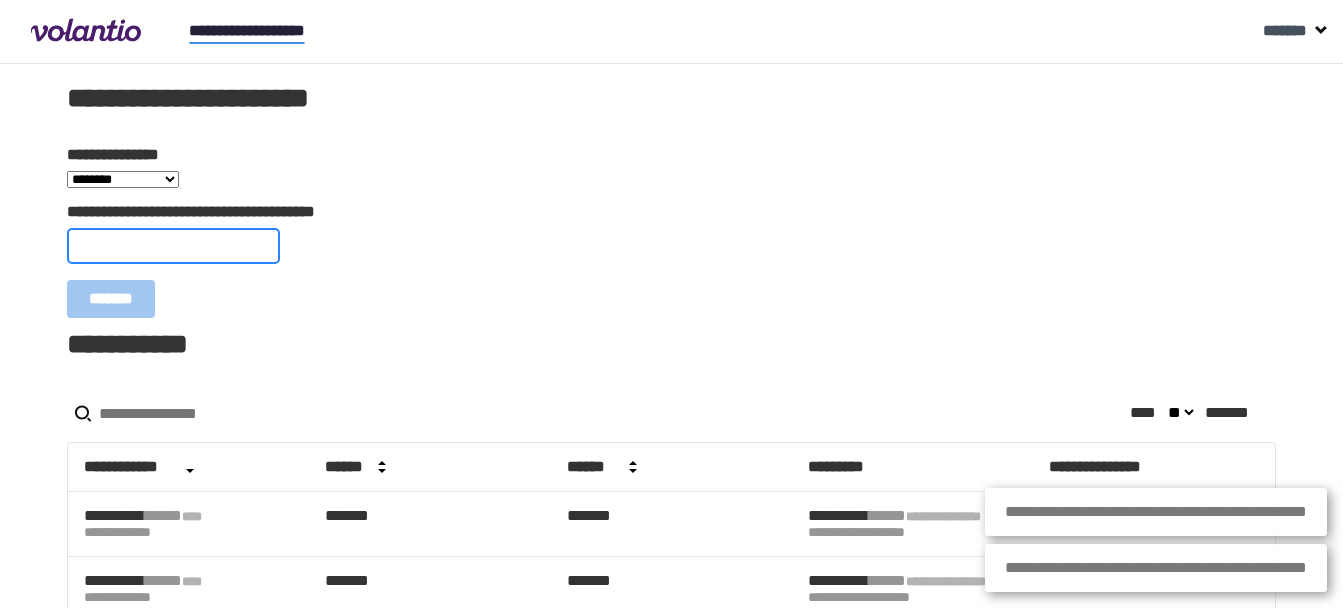 paste on "**********" 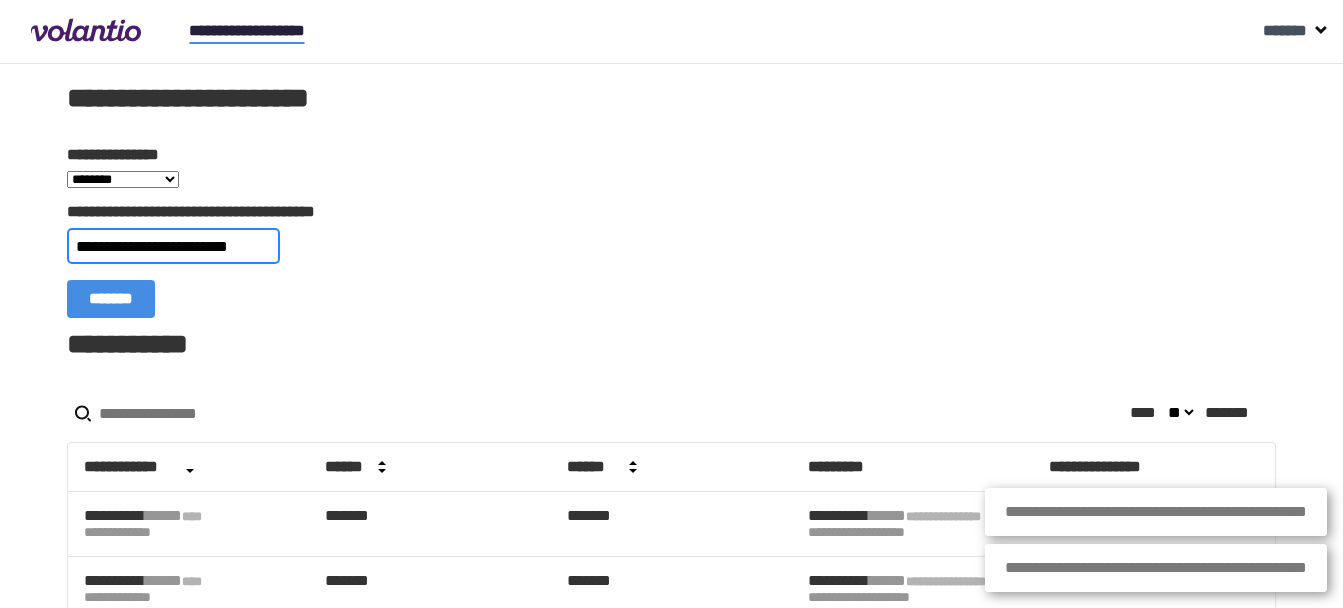 type on "**********" 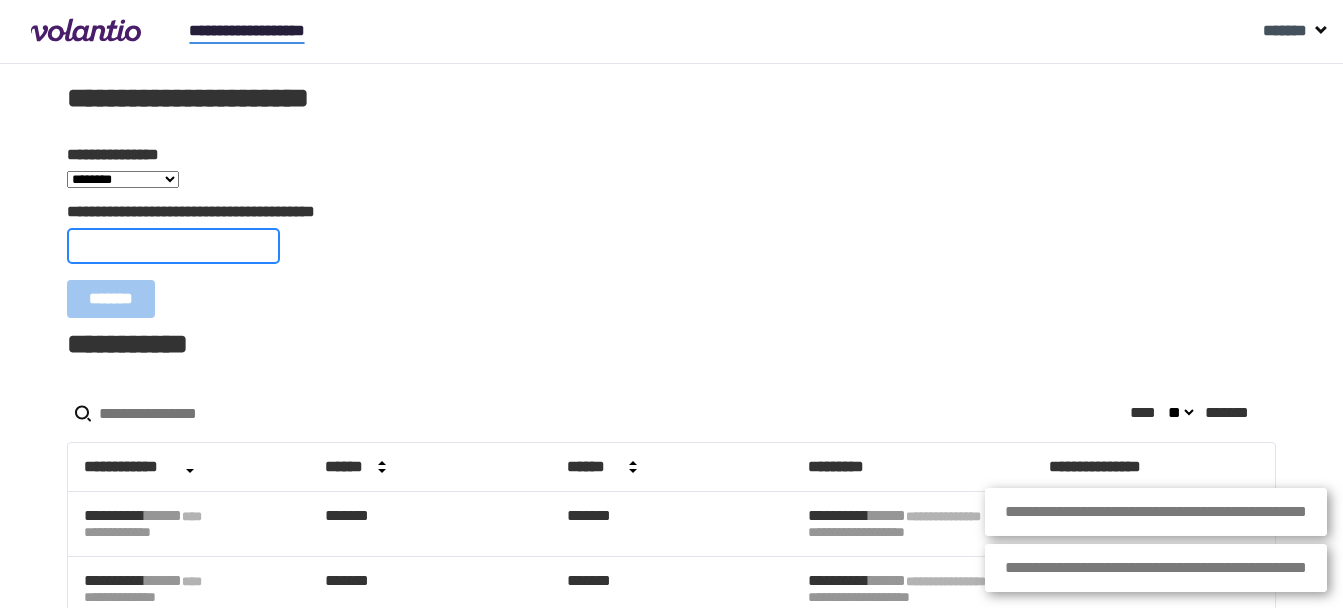 paste on "**********" 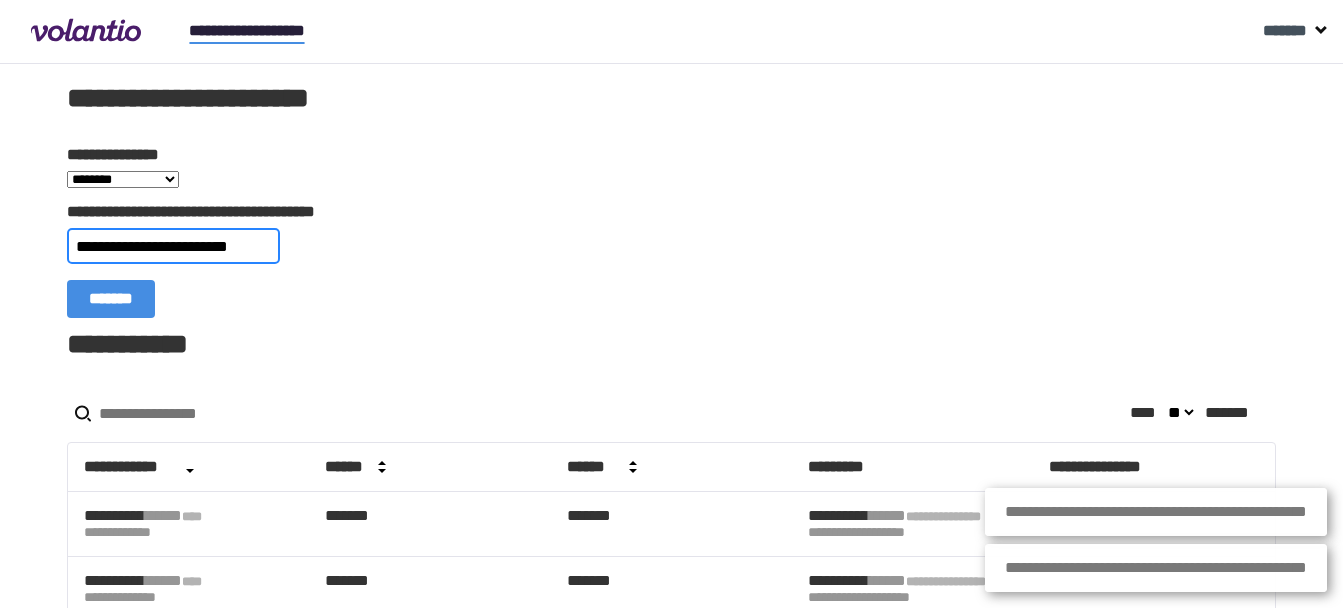 type on "**********" 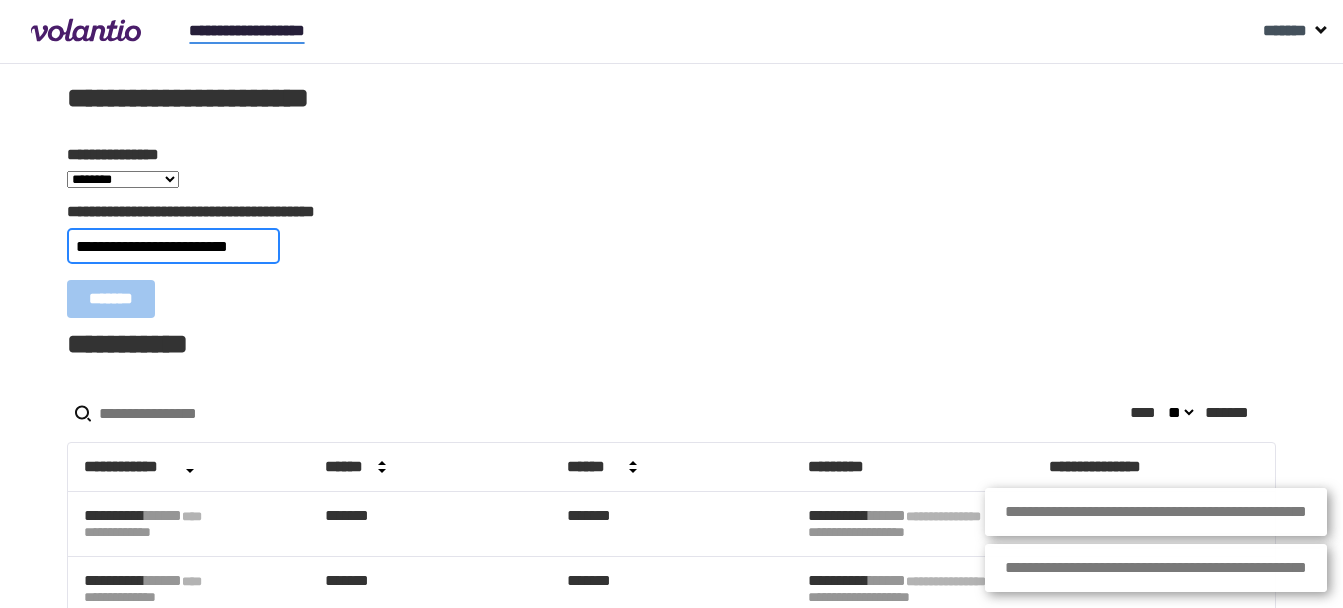 type 